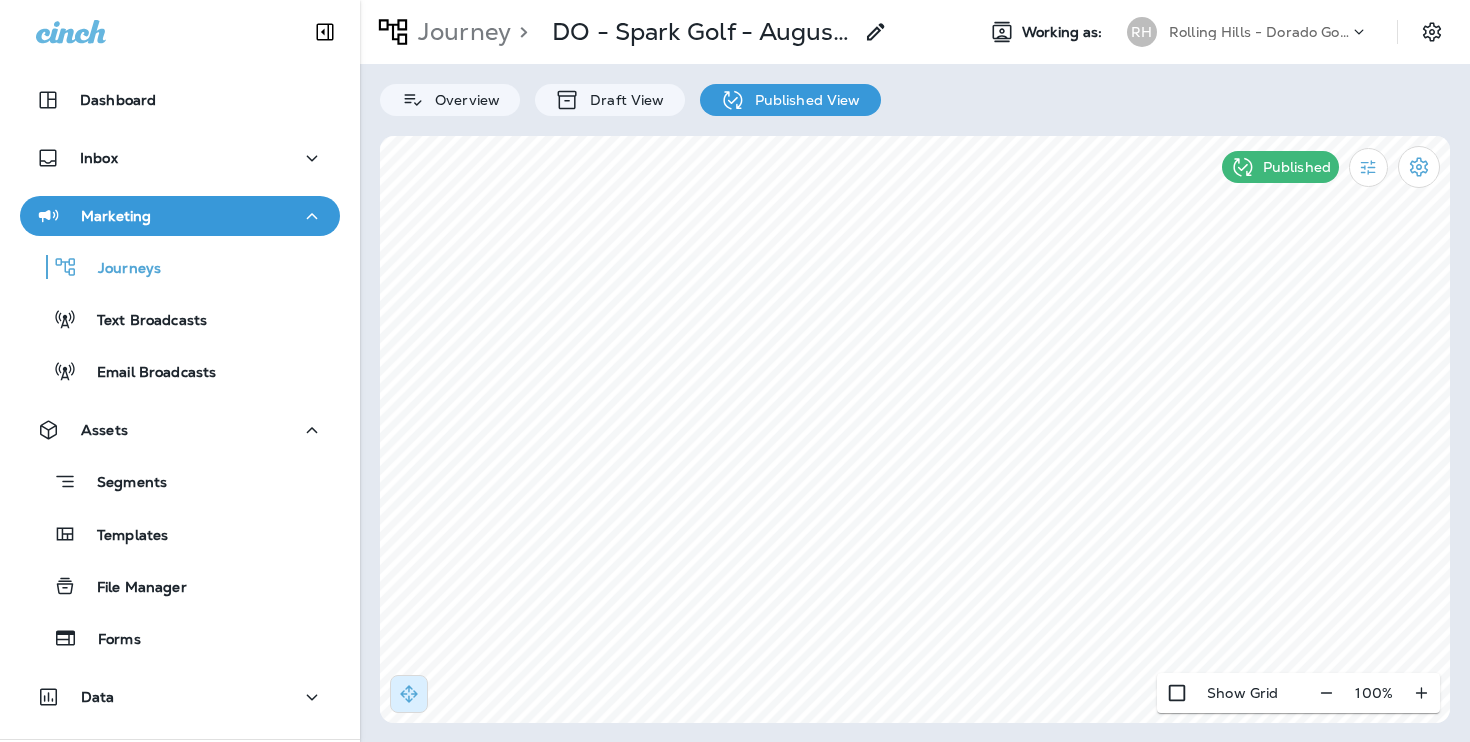 scroll, scrollTop: 0, scrollLeft: 0, axis: both 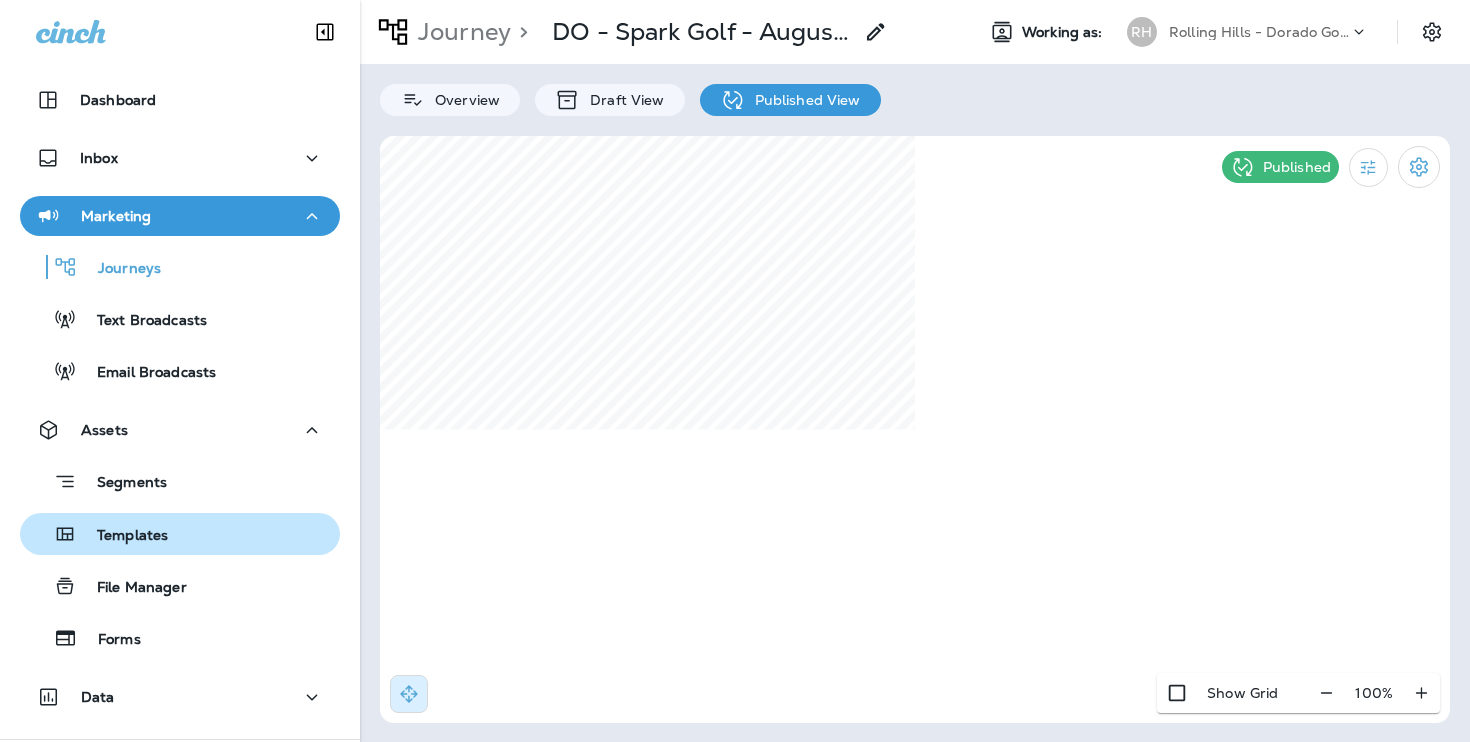 click on "Templates" at bounding box center [122, 536] 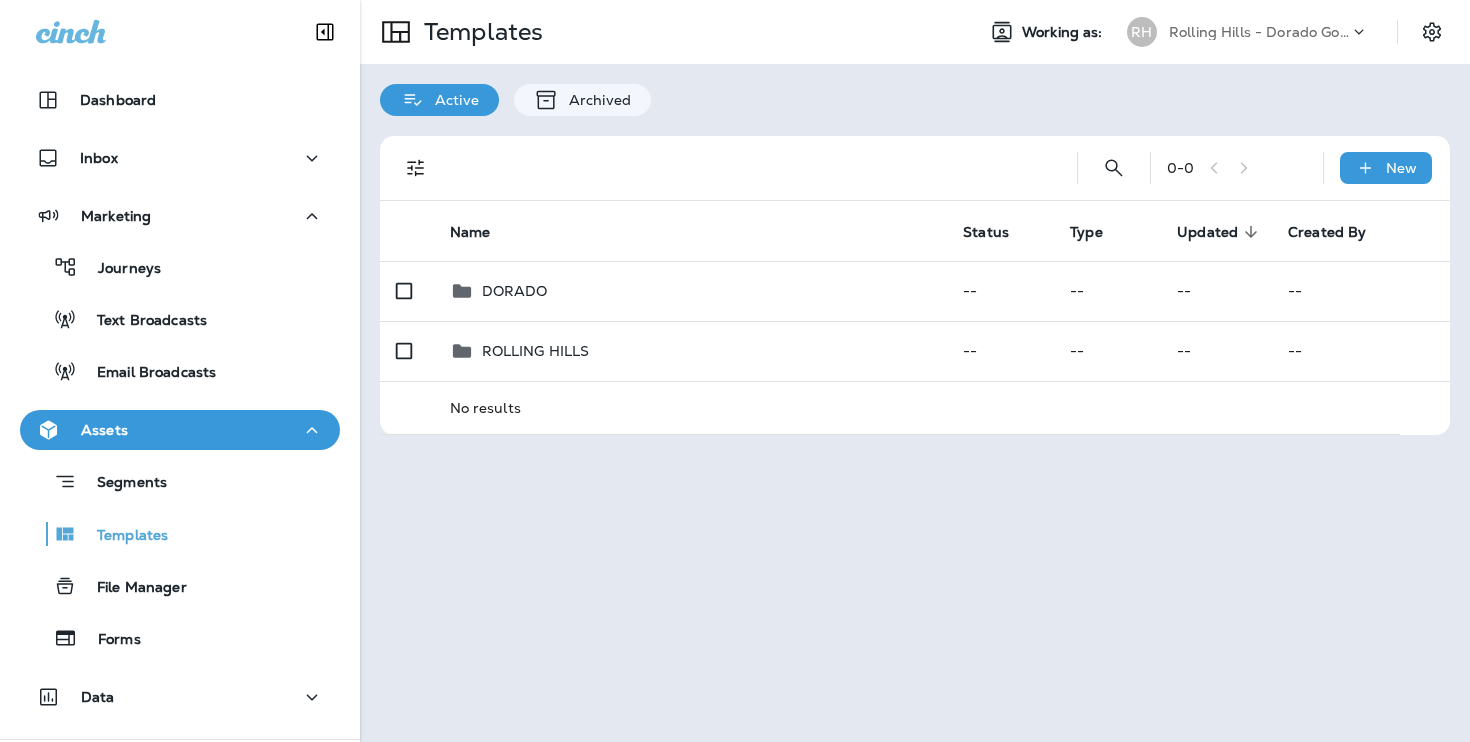click on "Templates Working as: RH Rolling Hills - Dorado Golf Courses Active Archived   0  -  0   New Name Status Type Updated sorted descending Created By DORADO   --     --     --     --   ROLLING HILLS   --     --     --     --   No results" at bounding box center (915, 371) 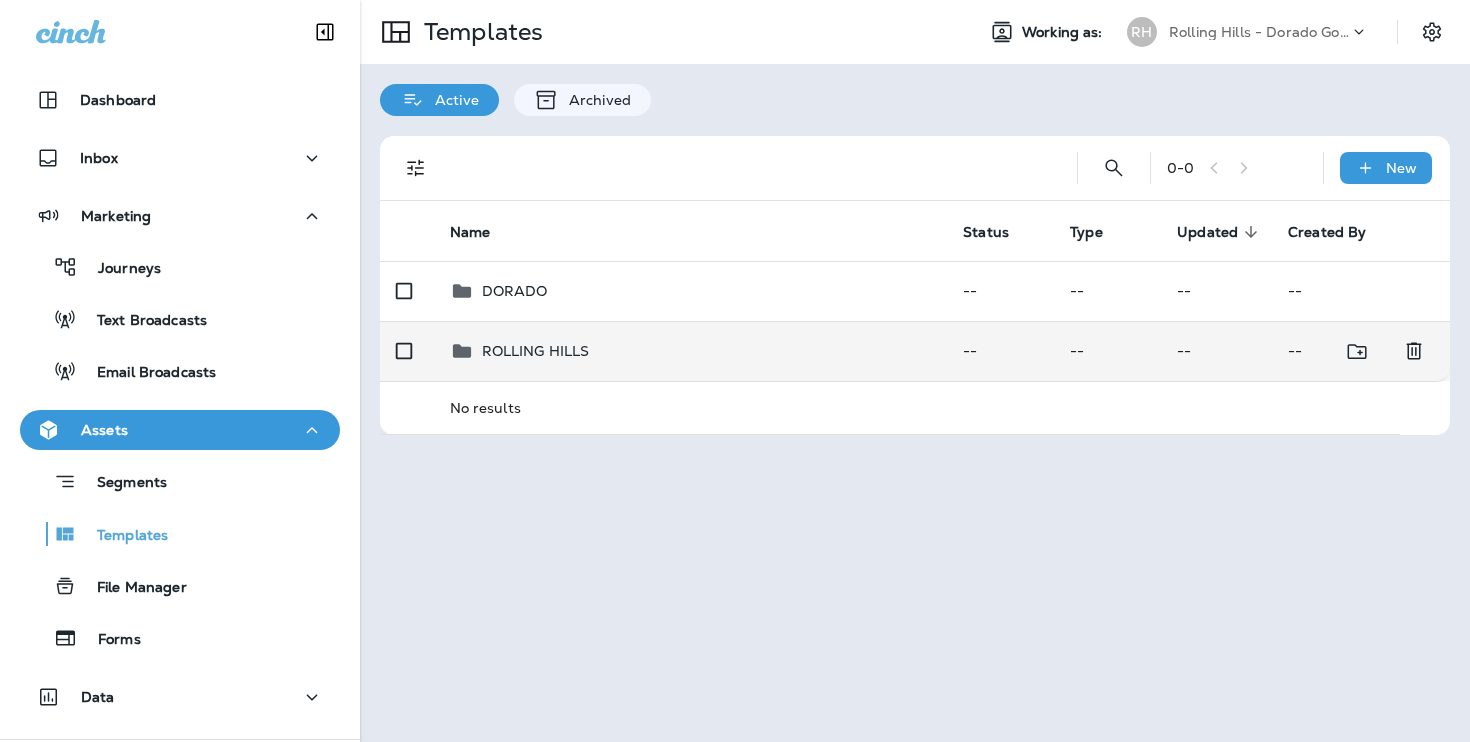 click on "ROLLING HILLS" at bounding box center (536, 351) 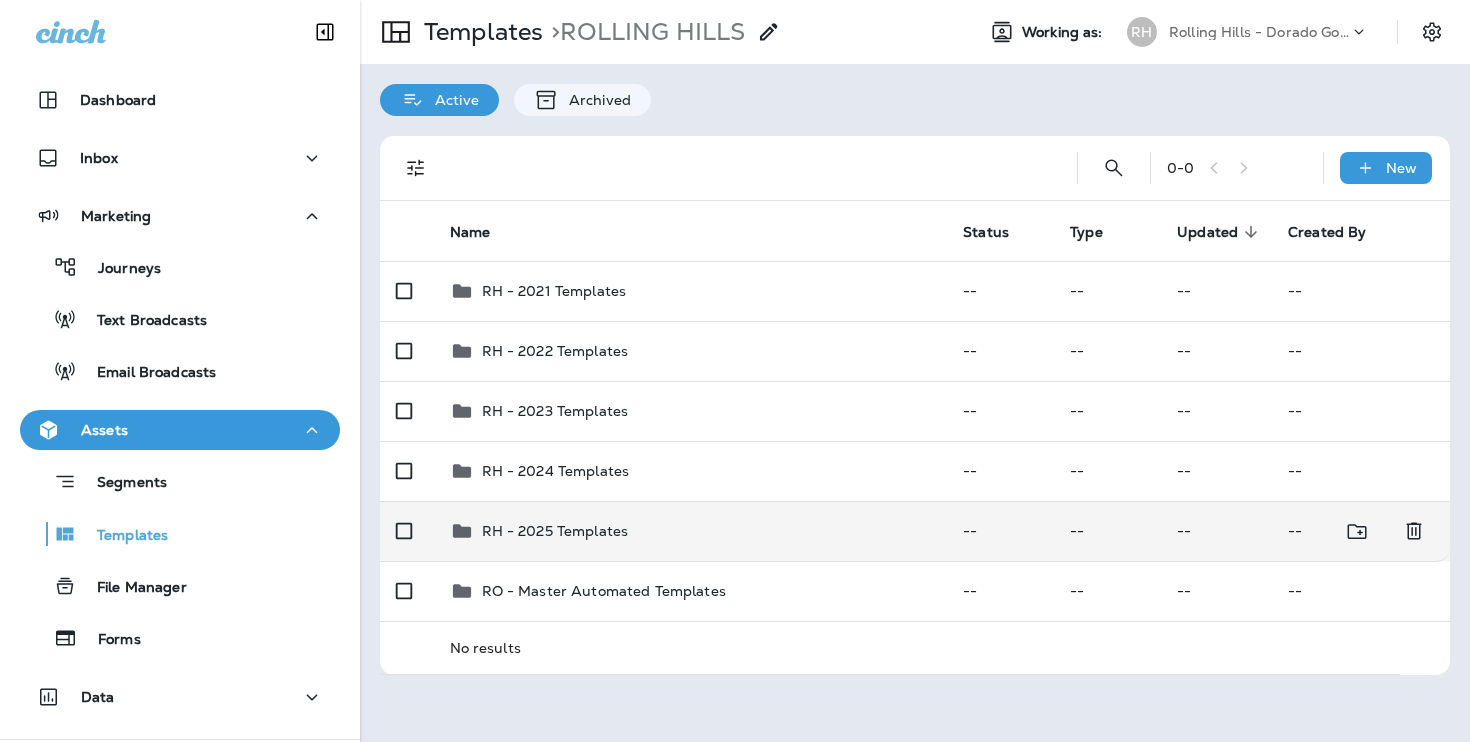 click on "RH - 2025 Templates" at bounding box center (691, 531) 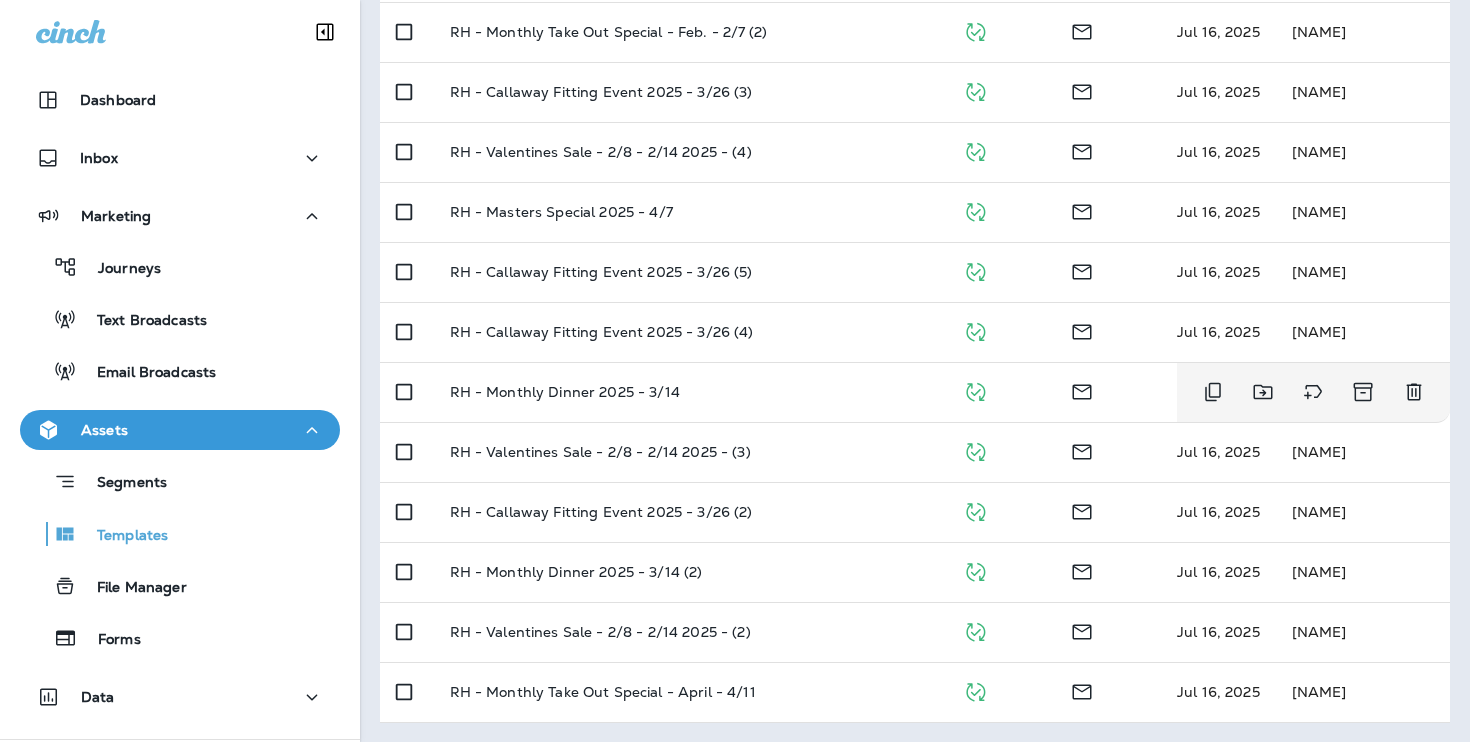 scroll, scrollTop: 0, scrollLeft: 0, axis: both 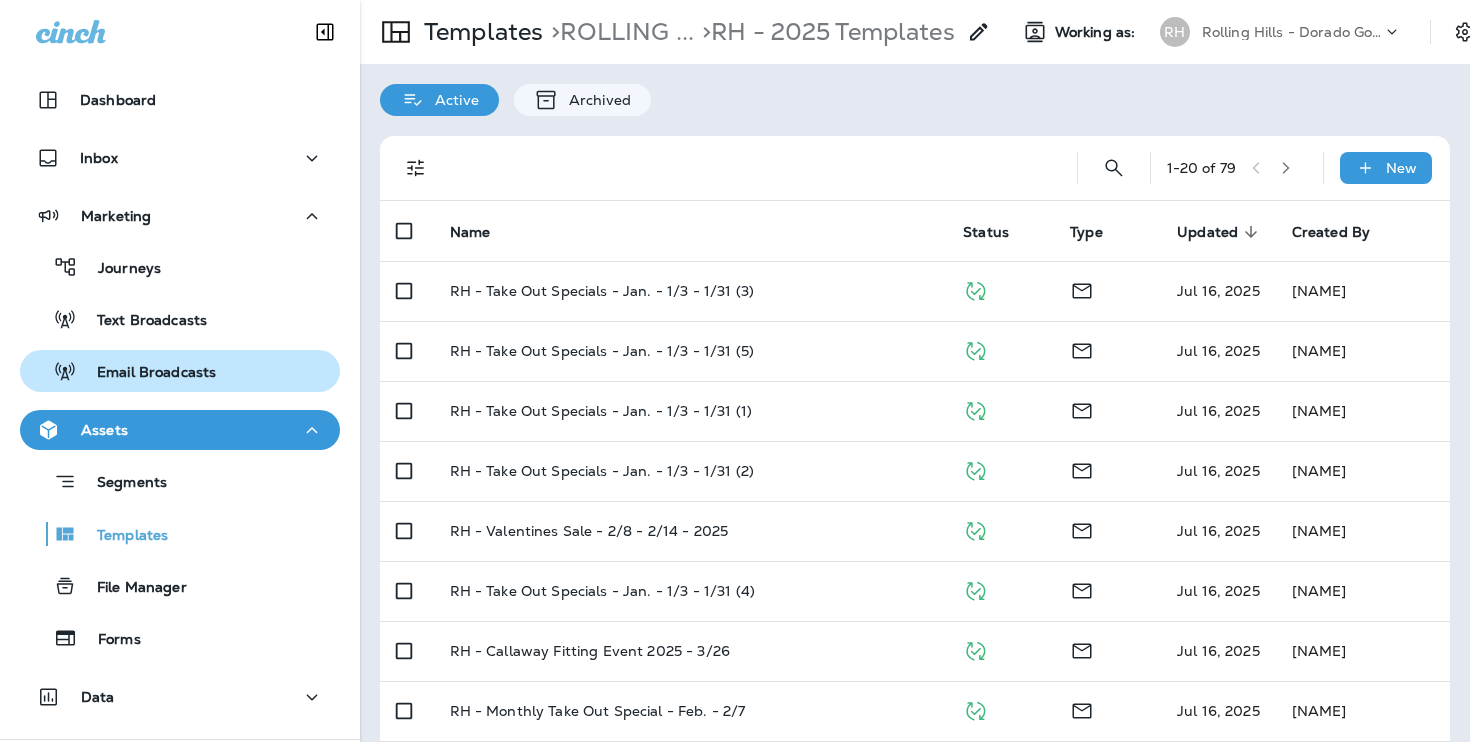 click on "Email Broadcasts" at bounding box center [146, 373] 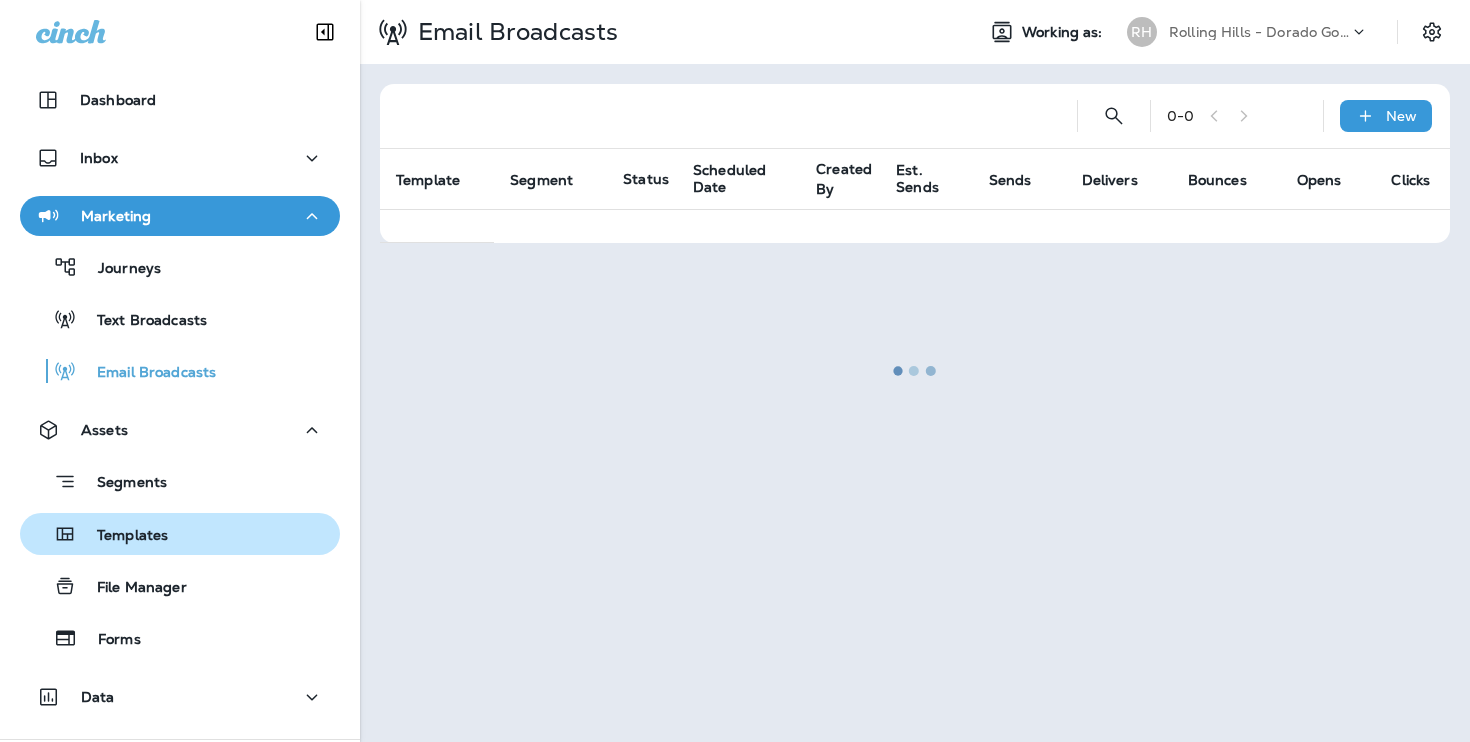 click on "Templates" at bounding box center (180, 534) 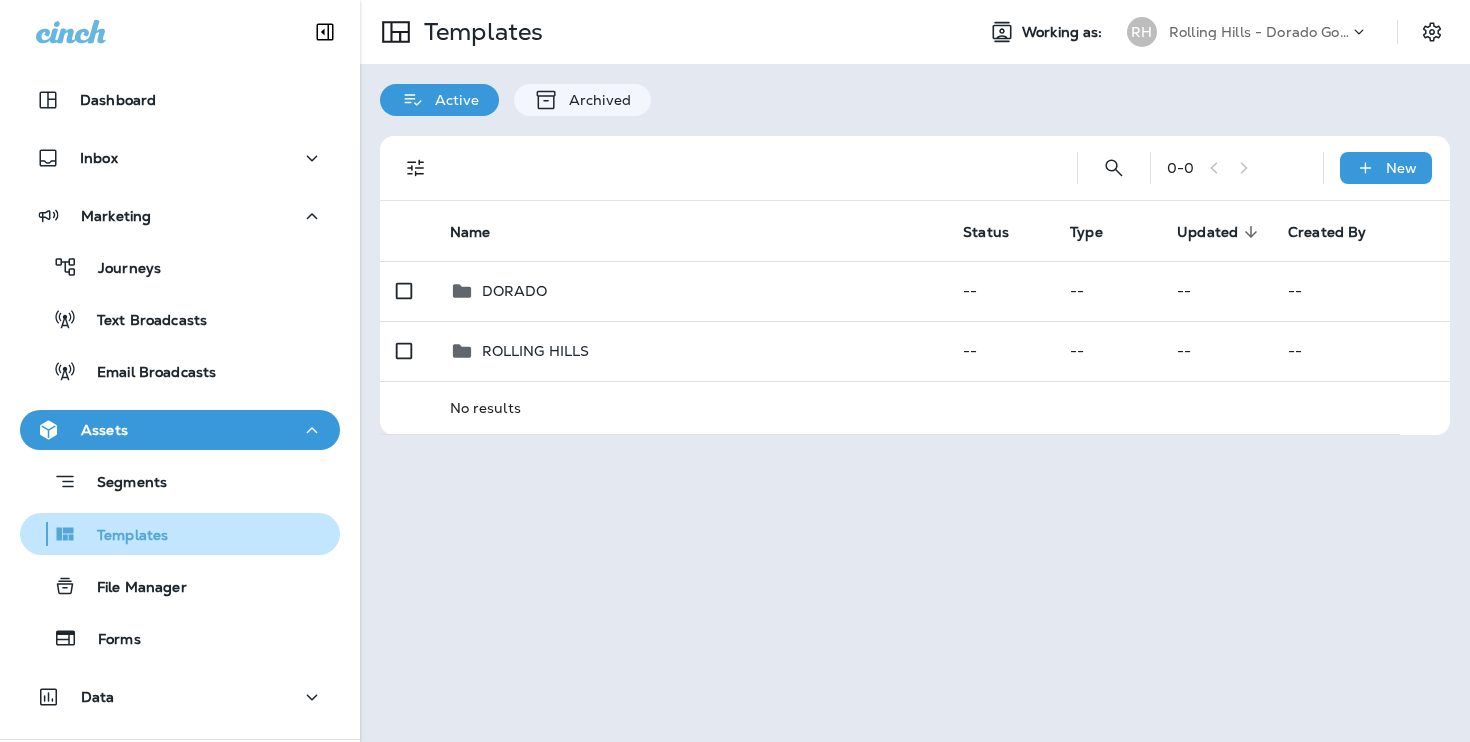 click on "Templates" at bounding box center (180, 534) 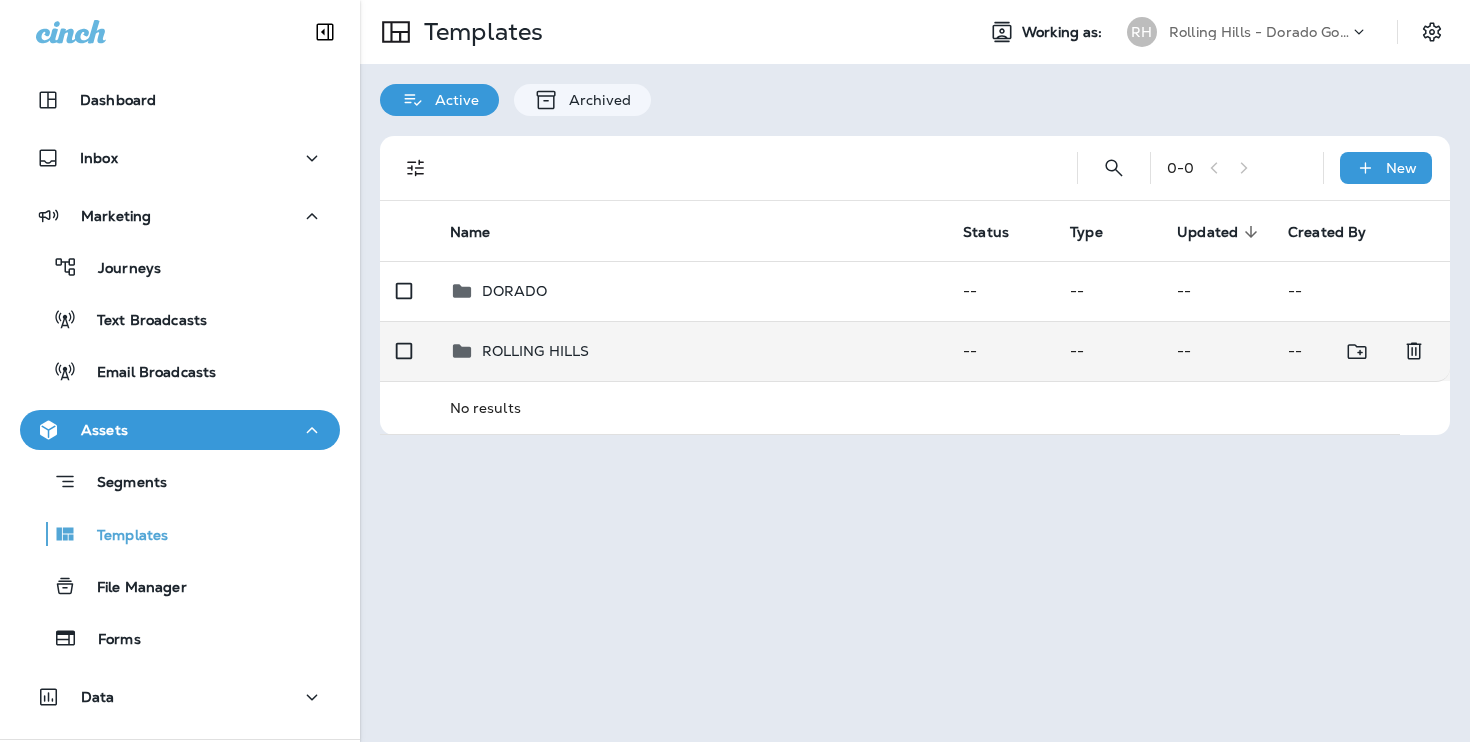 click on "ROLLING HILLS" at bounding box center (536, 351) 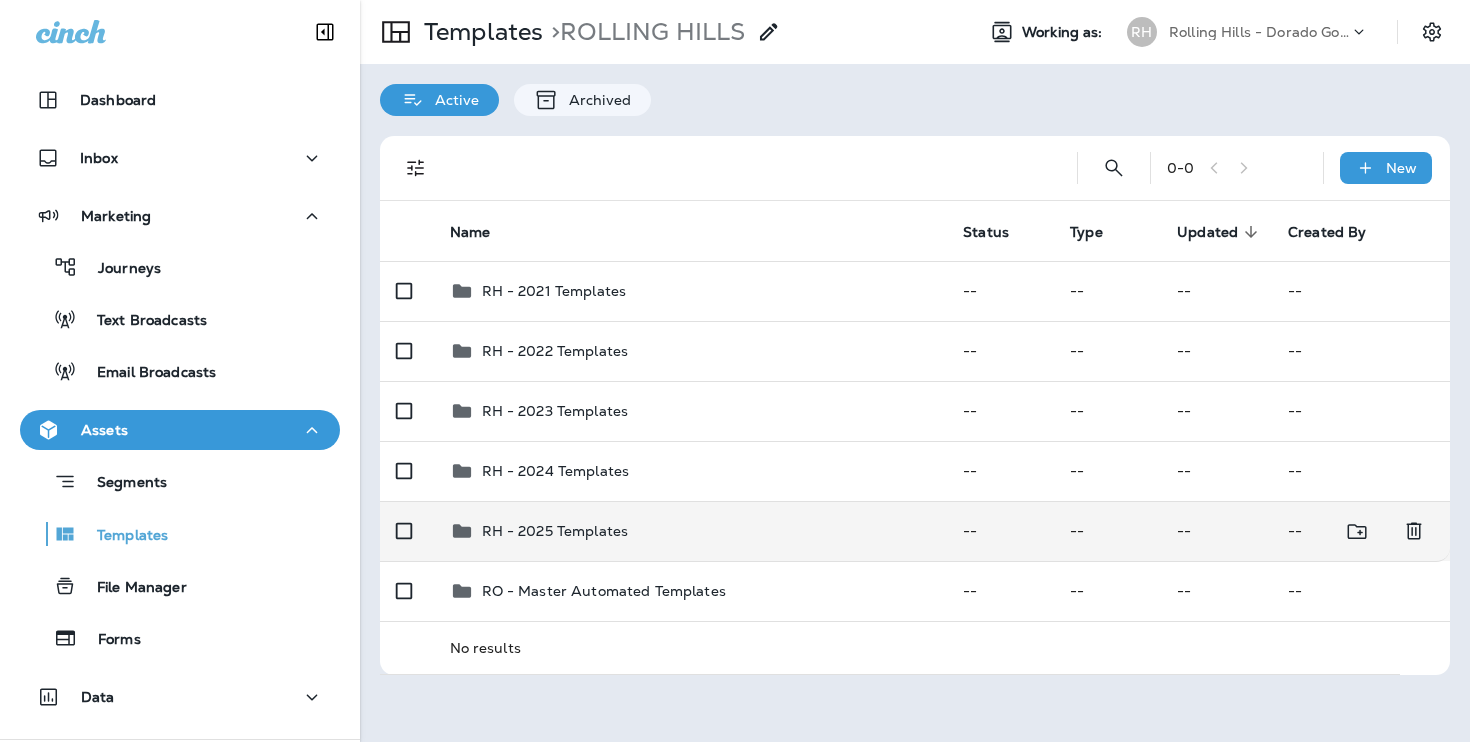 click on "RH - 2025 Templates" at bounding box center (691, 531) 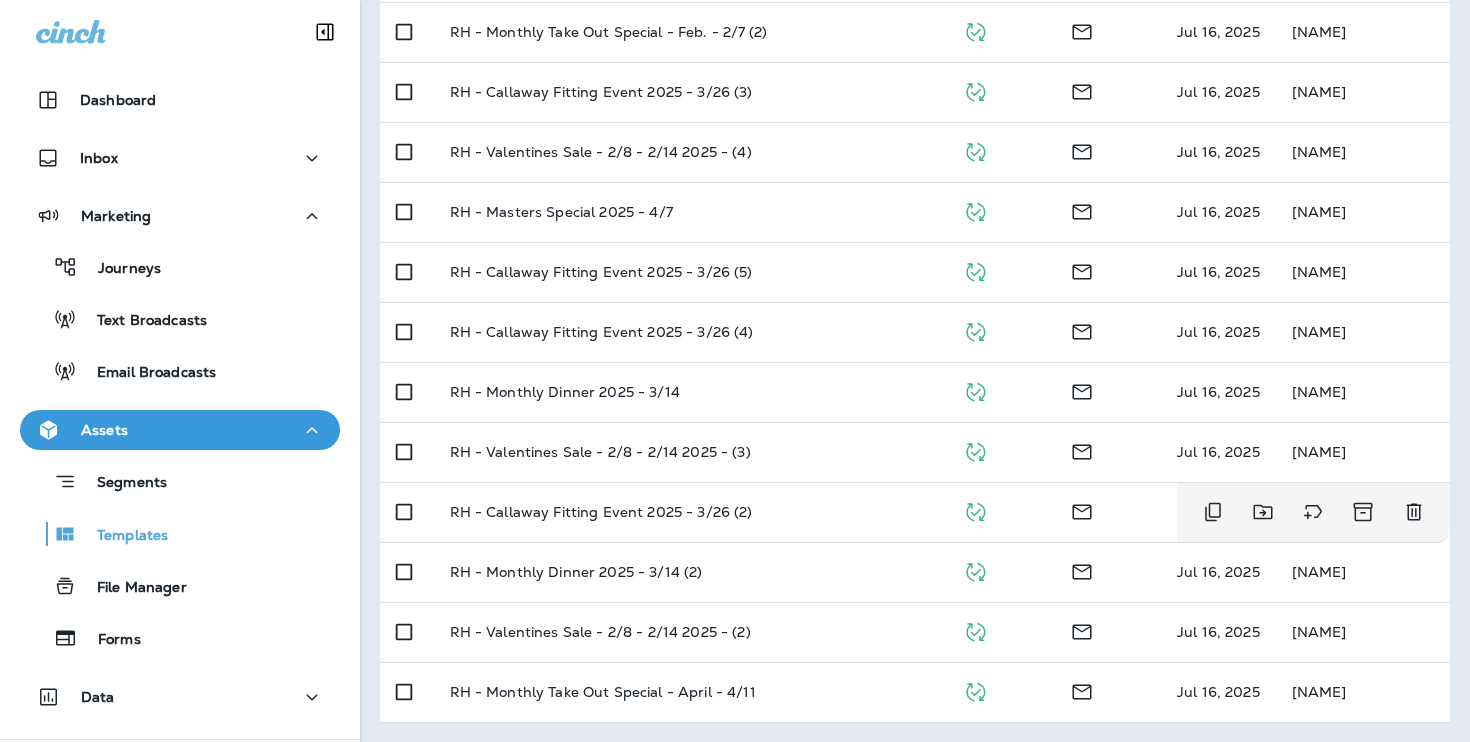 scroll, scrollTop: 0, scrollLeft: 0, axis: both 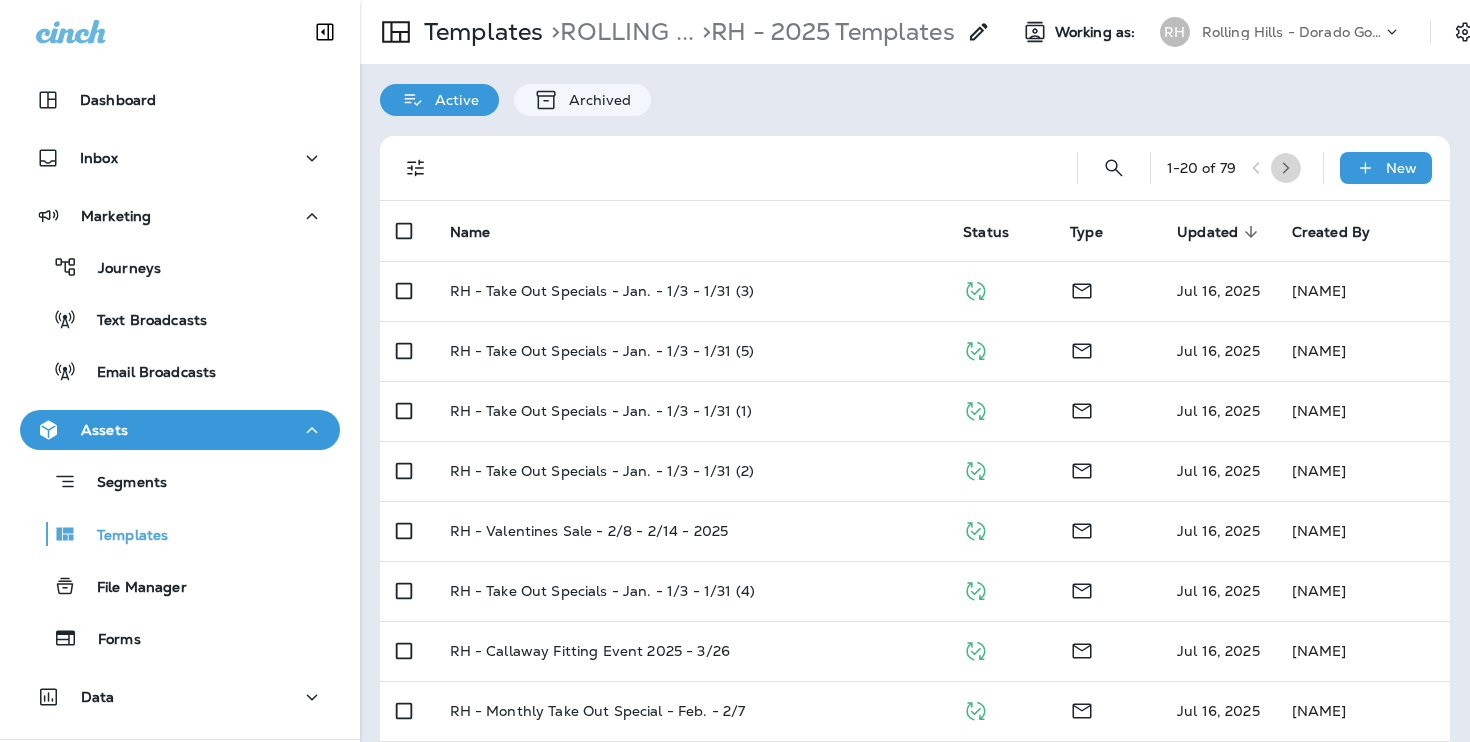 click 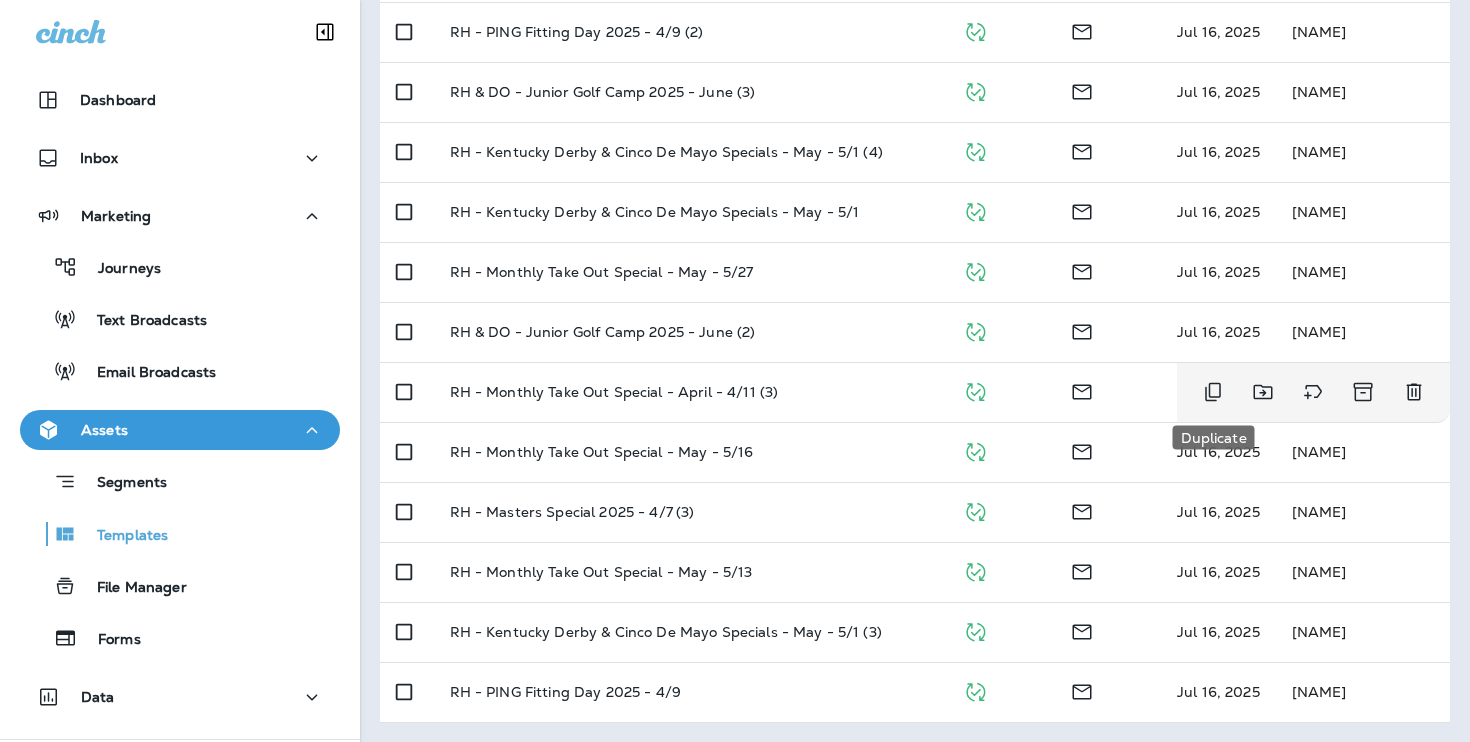 scroll, scrollTop: 0, scrollLeft: 0, axis: both 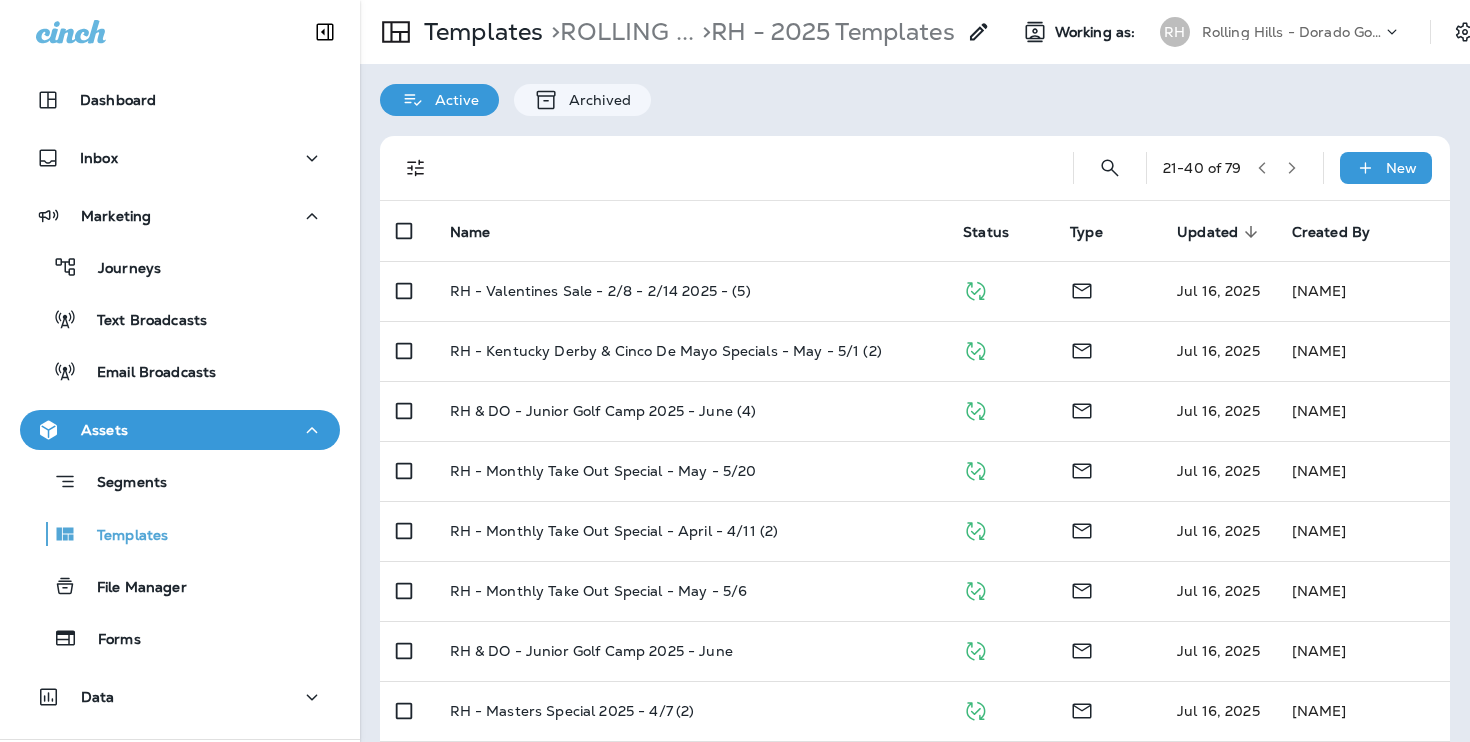 click at bounding box center (1292, 168) 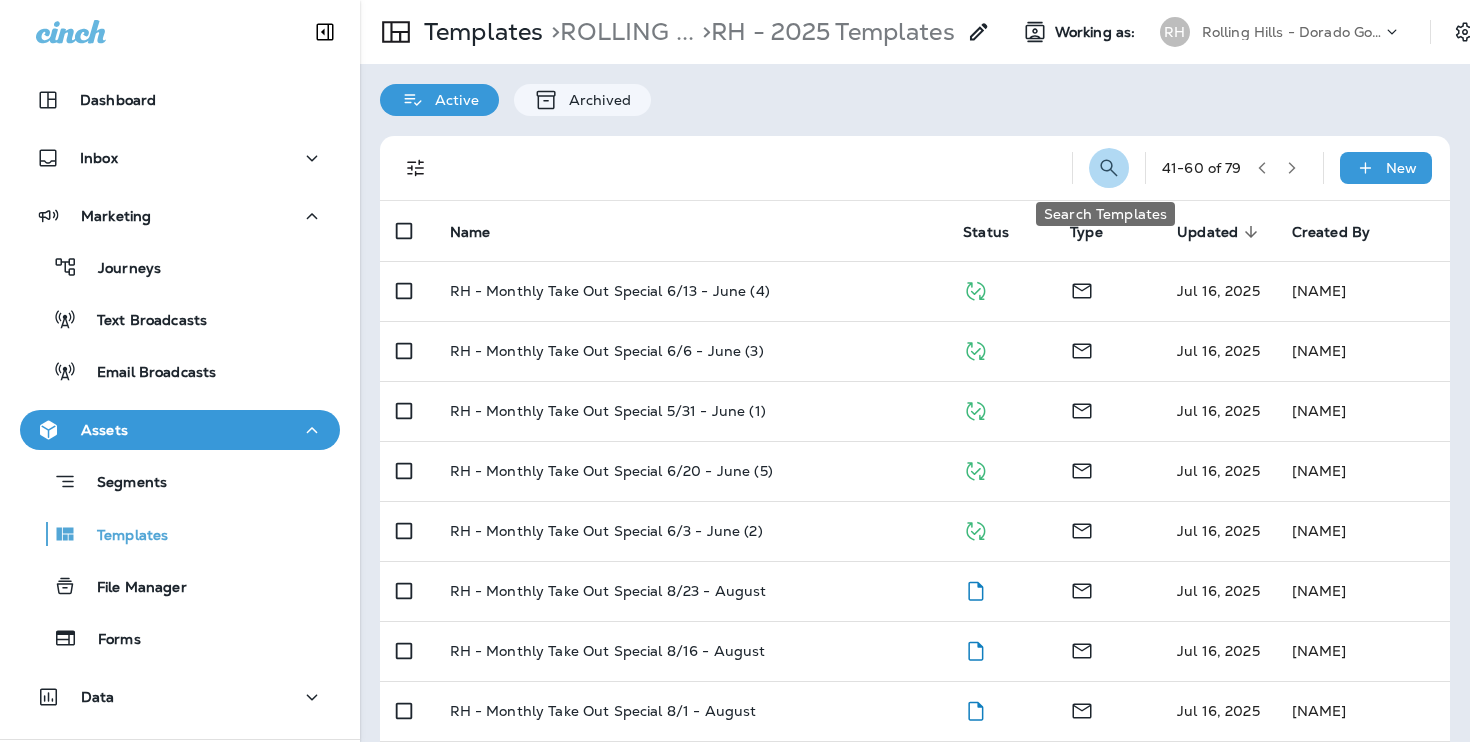 click 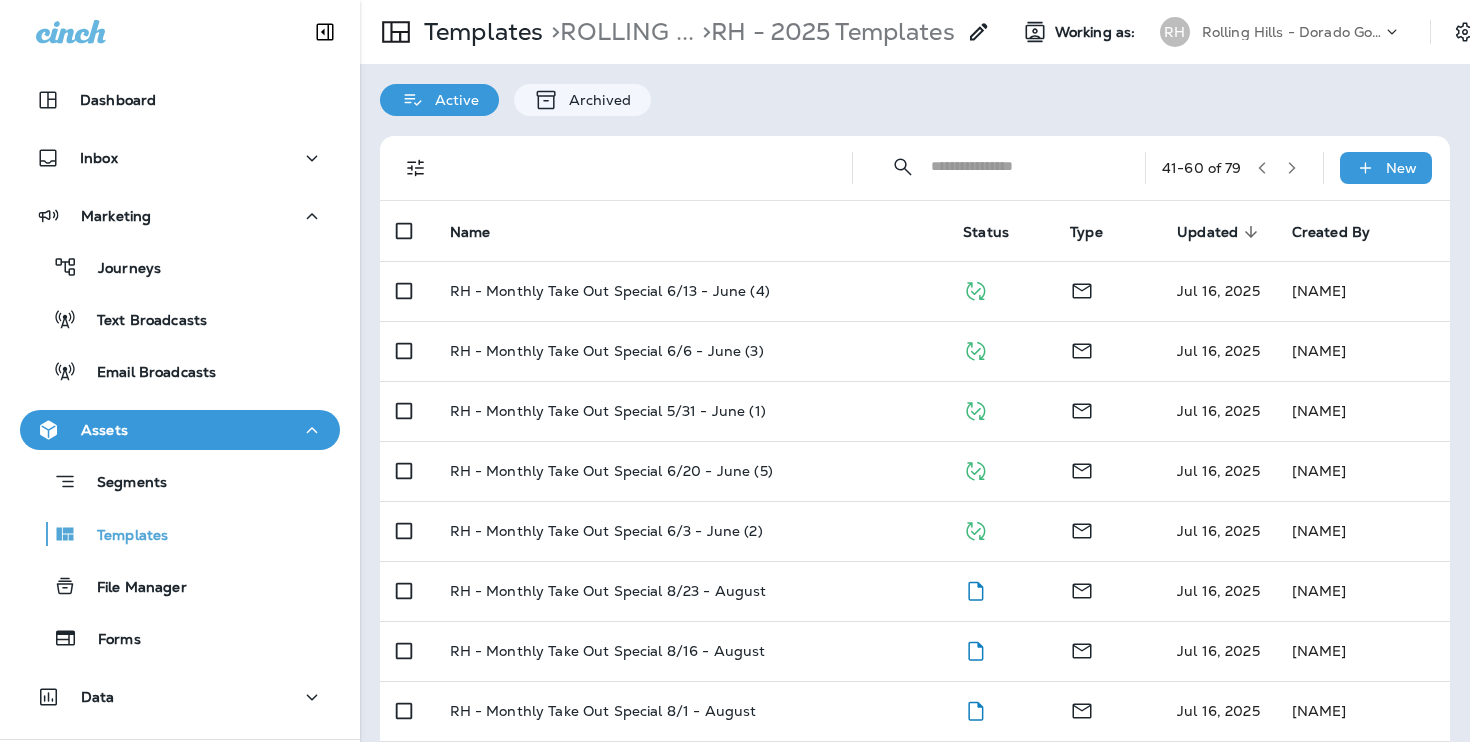 click on "​ ​" at bounding box center [999, 168] 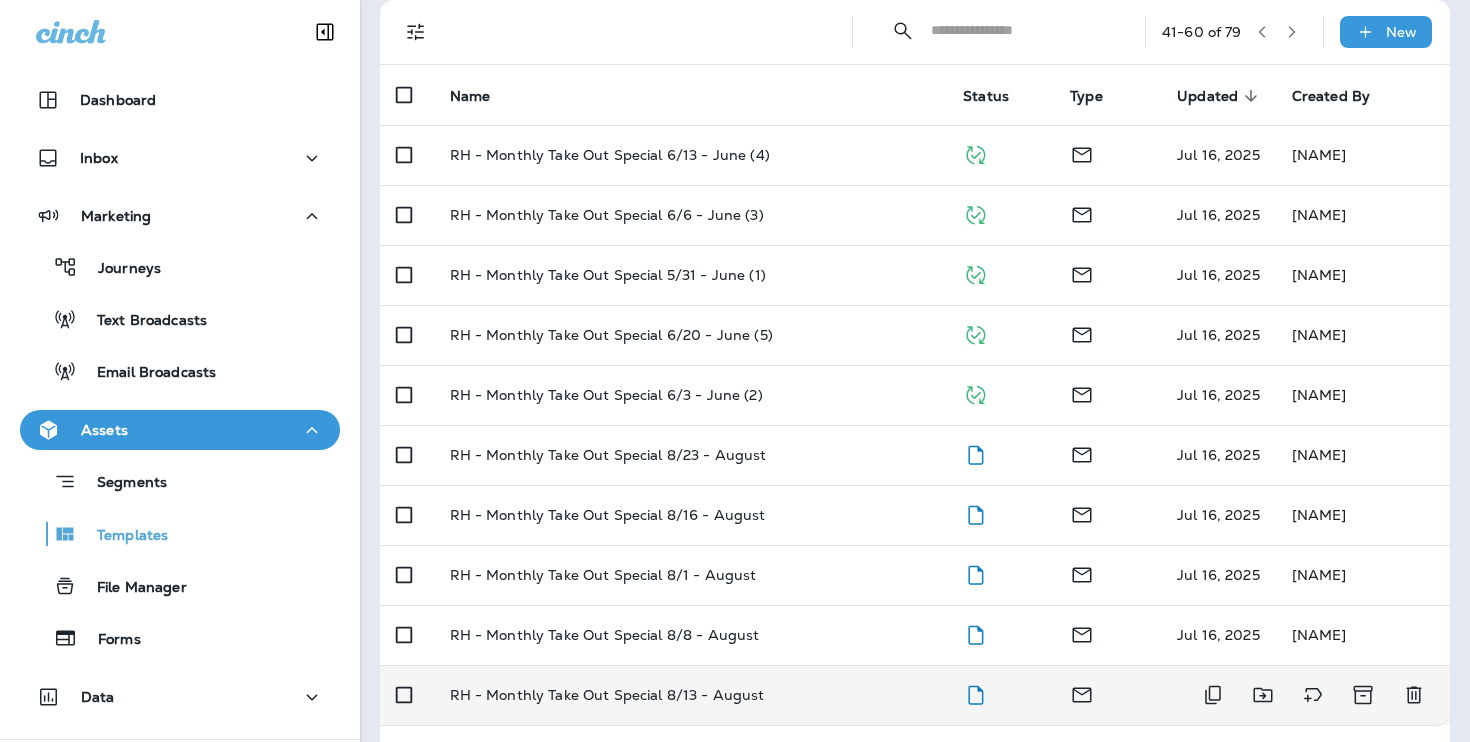 click on "RH - Monthly Take Out Special 8/13 - August" at bounding box center [691, 695] 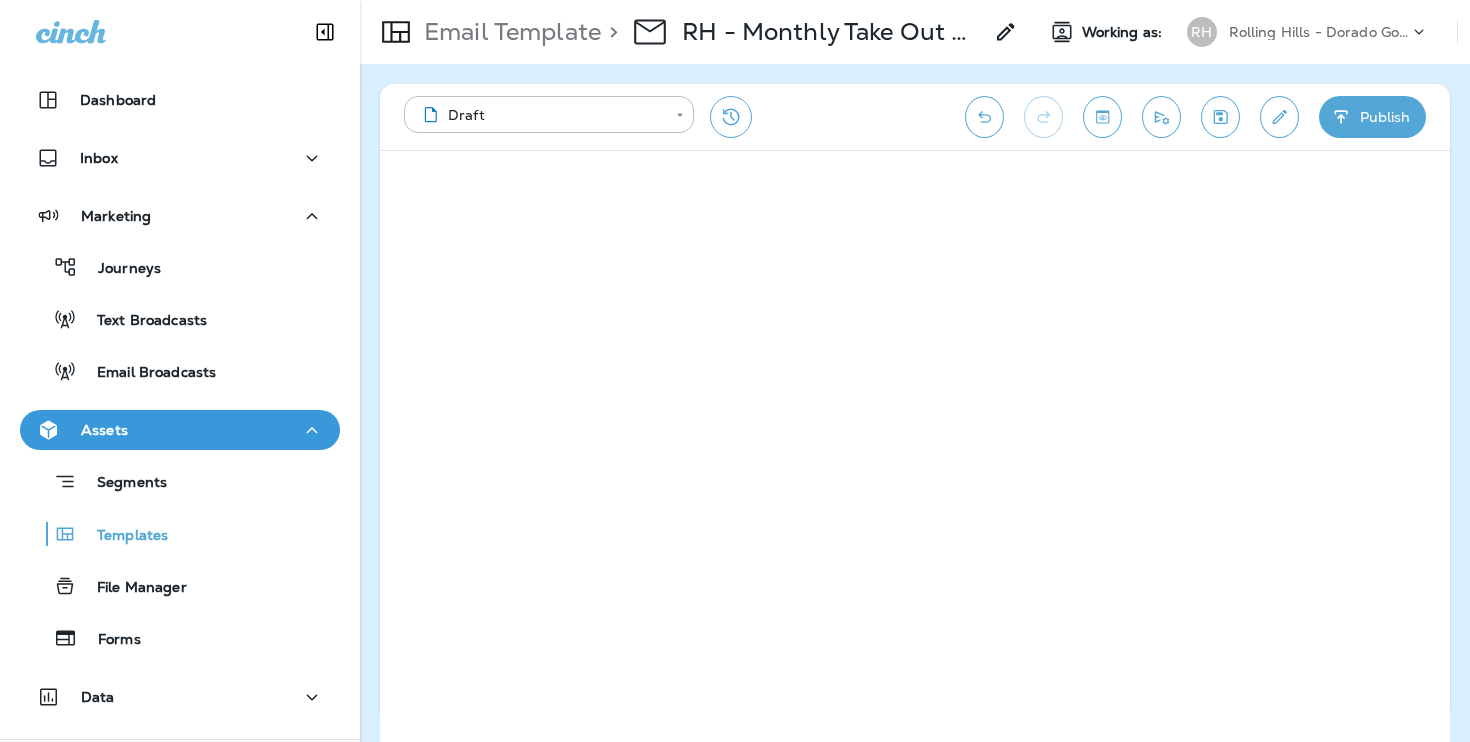 click on "Publish" at bounding box center [1372, 117] 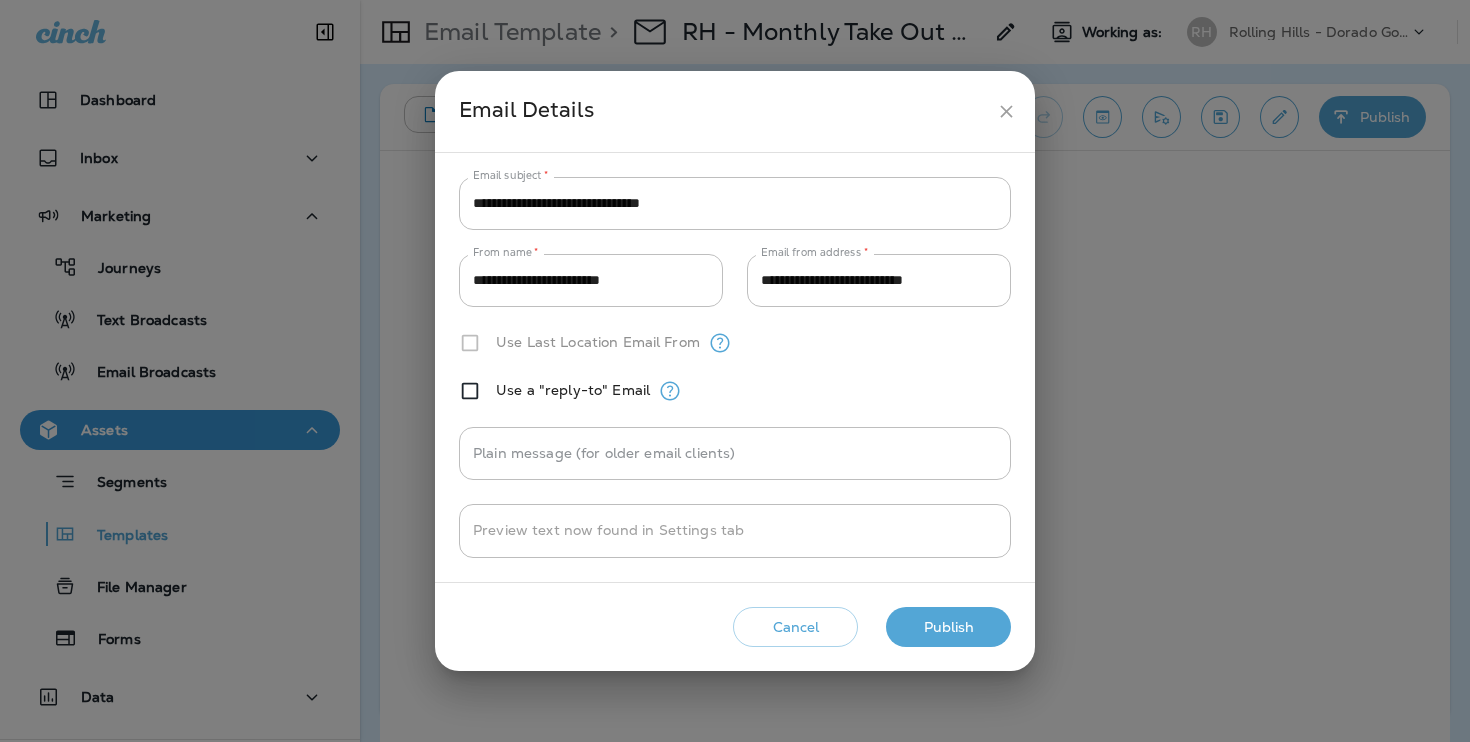 click on "Publish" at bounding box center [948, 627] 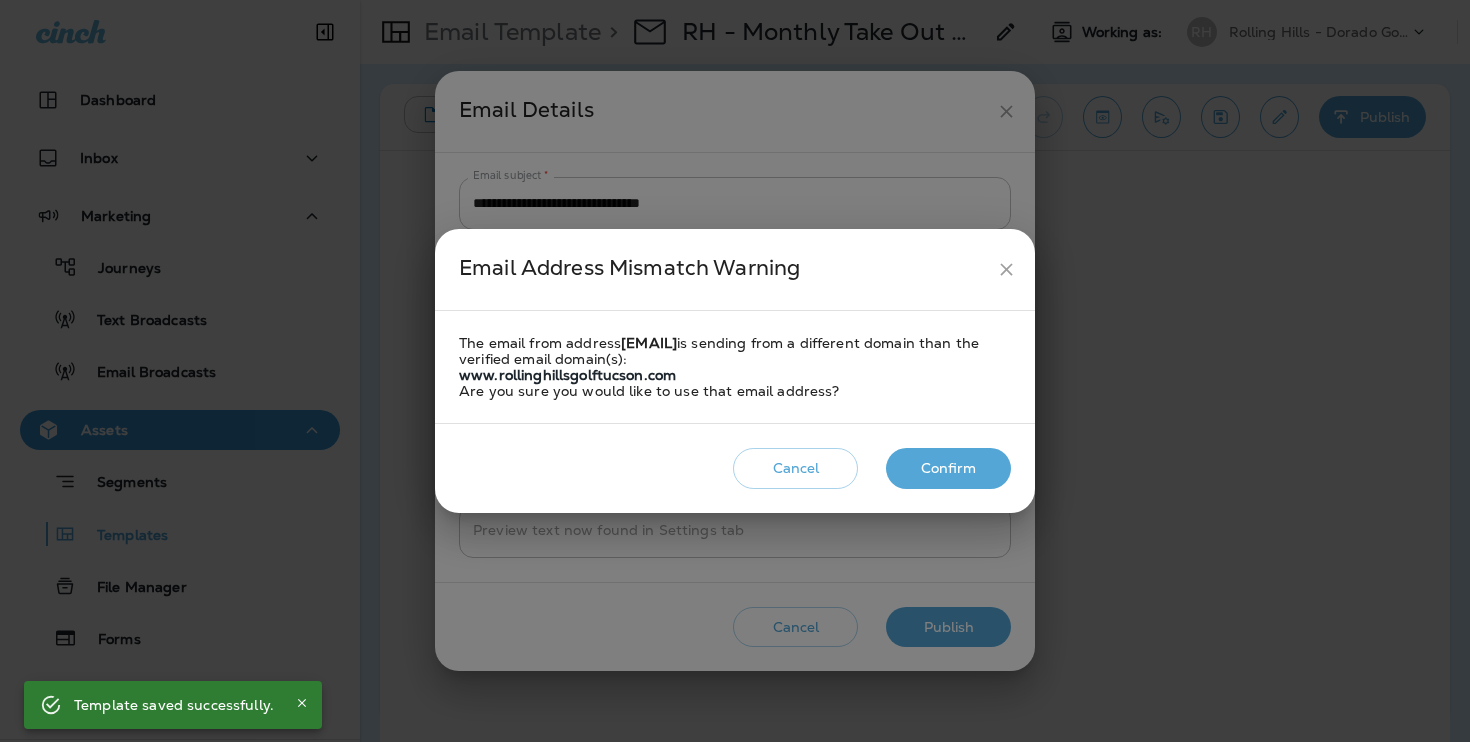 click on "Confirm" at bounding box center [948, 468] 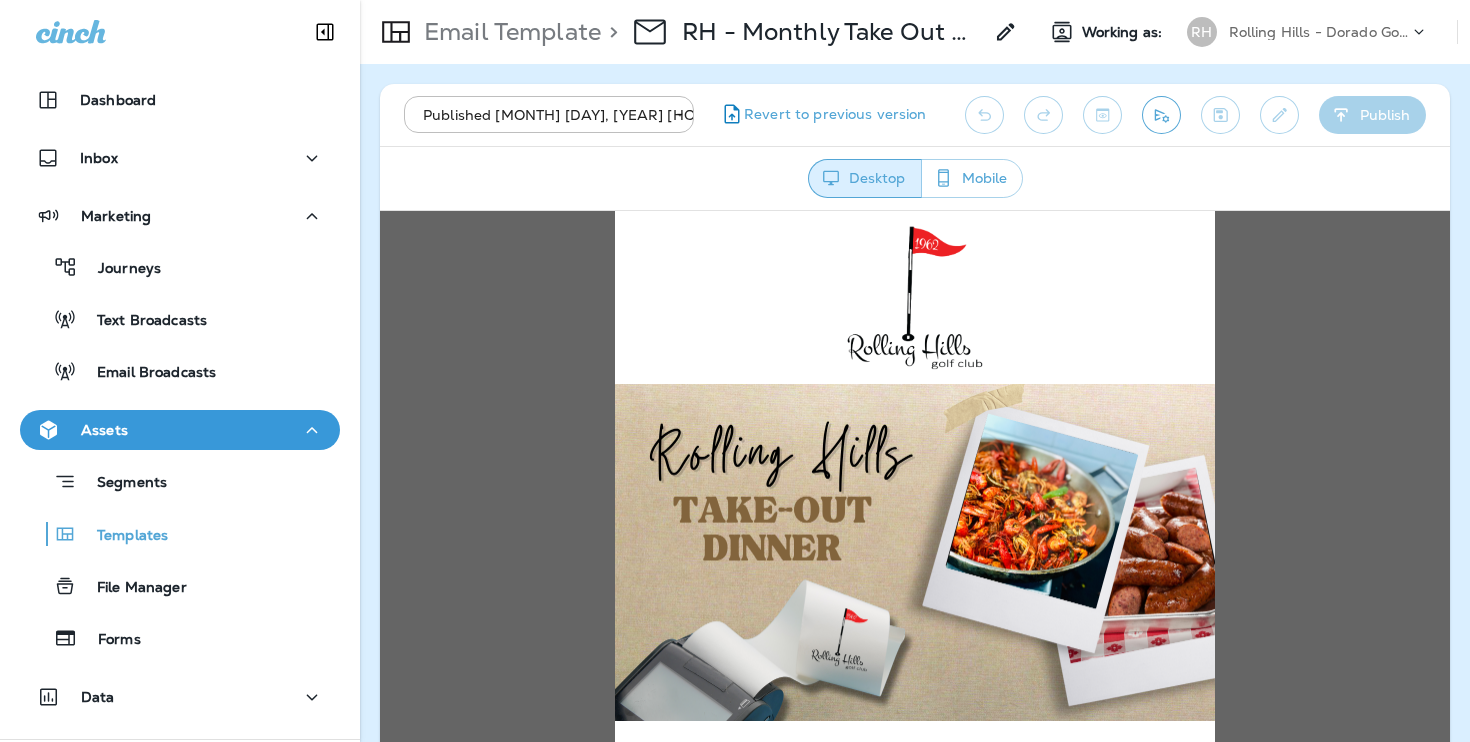 scroll, scrollTop: 0, scrollLeft: 0, axis: both 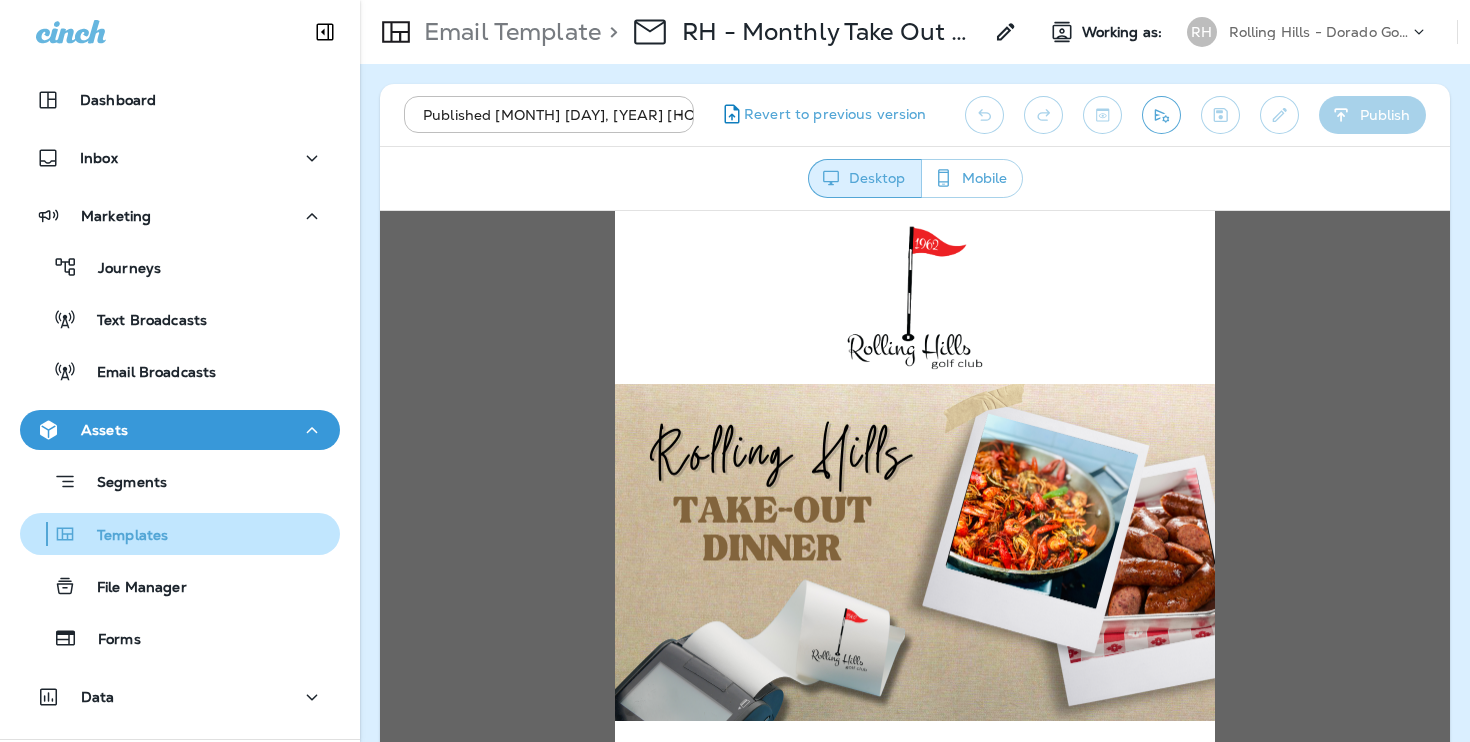 click on "Templates" at bounding box center [180, 534] 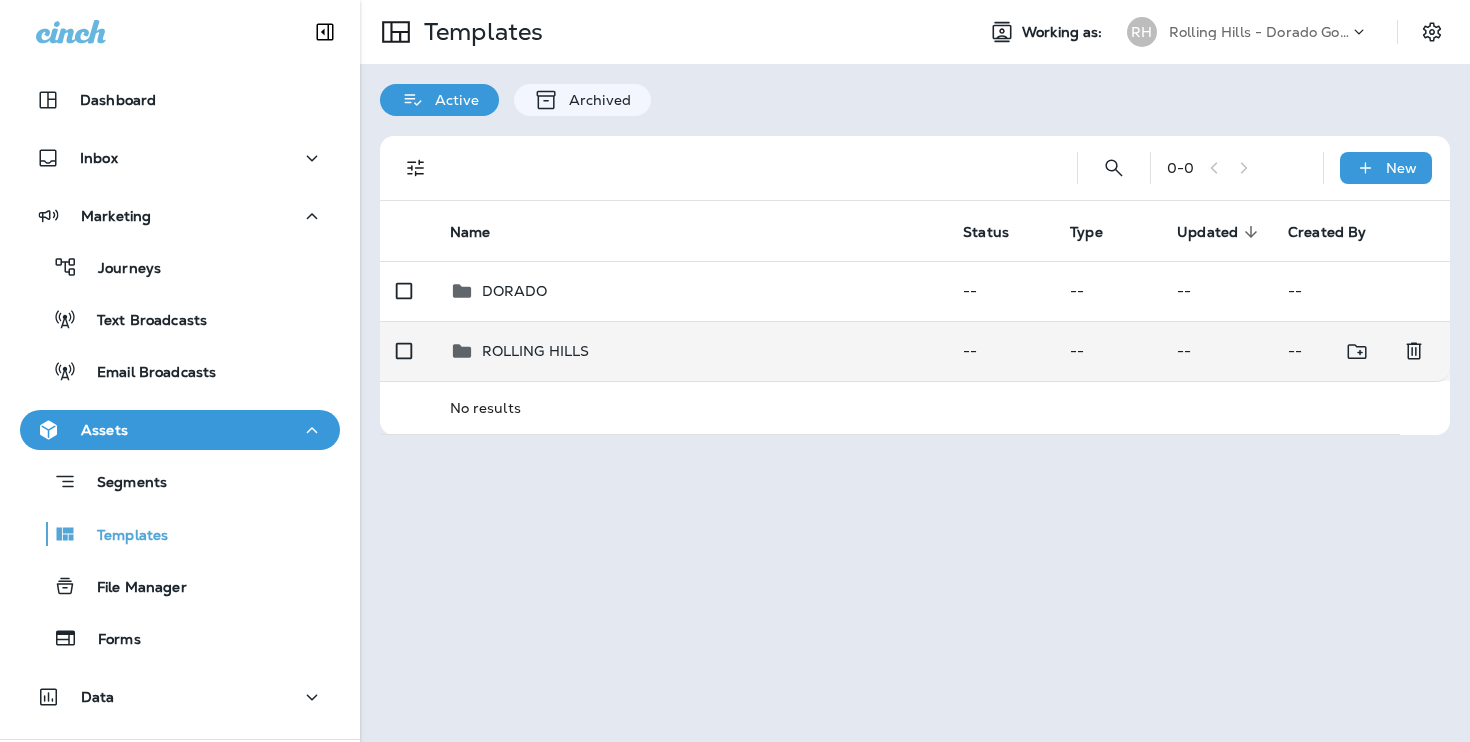 click on "ROLLING HILLS" at bounding box center [691, 351] 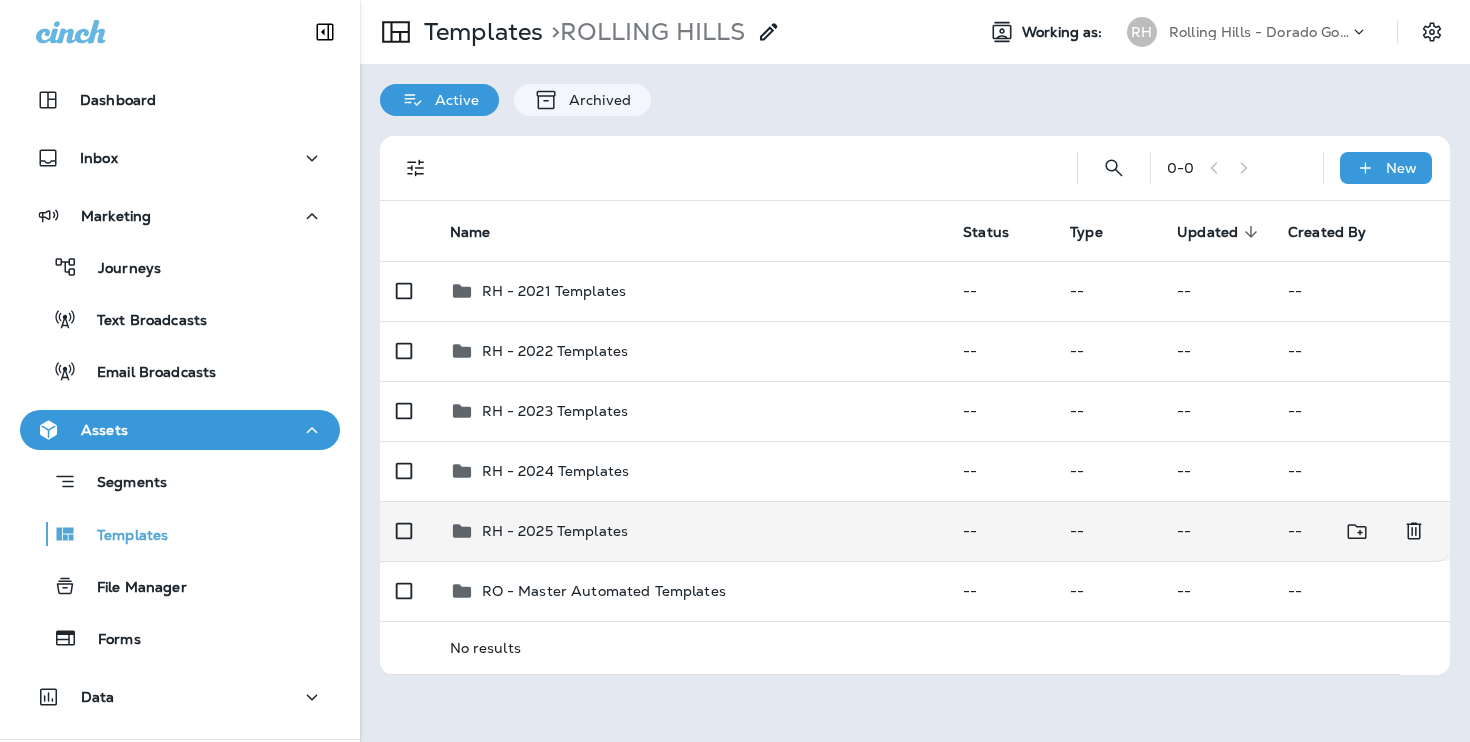 click on "RH - 2025 Templates" at bounding box center [691, 531] 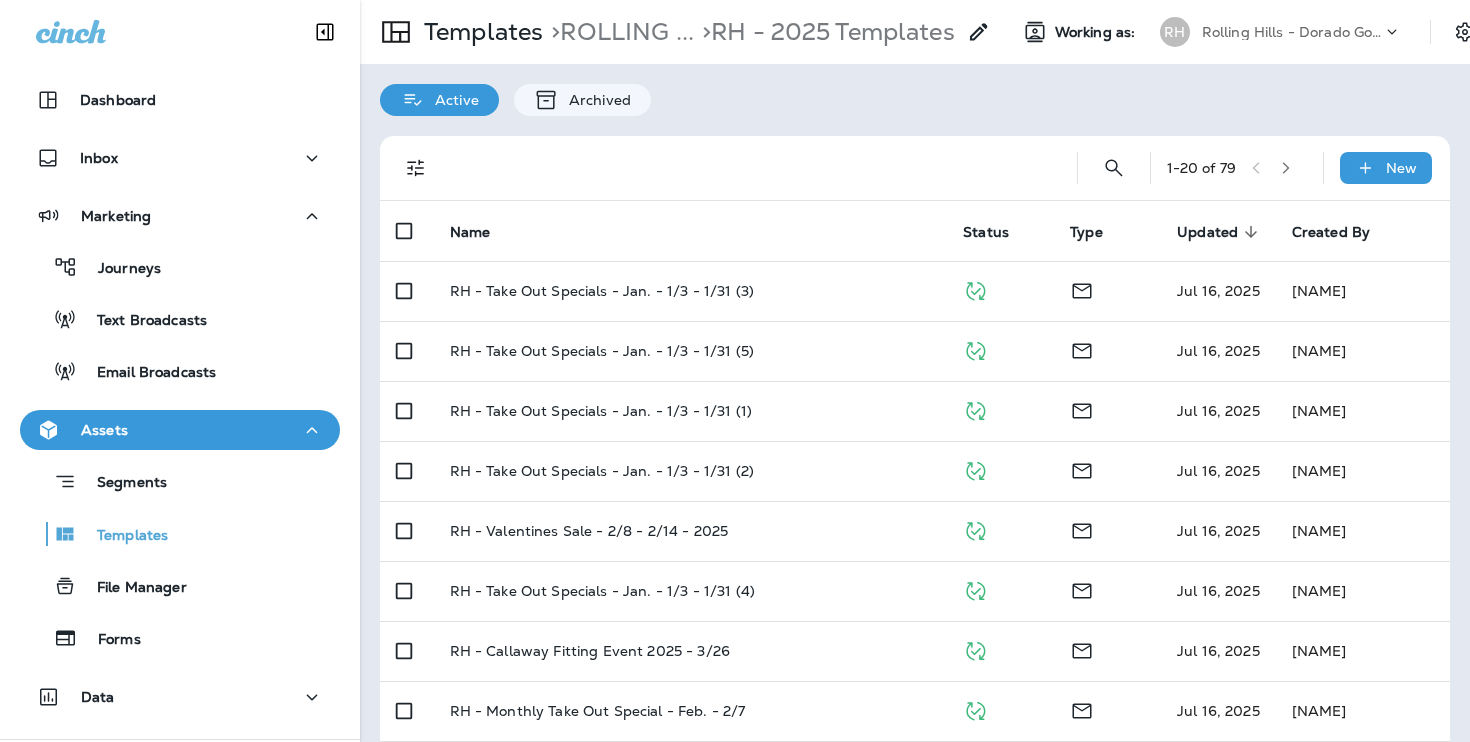 click at bounding box center [1286, 168] 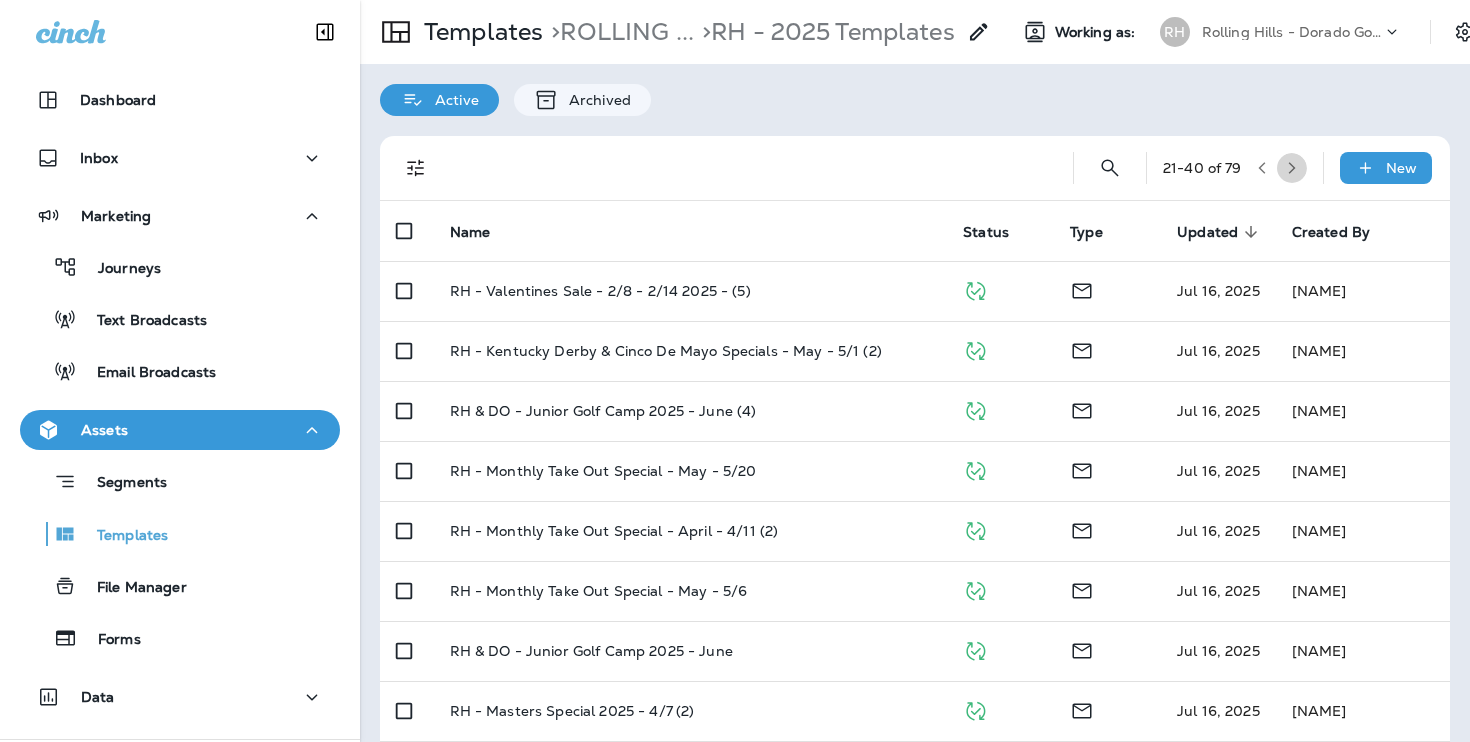click 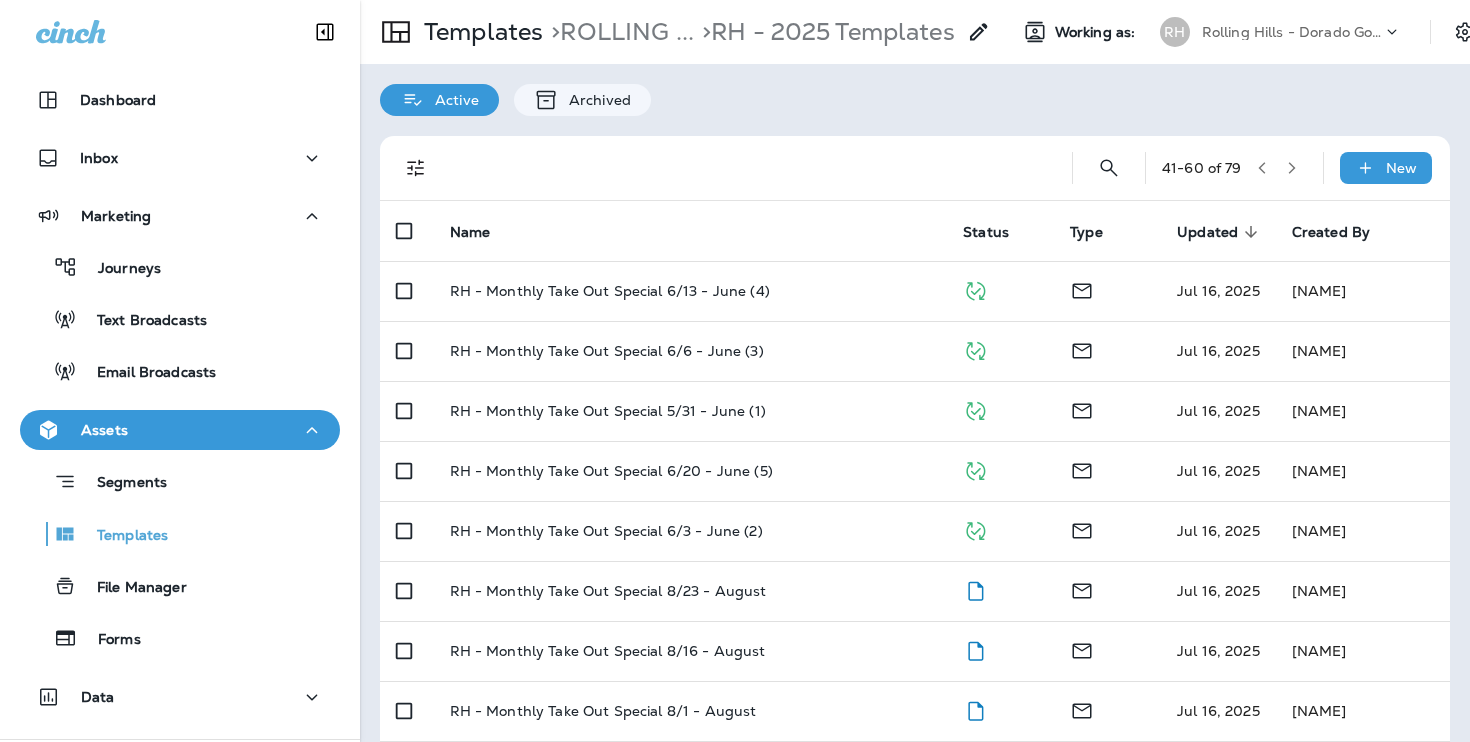 click 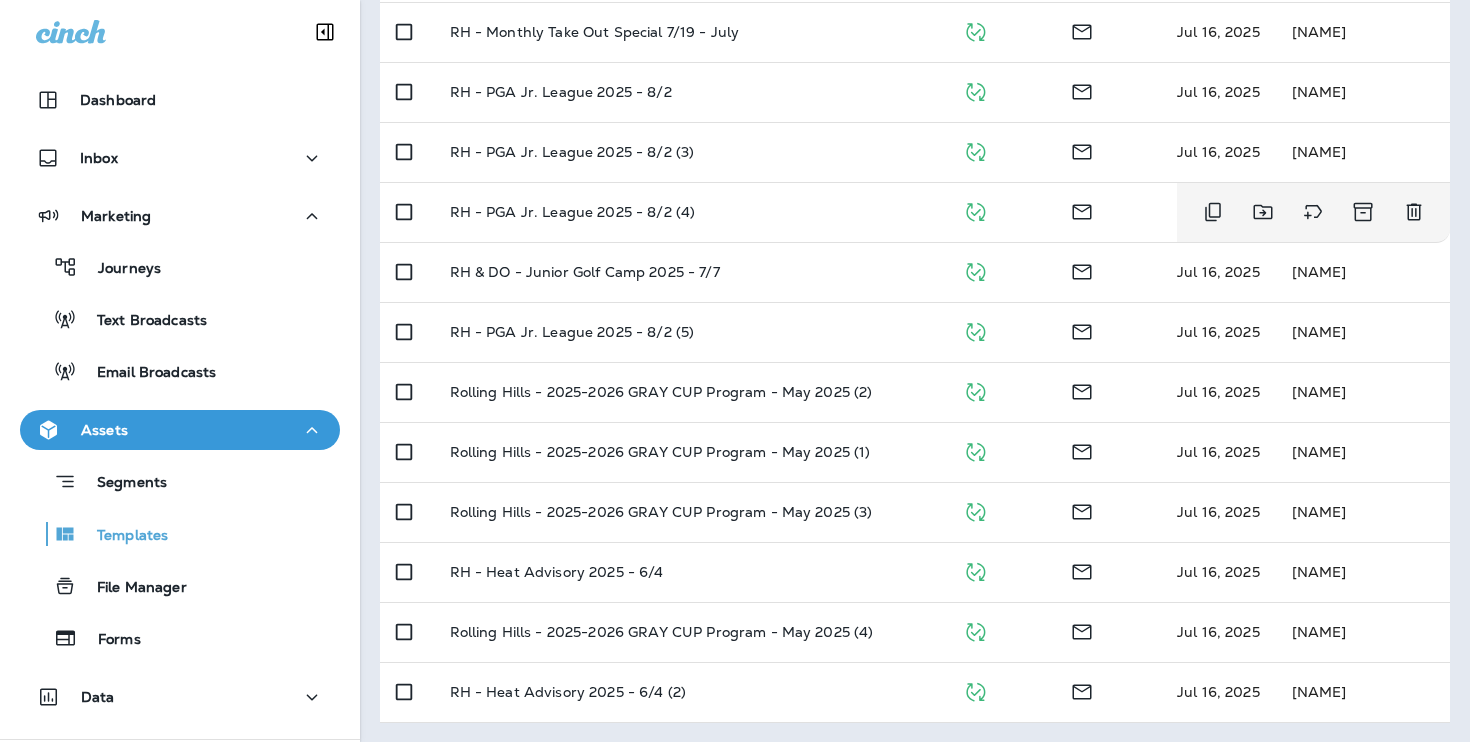 scroll, scrollTop: 0, scrollLeft: 0, axis: both 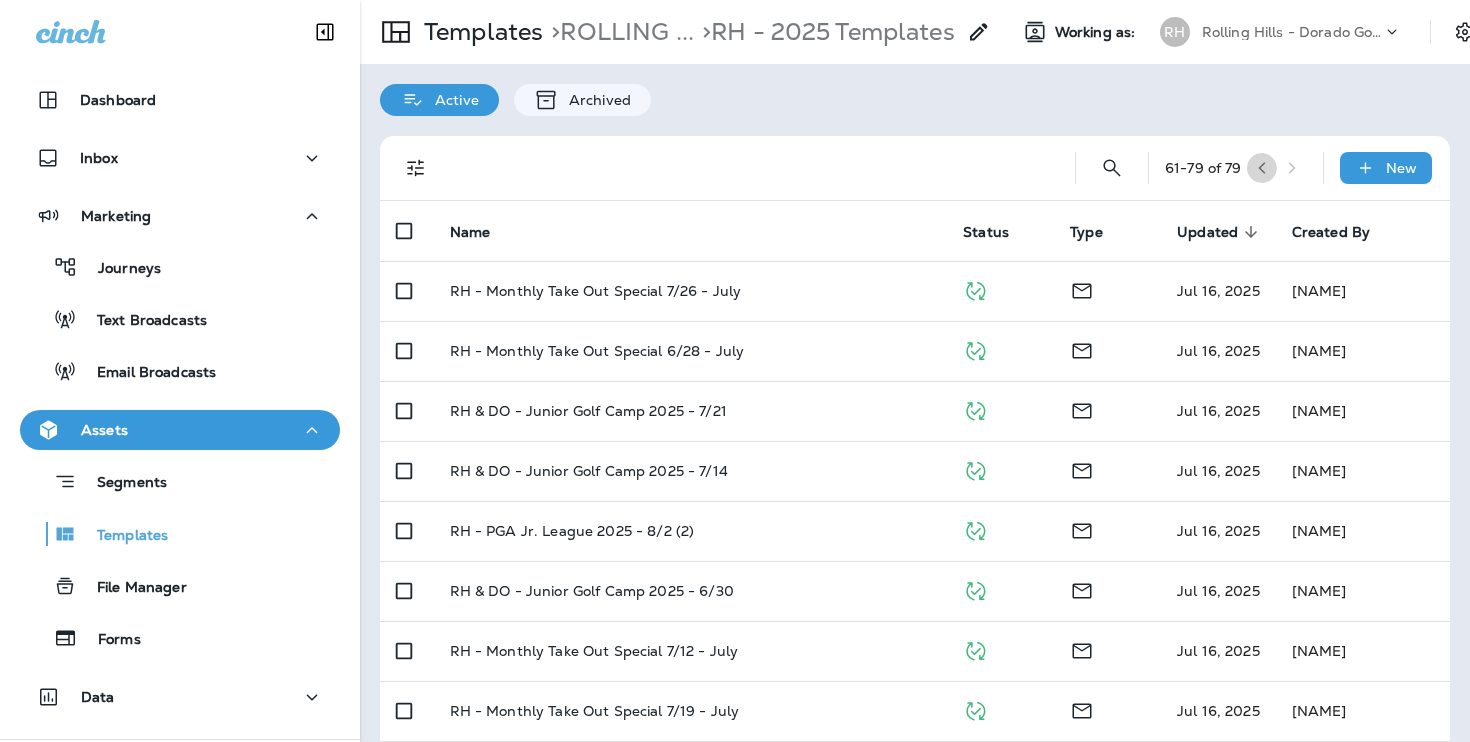 click 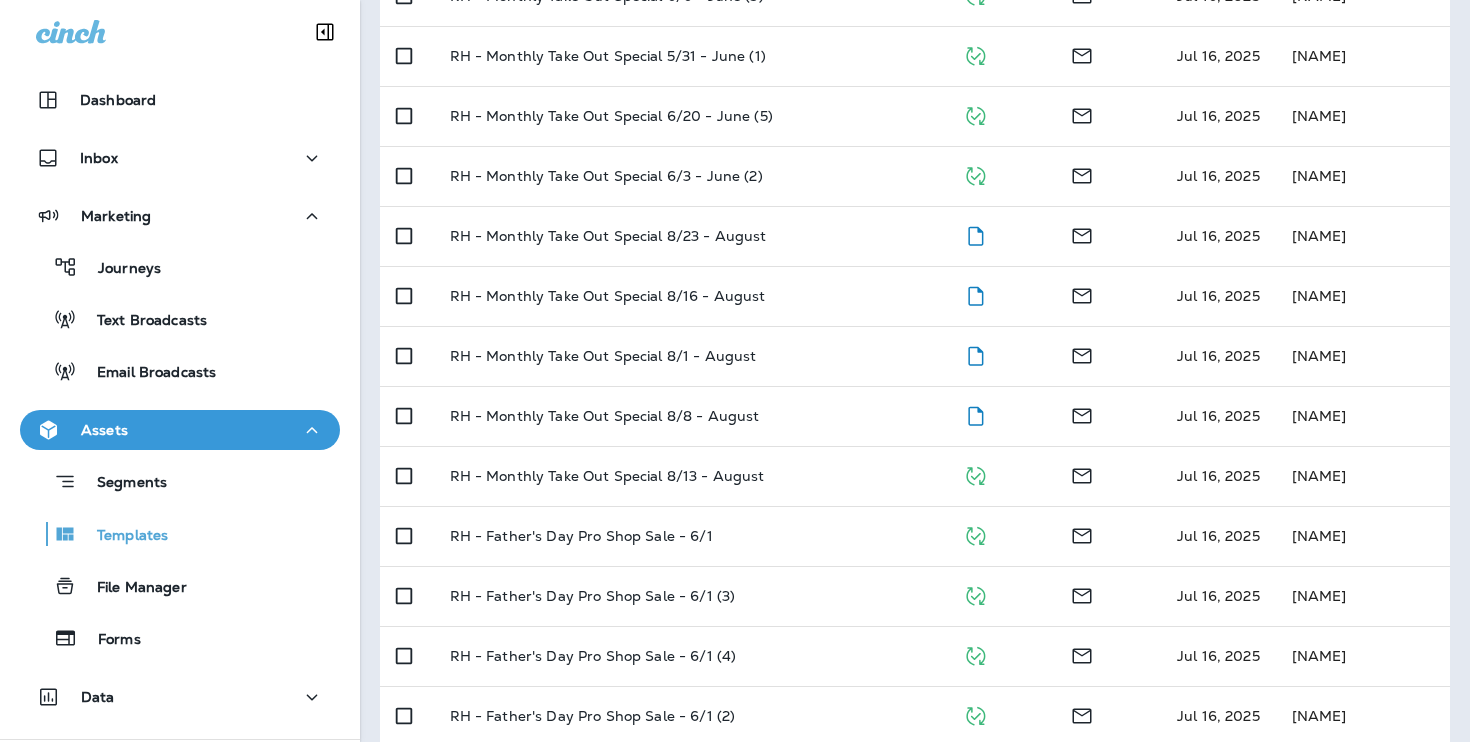 scroll, scrollTop: 283, scrollLeft: 0, axis: vertical 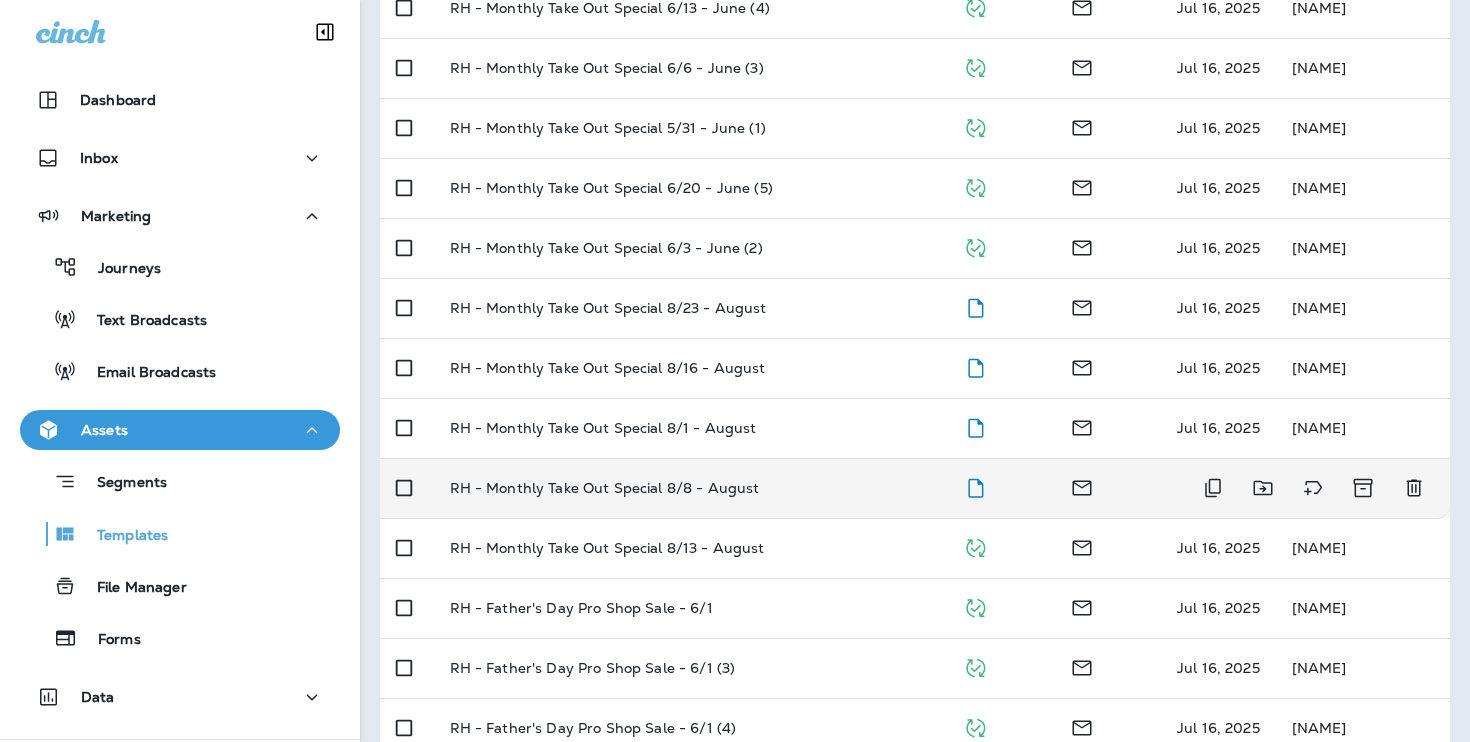 click on "RH - Monthly Take Out Special 8/8 - August" at bounding box center (691, 488) 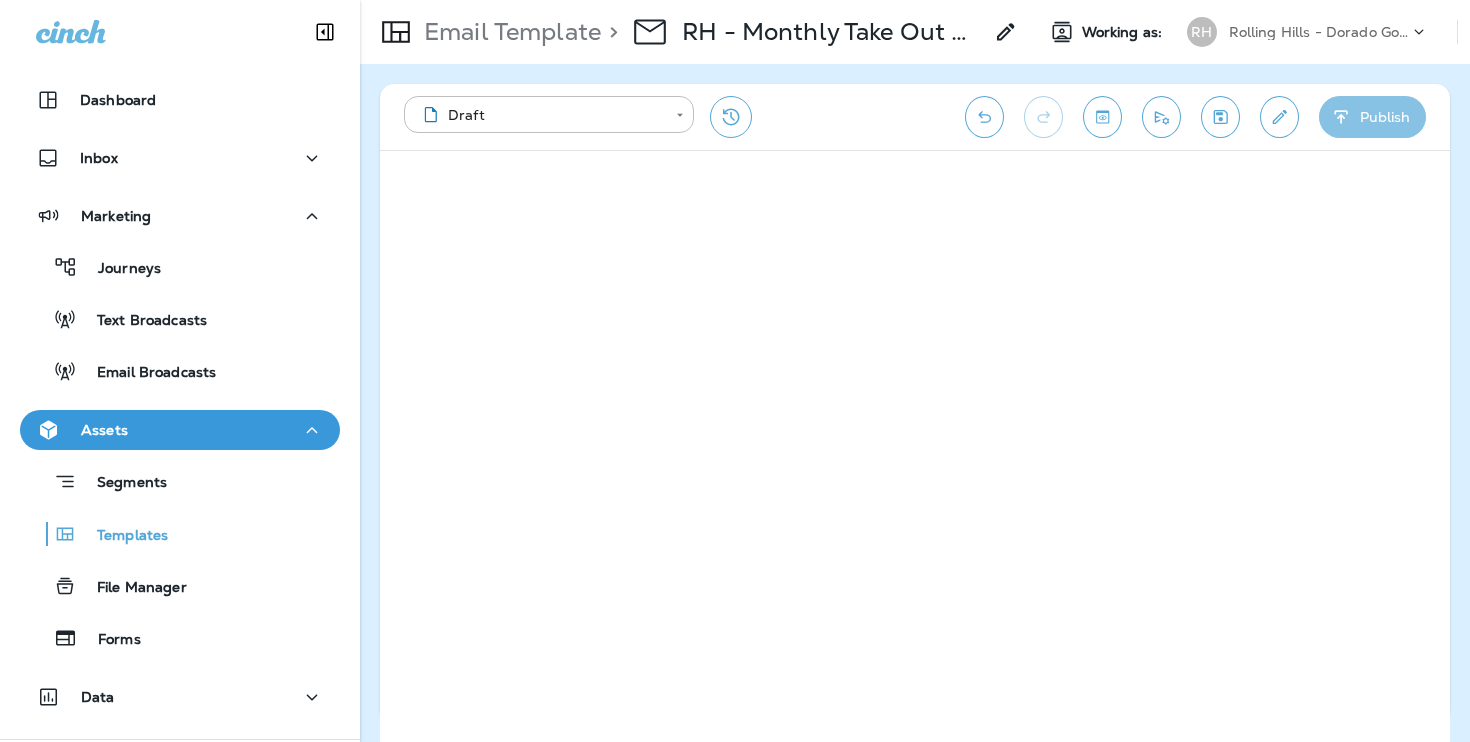 click on "Publish" at bounding box center (1372, 117) 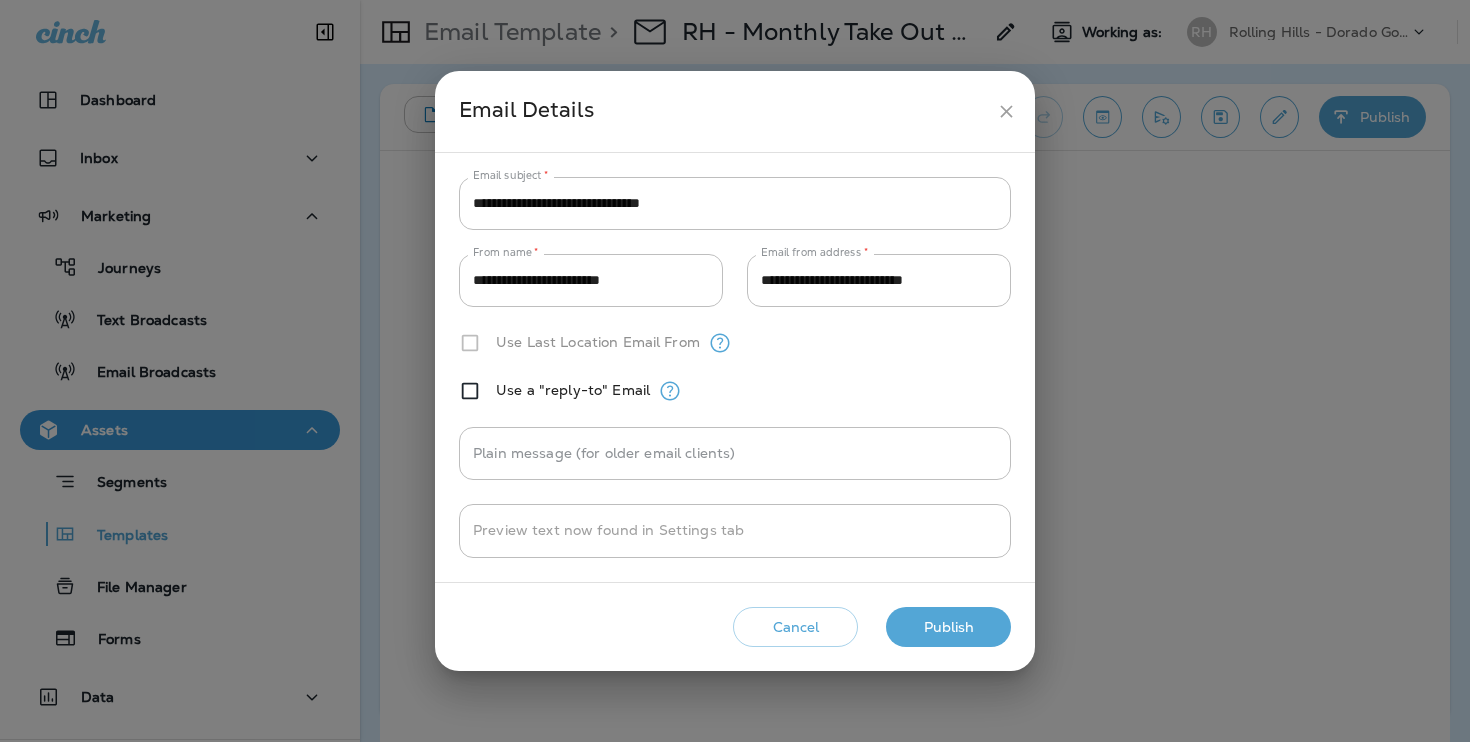 click on "Publish" at bounding box center [948, 627] 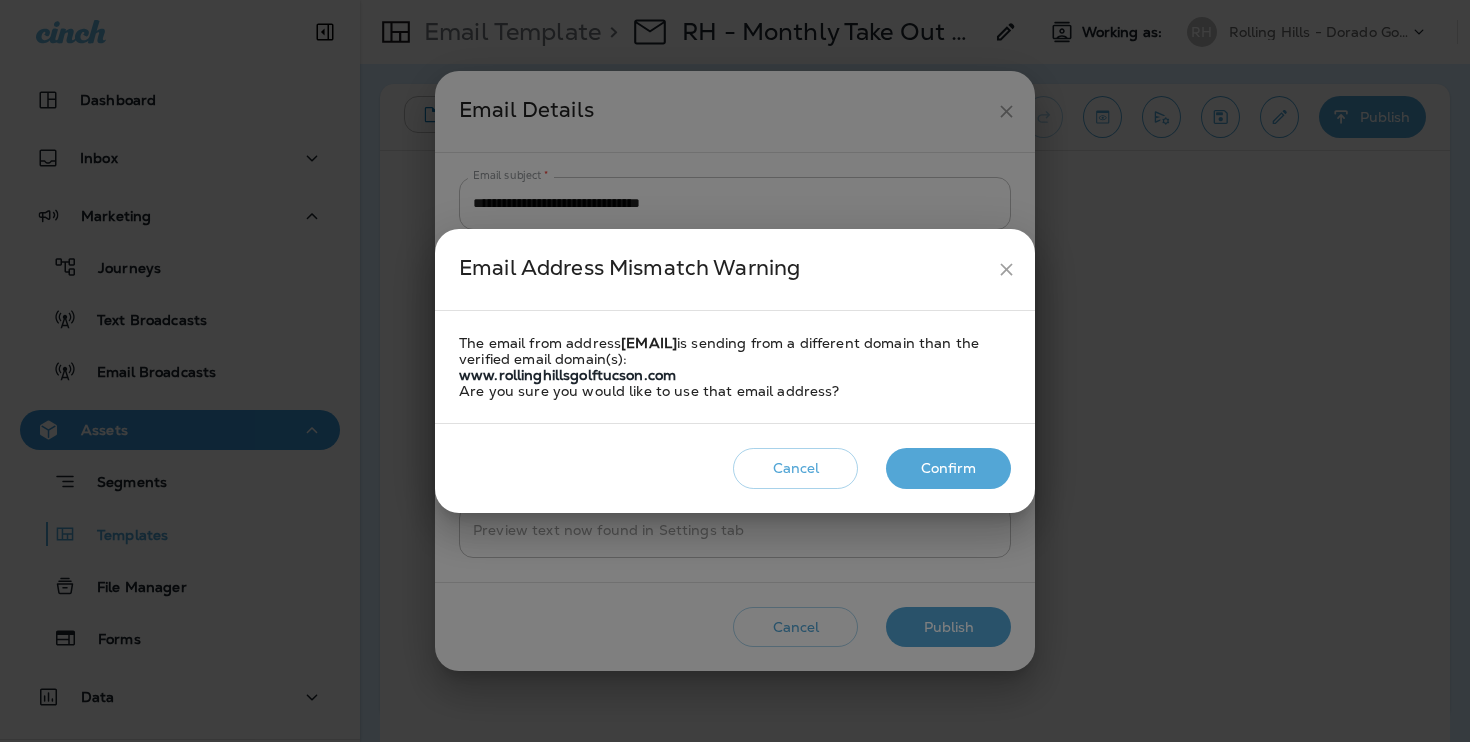 click on "Confirm" at bounding box center [948, 468] 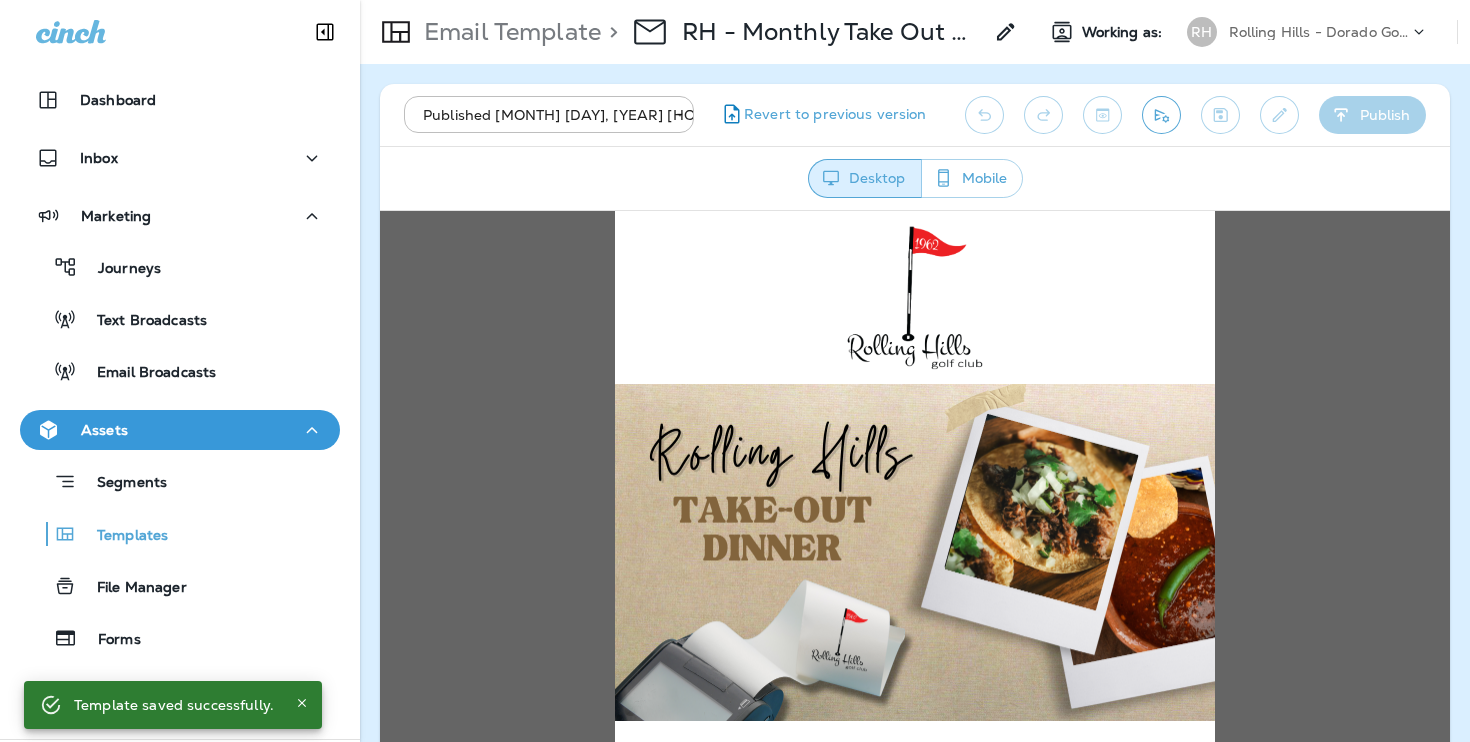 scroll, scrollTop: 0, scrollLeft: 0, axis: both 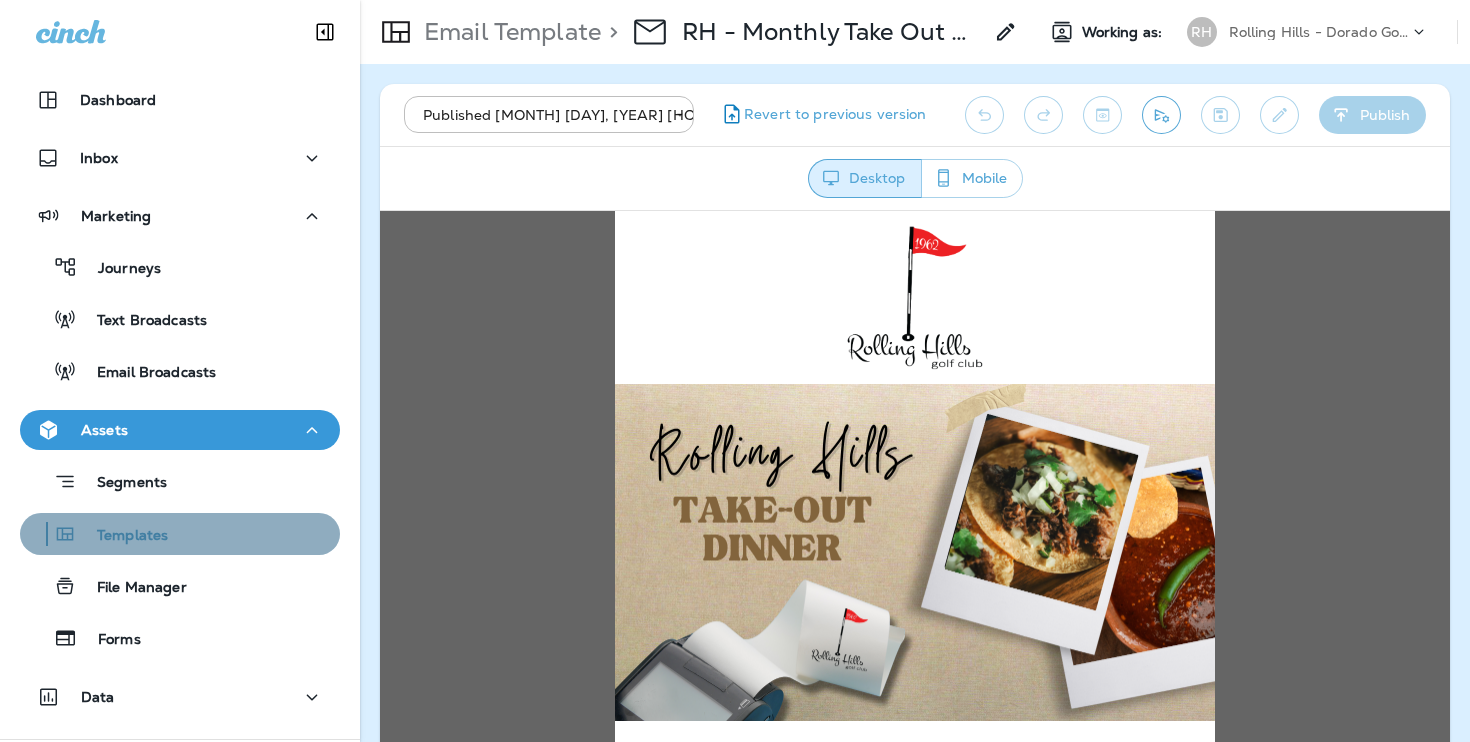 click on "Templates" at bounding box center (98, 534) 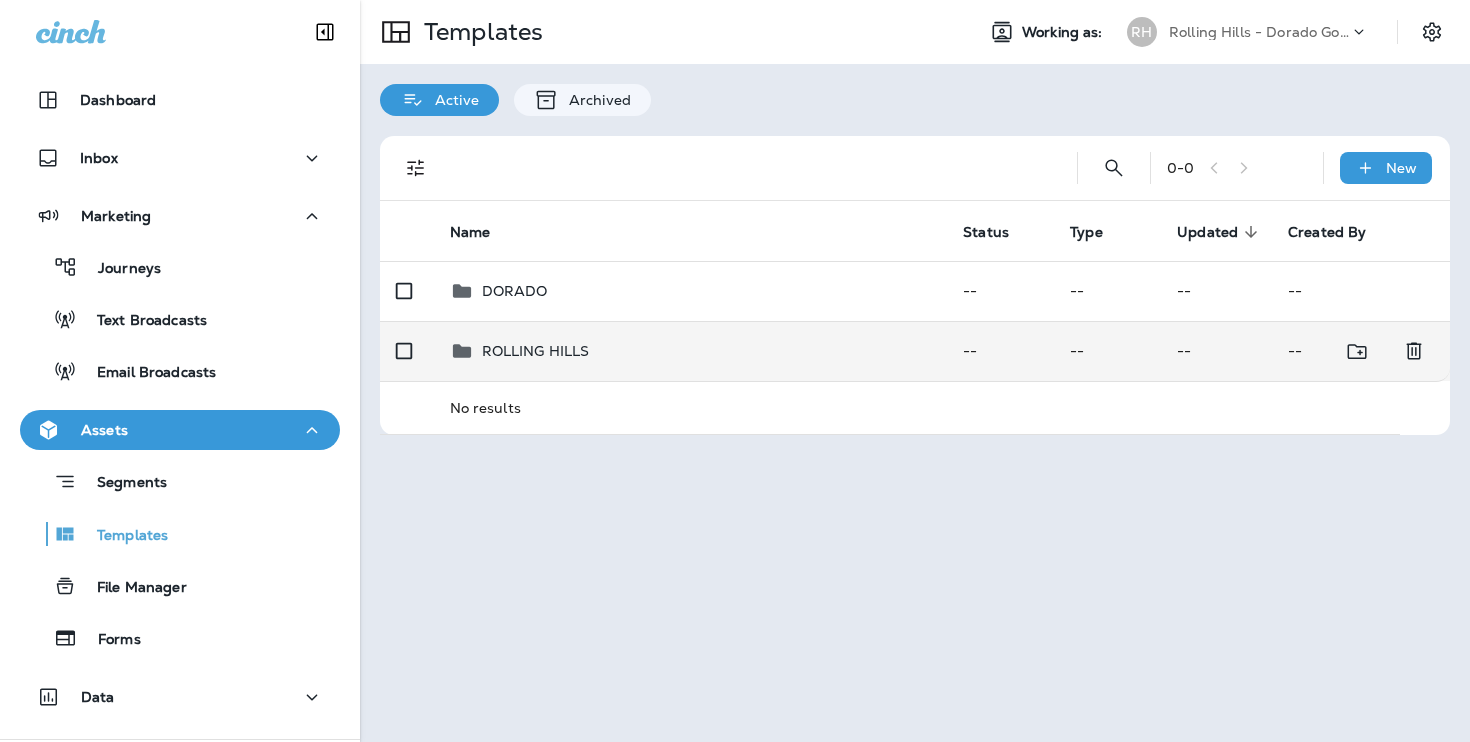 click on "ROLLING HILLS" at bounding box center [691, 351] 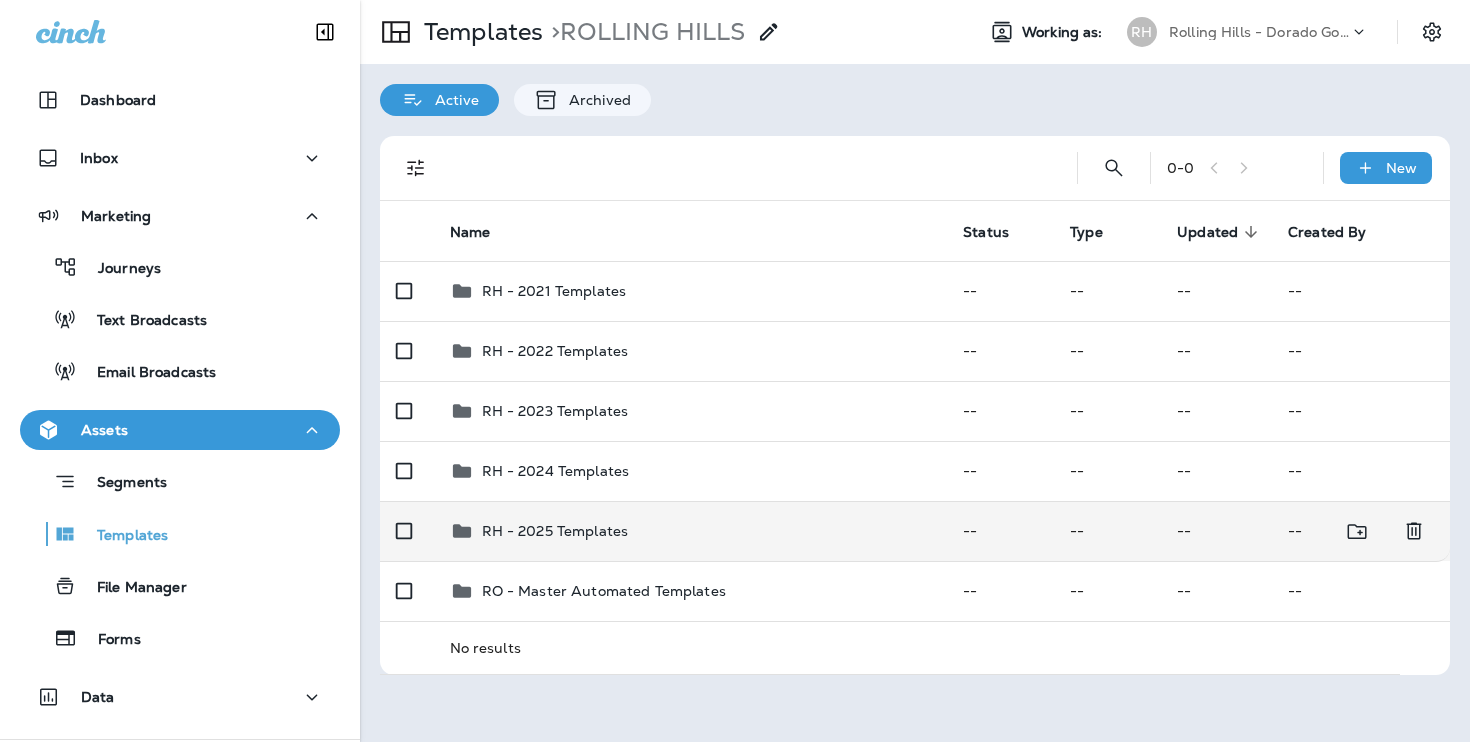 click on "RH - 2025 Templates" at bounding box center (691, 531) 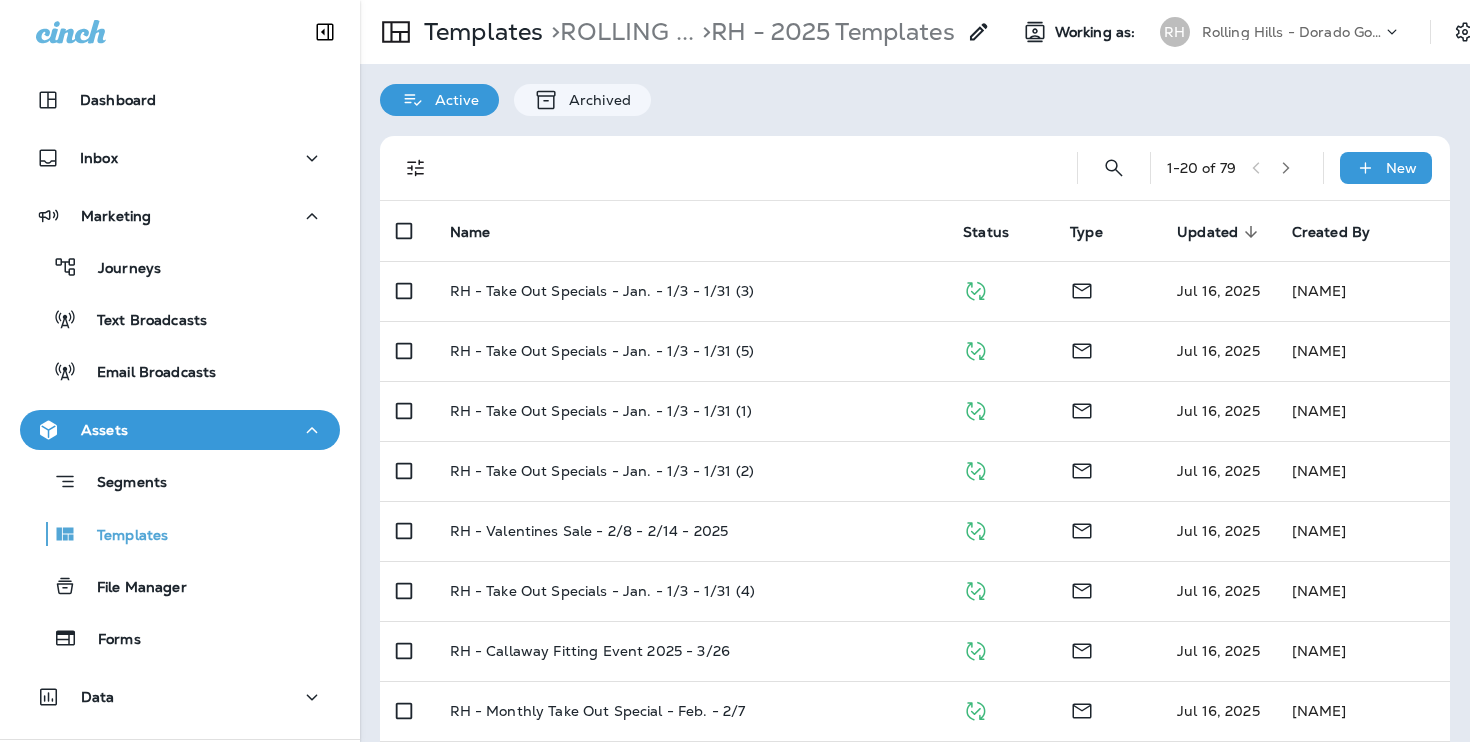 click on "1  -  20   of 79" at bounding box center [1237, 168] 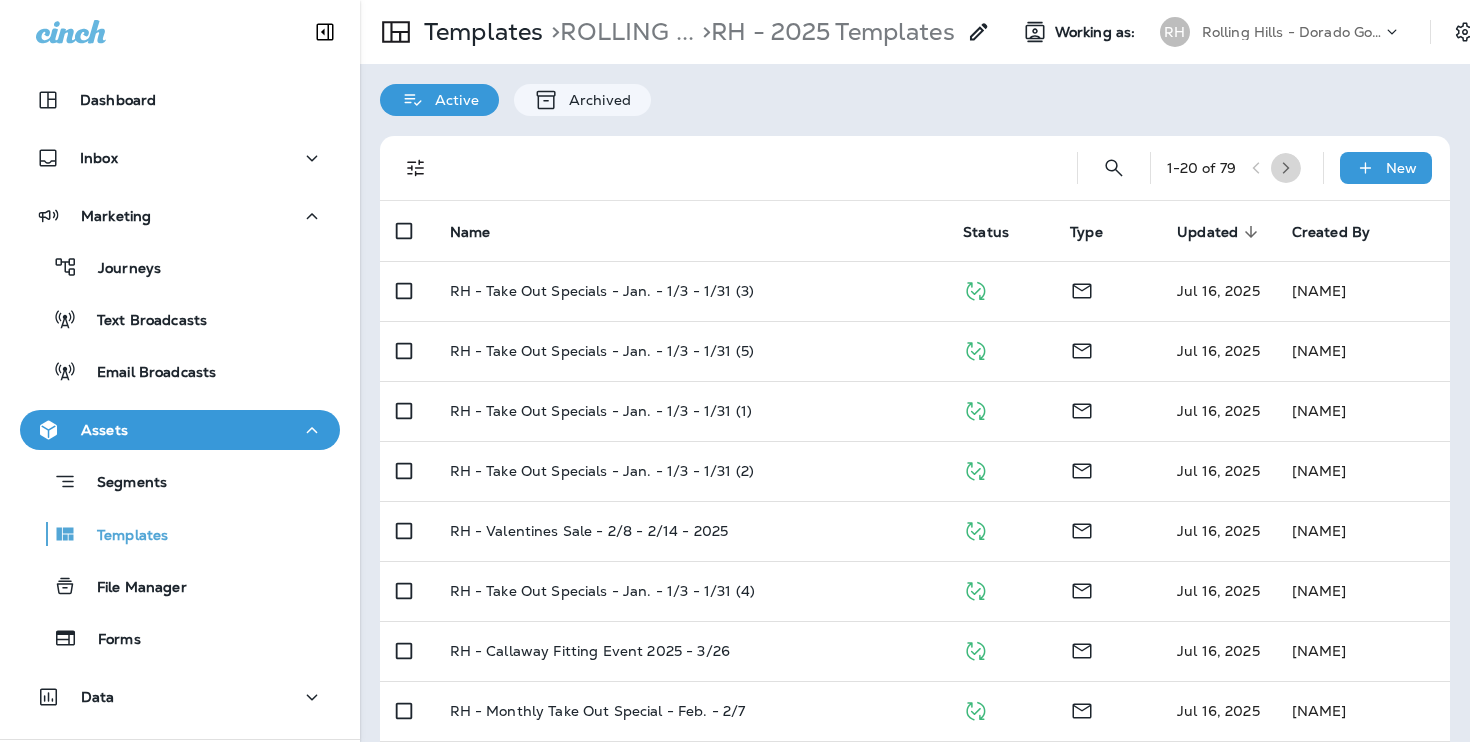 click 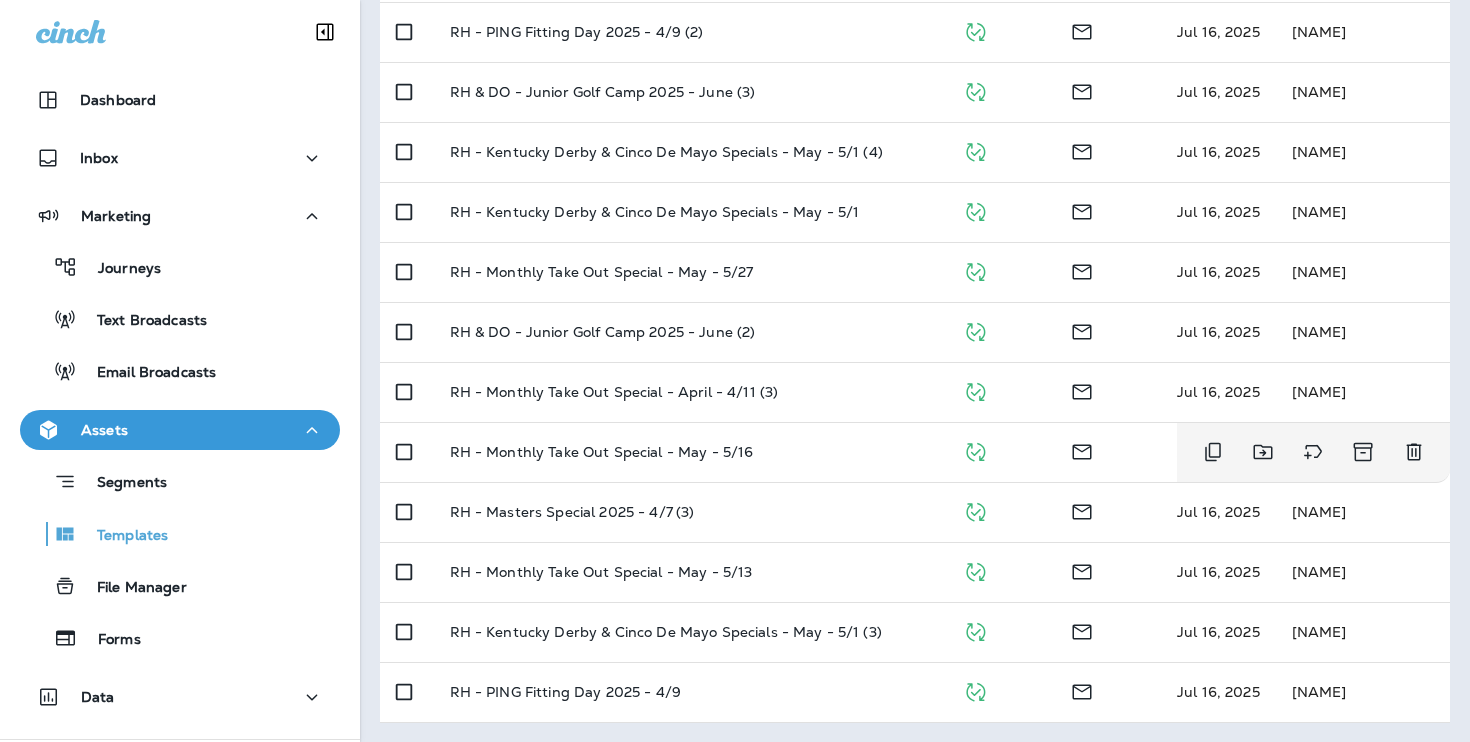 scroll, scrollTop: 0, scrollLeft: 0, axis: both 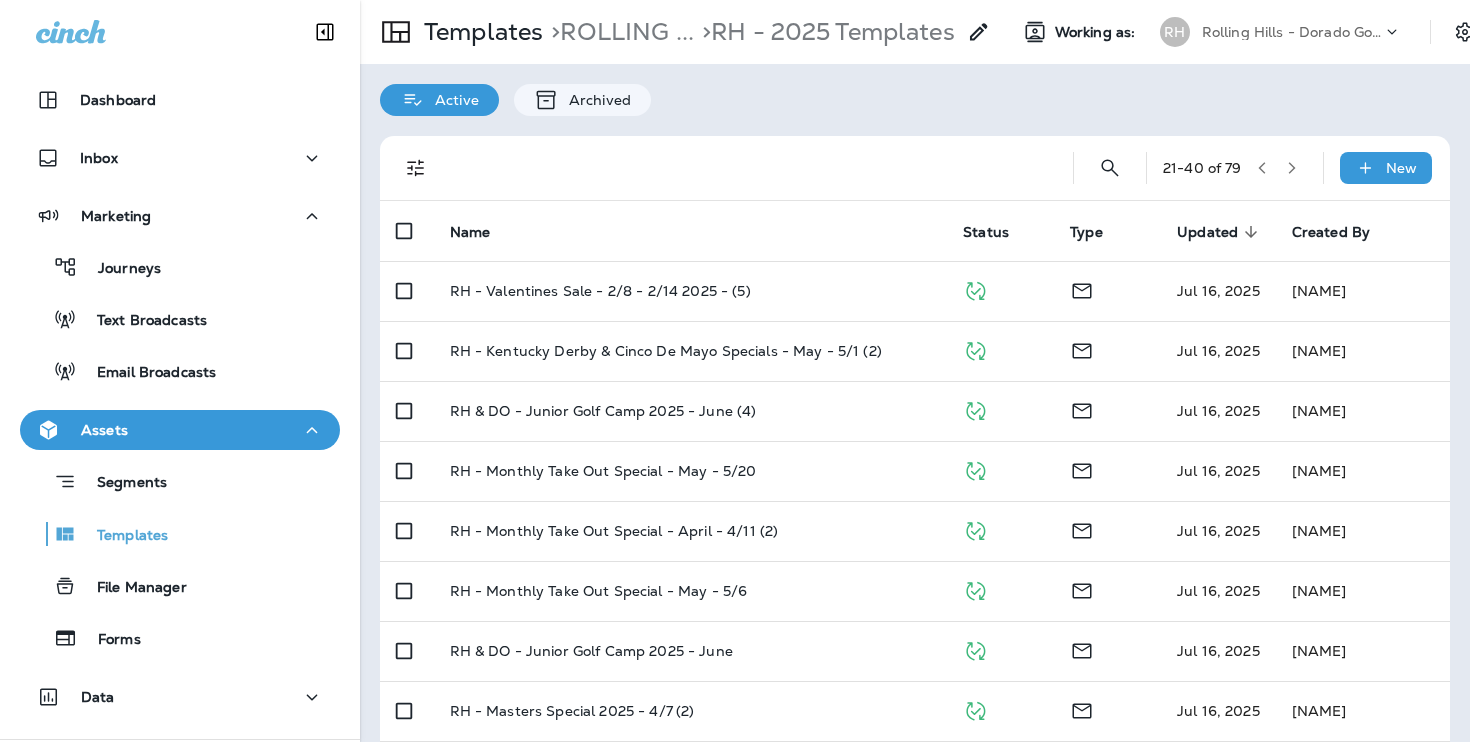 click 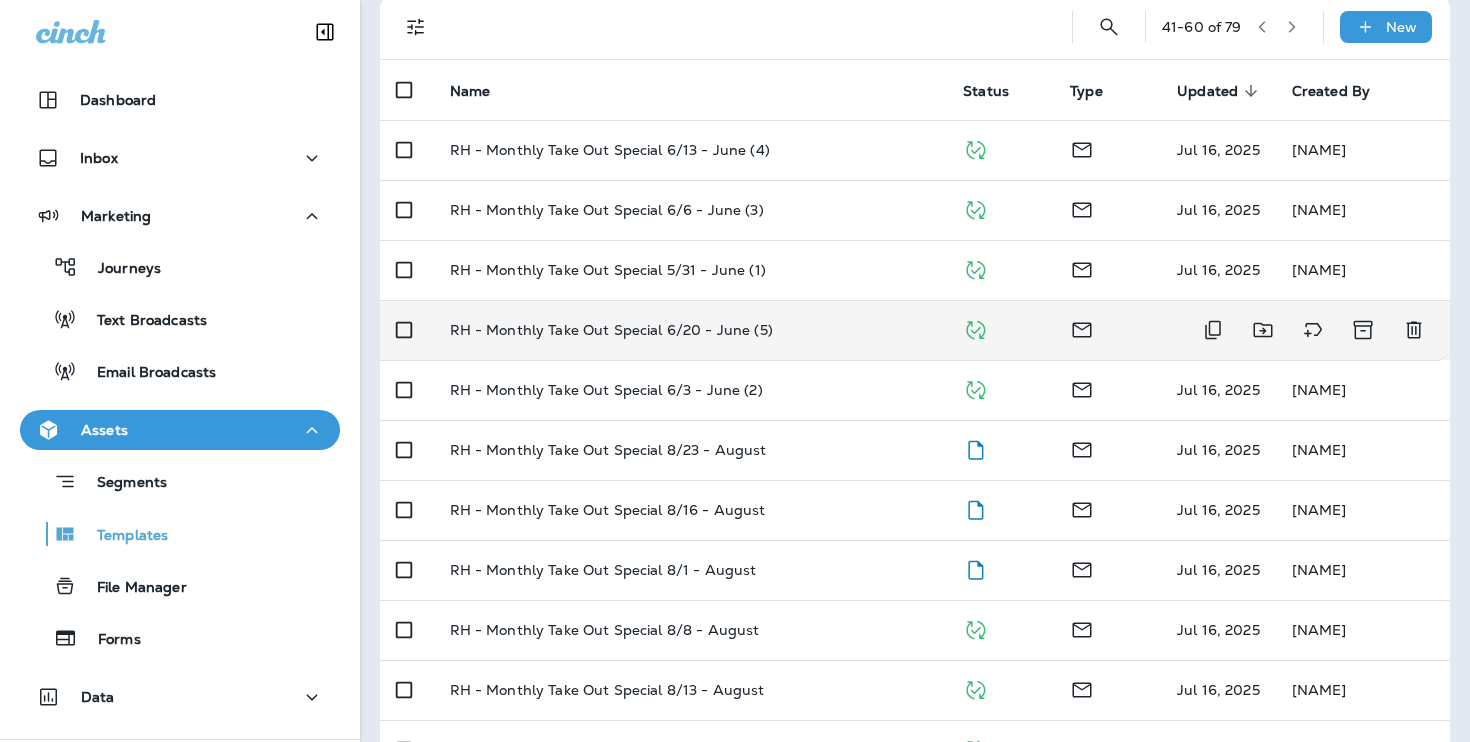 scroll, scrollTop: 142, scrollLeft: 0, axis: vertical 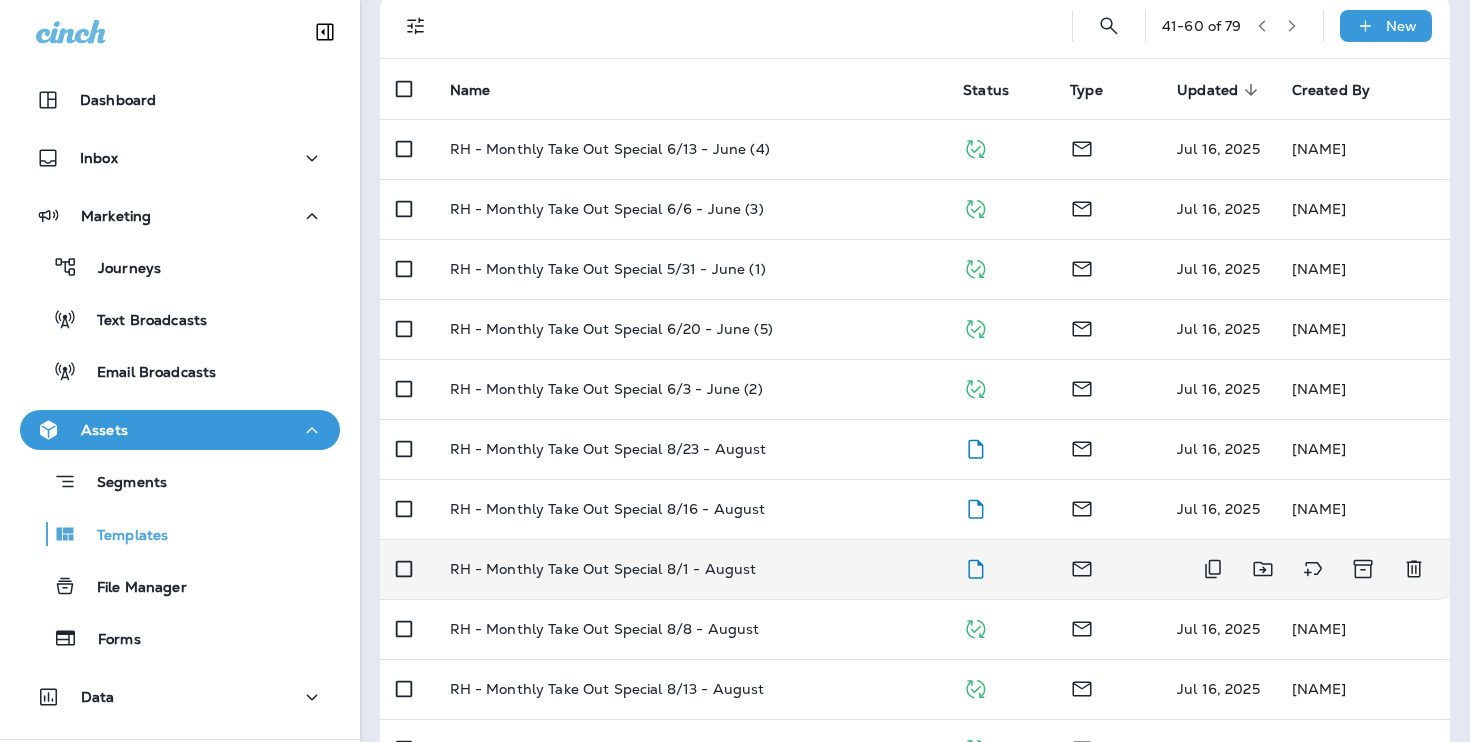 click on "RH - Monthly Take Out Special 8/1 - August" at bounding box center (691, 569) 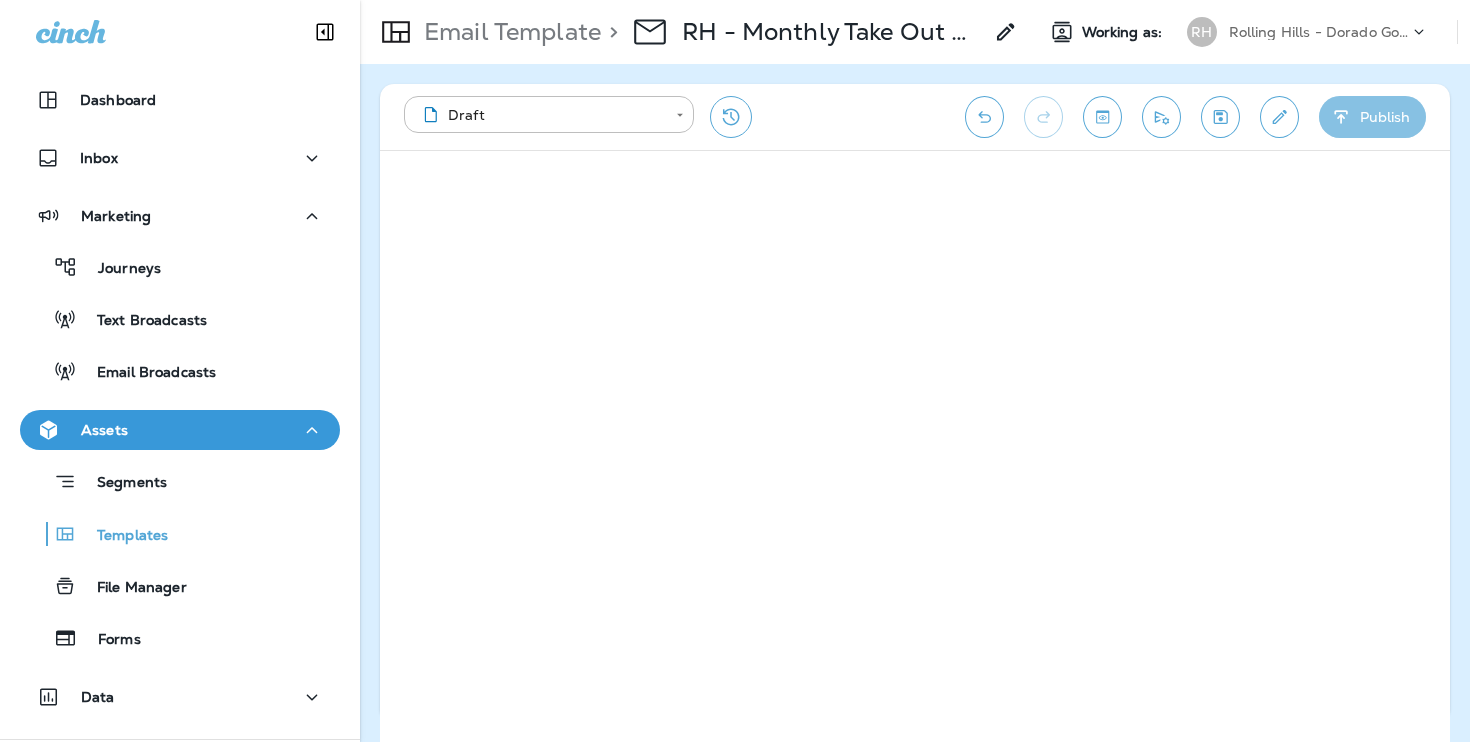 click 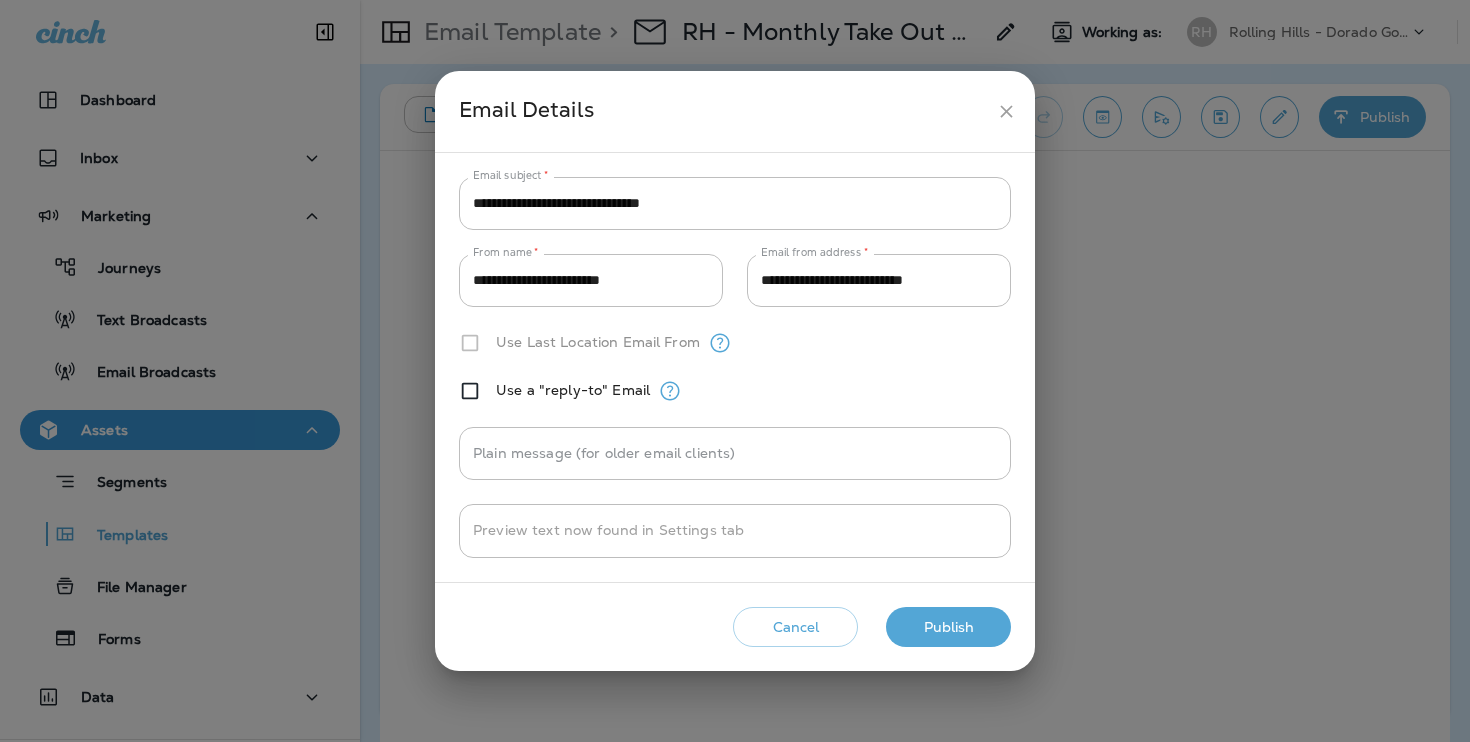 click on "Publish" at bounding box center (948, 627) 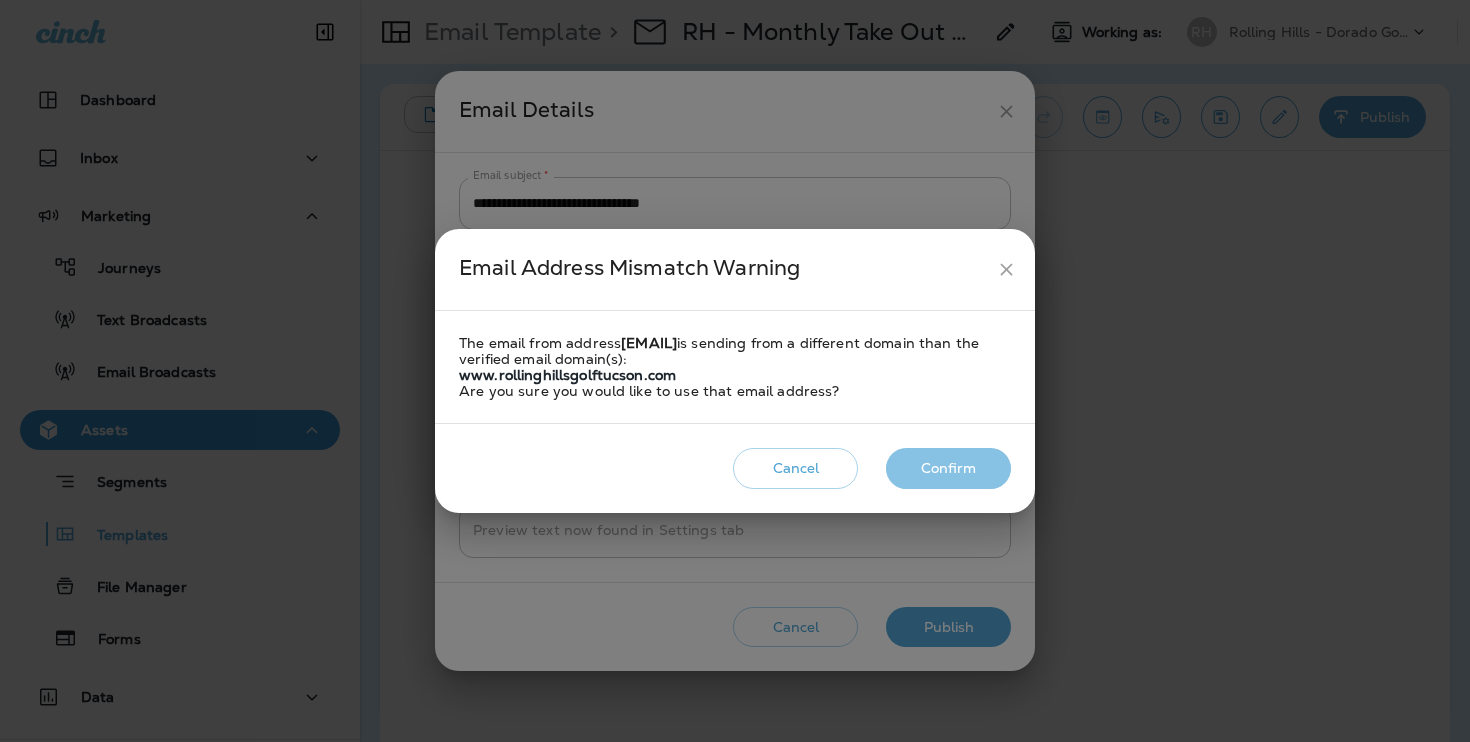 click on "Confirm" at bounding box center [948, 468] 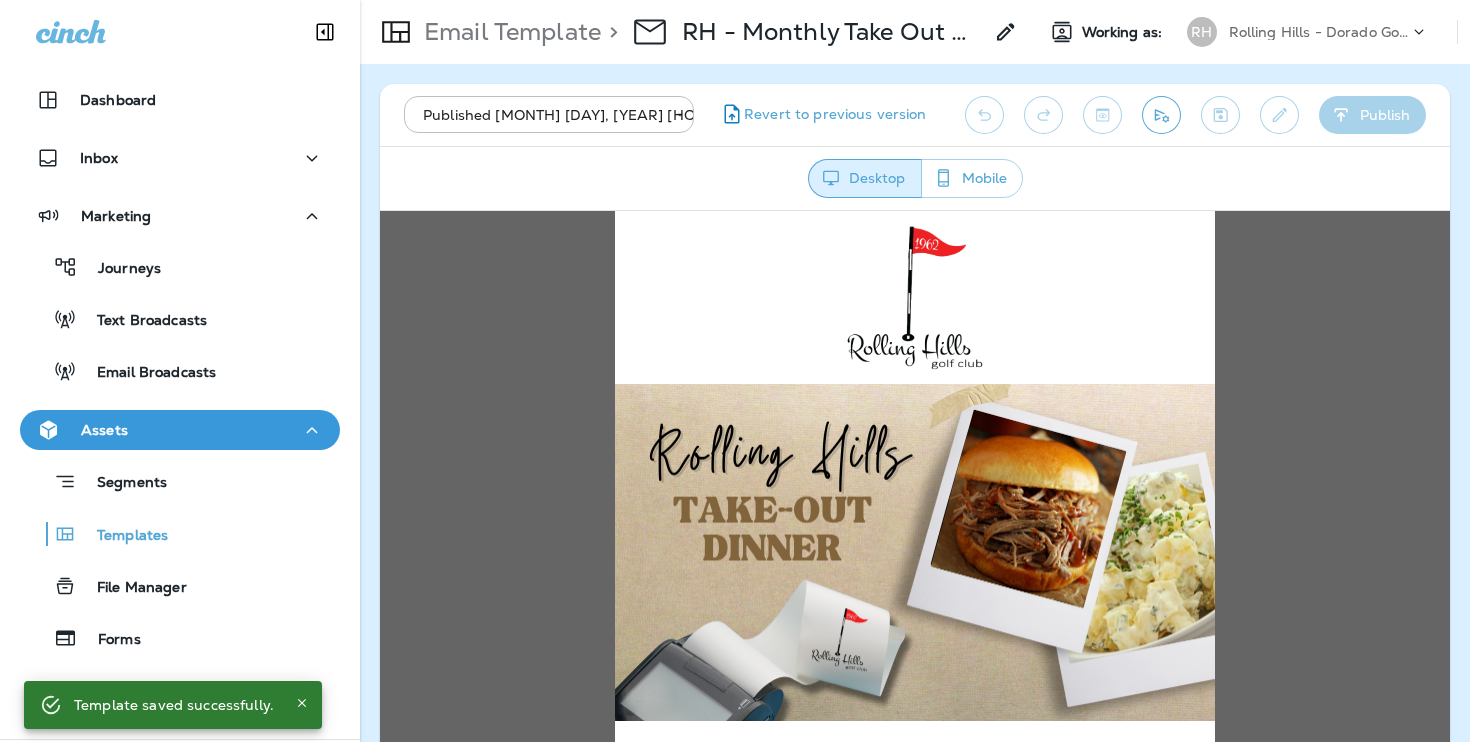 scroll, scrollTop: 0, scrollLeft: 0, axis: both 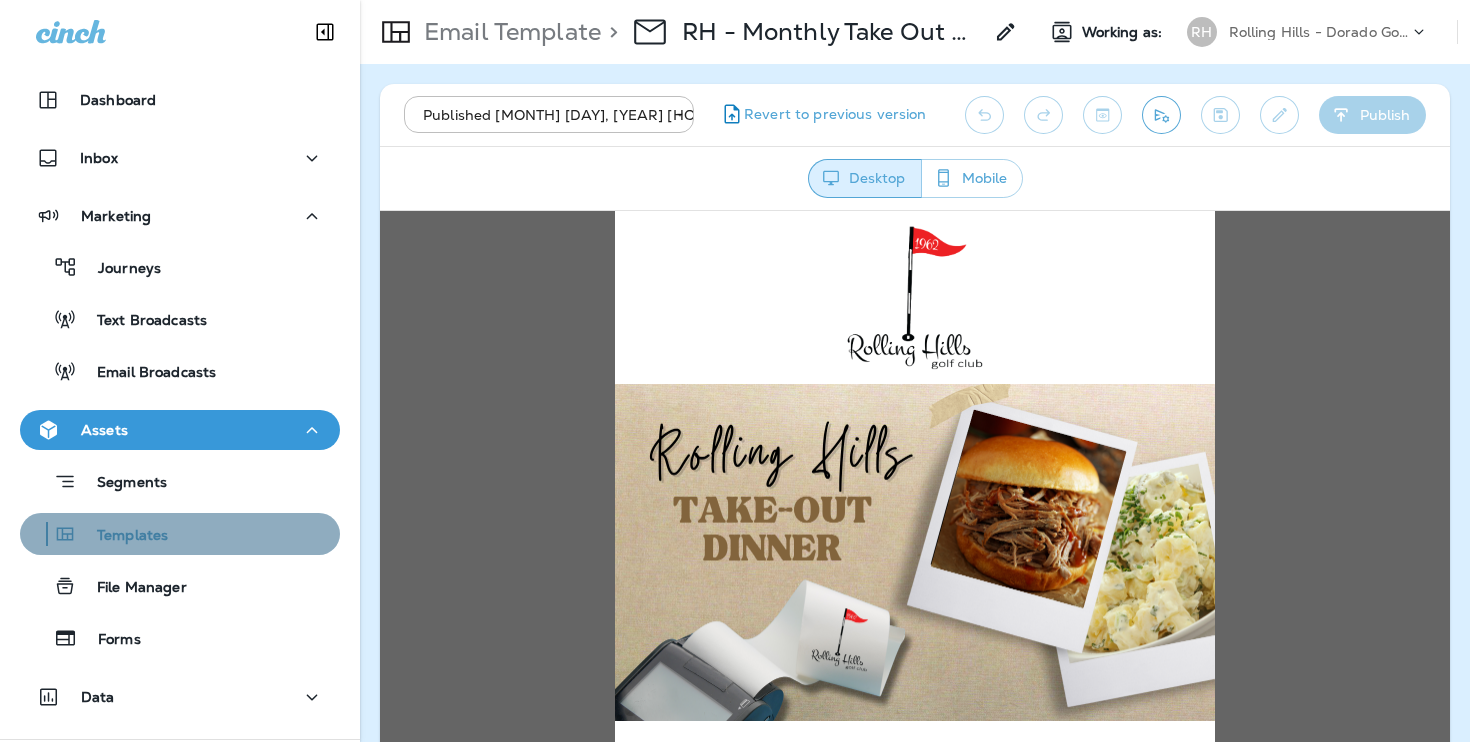 click on "Templates" at bounding box center [122, 536] 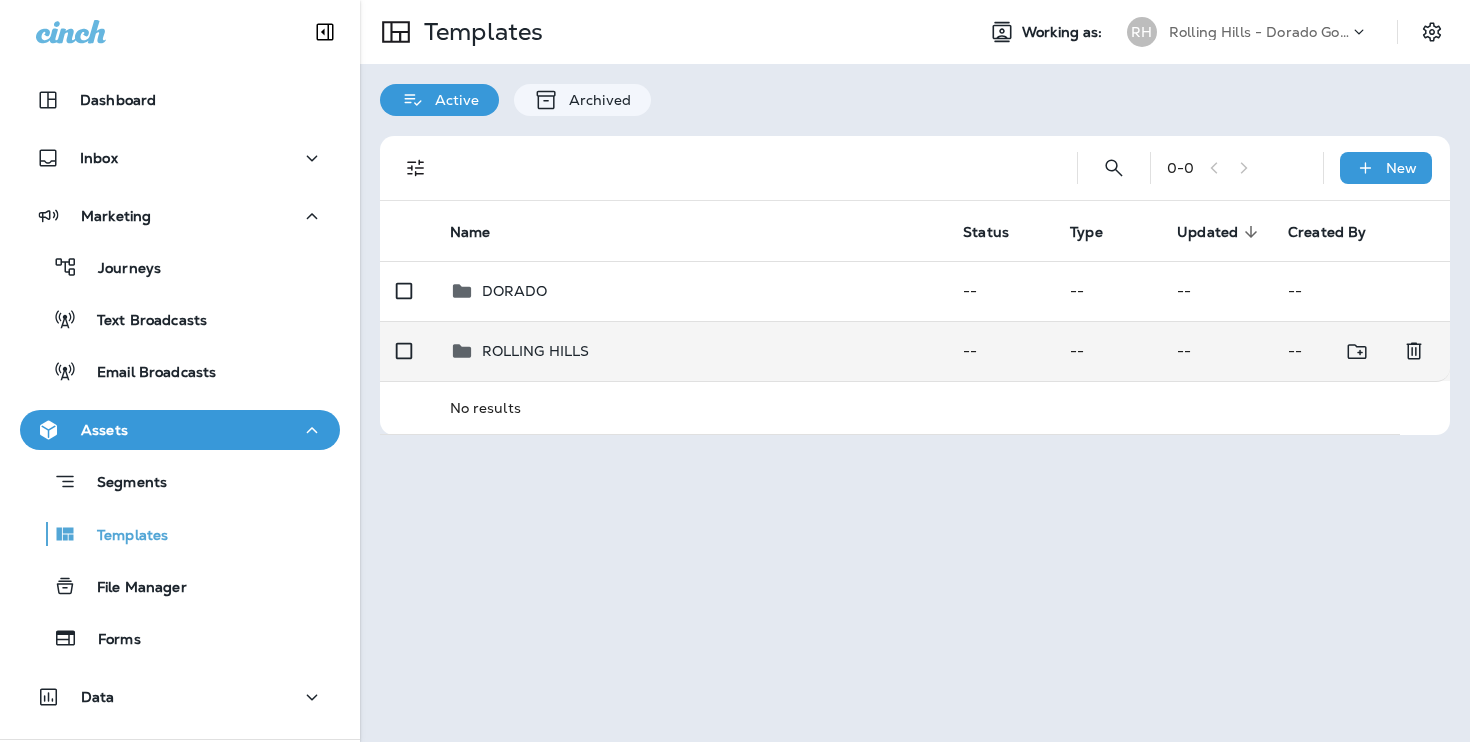 click on "ROLLING HILLS" at bounding box center (536, 351) 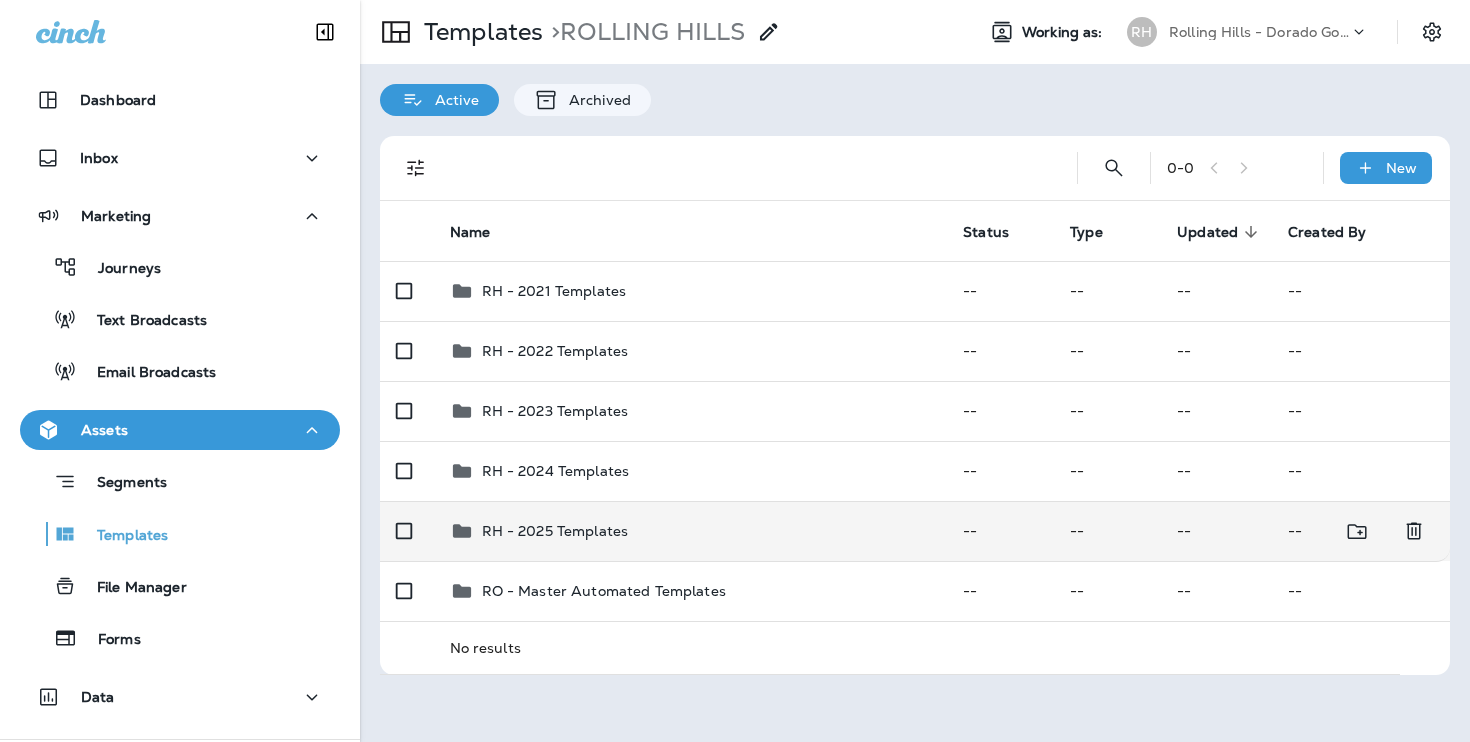 click on "RH - 2025 Templates" at bounding box center (691, 531) 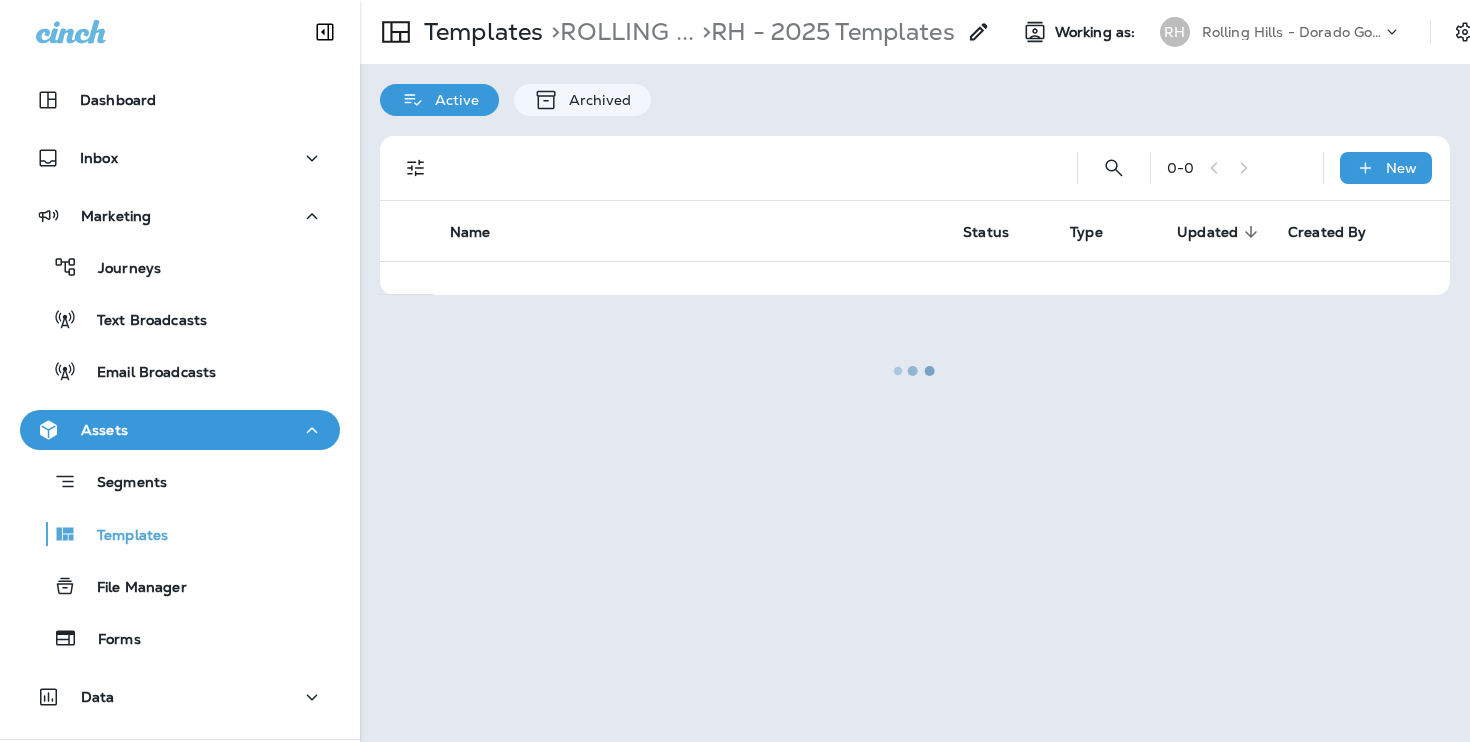 click at bounding box center (915, 371) 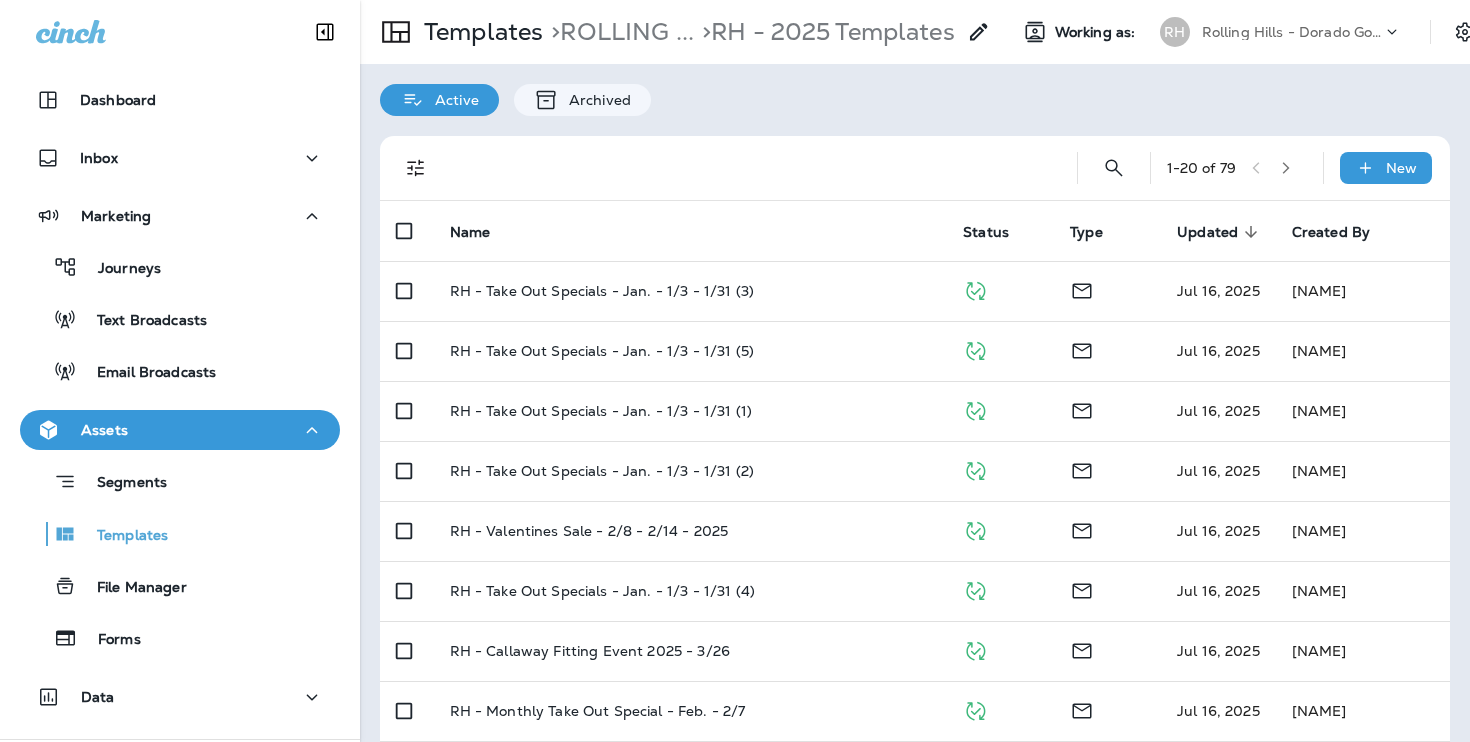 click on "1  -  20   of 79" at bounding box center [1237, 168] 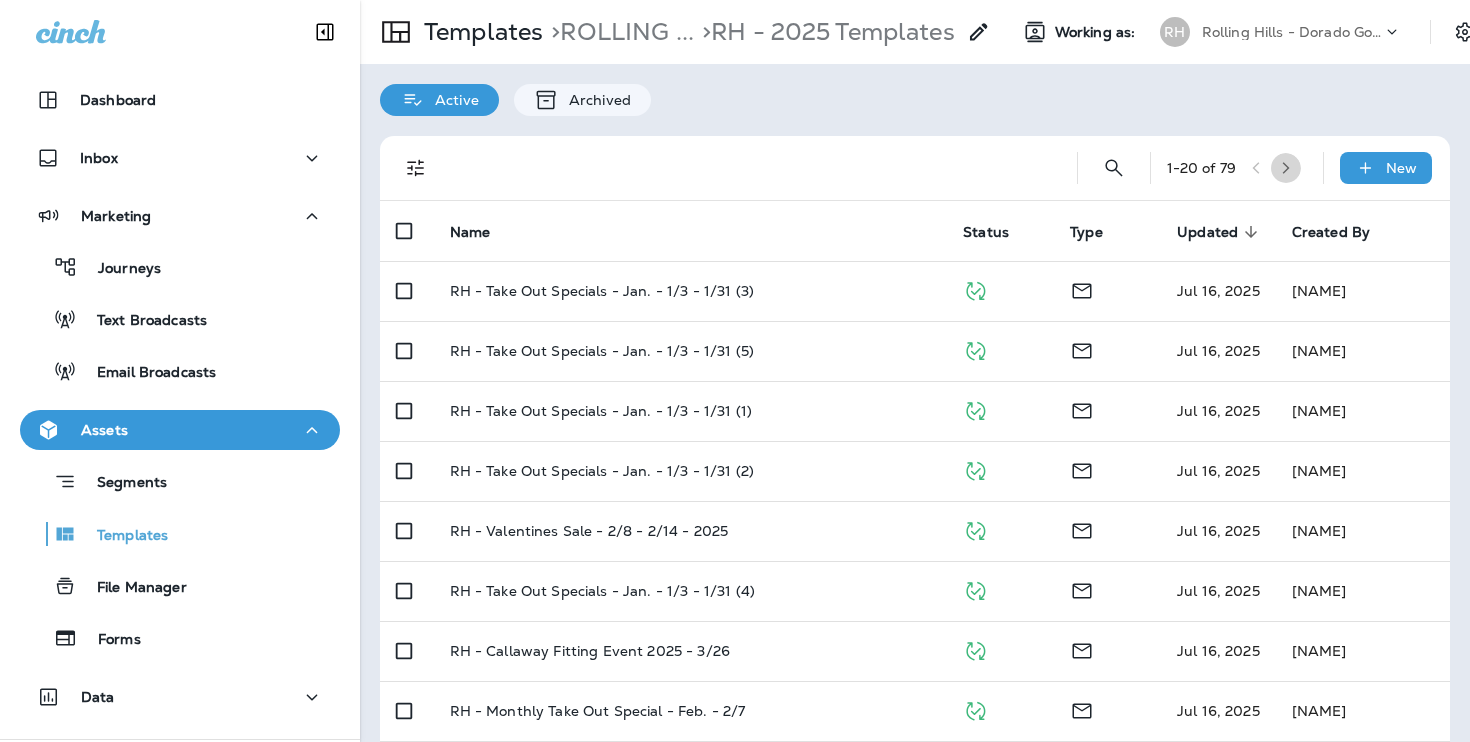 click at bounding box center [1286, 168] 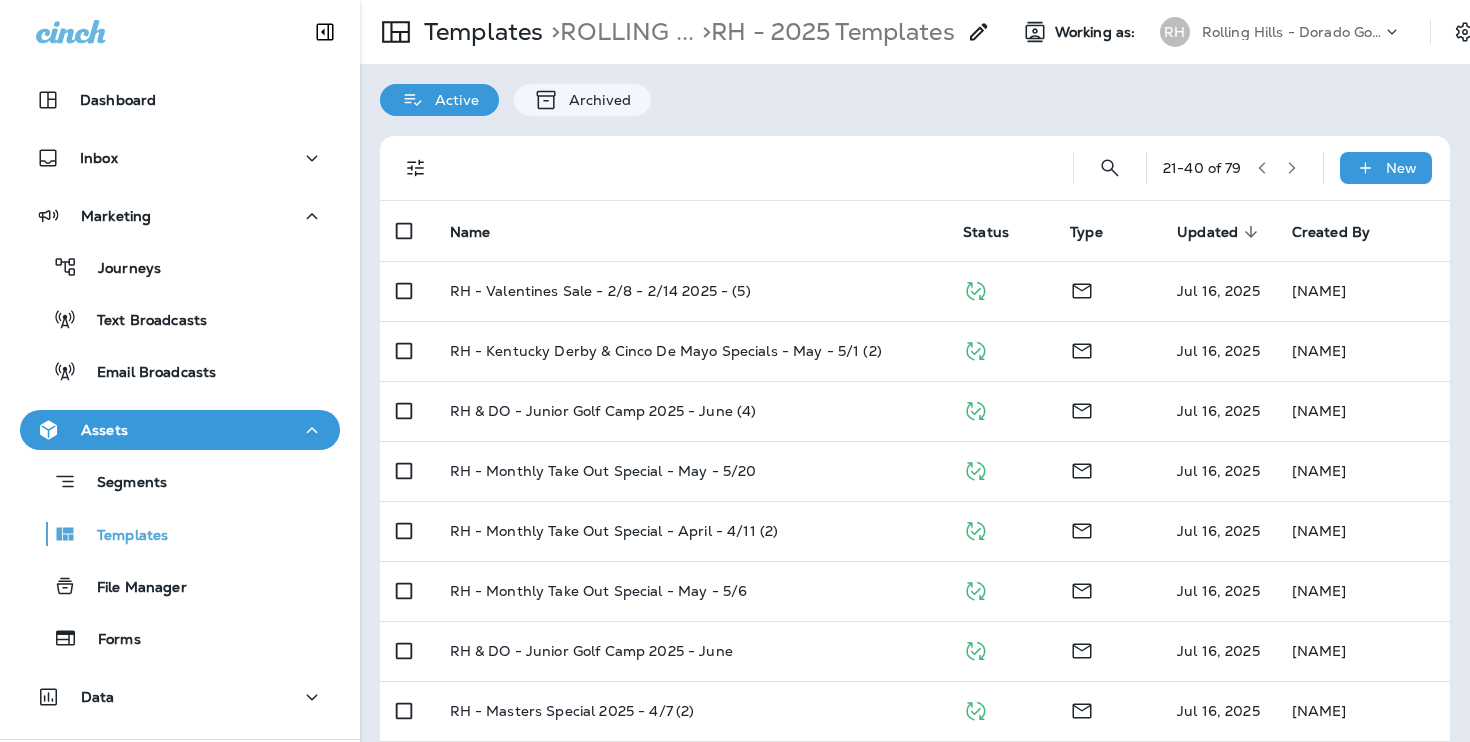 click 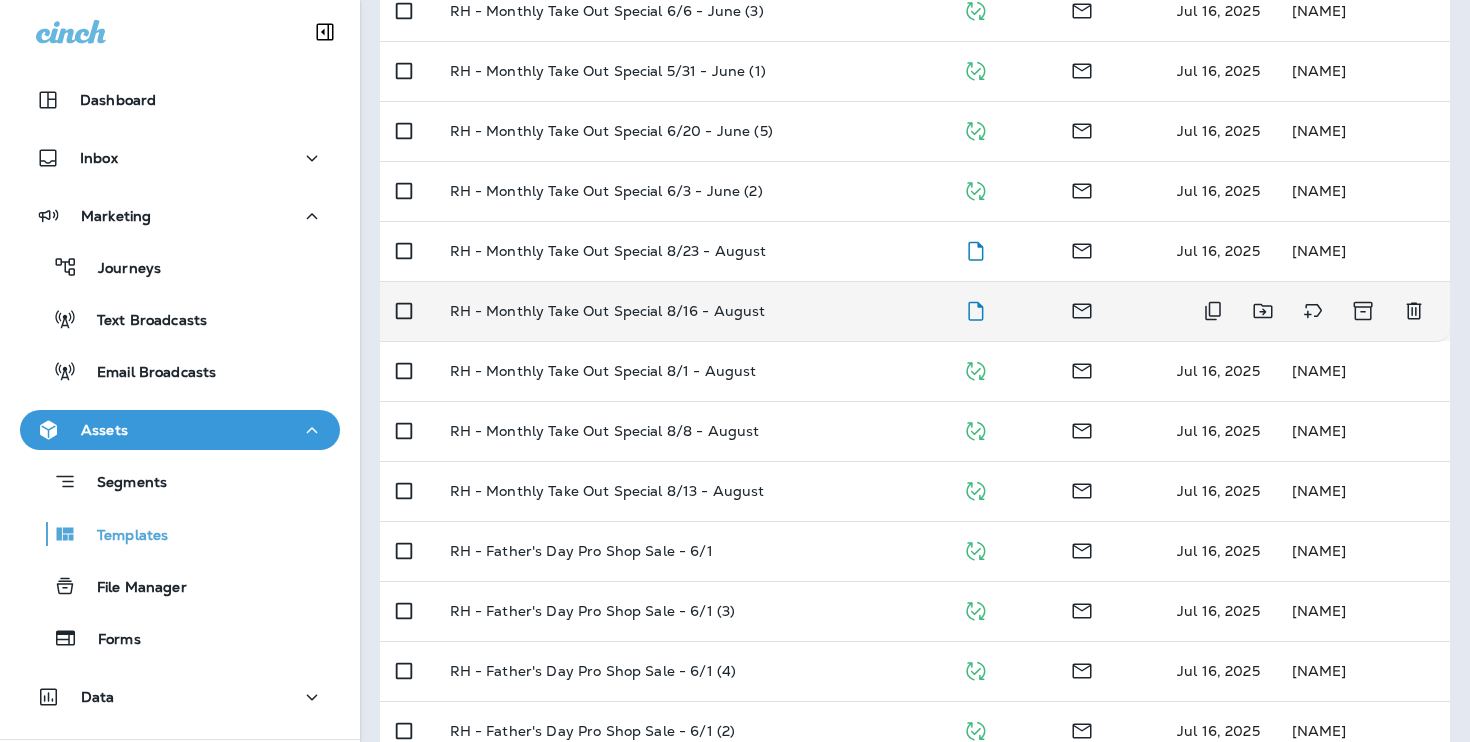 scroll, scrollTop: 337, scrollLeft: 0, axis: vertical 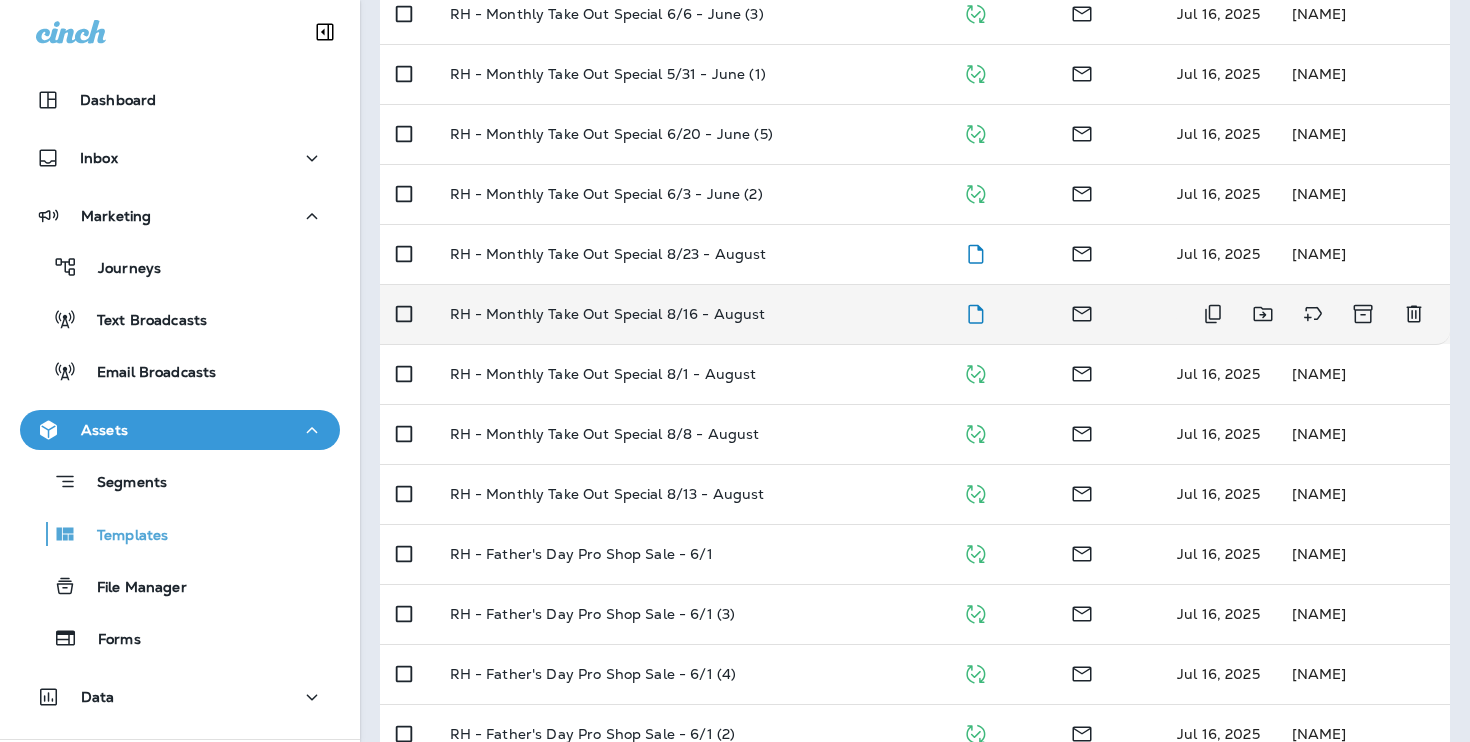 click on "RH - Monthly Take Out Special 8/16 - August" at bounding box center [691, 314] 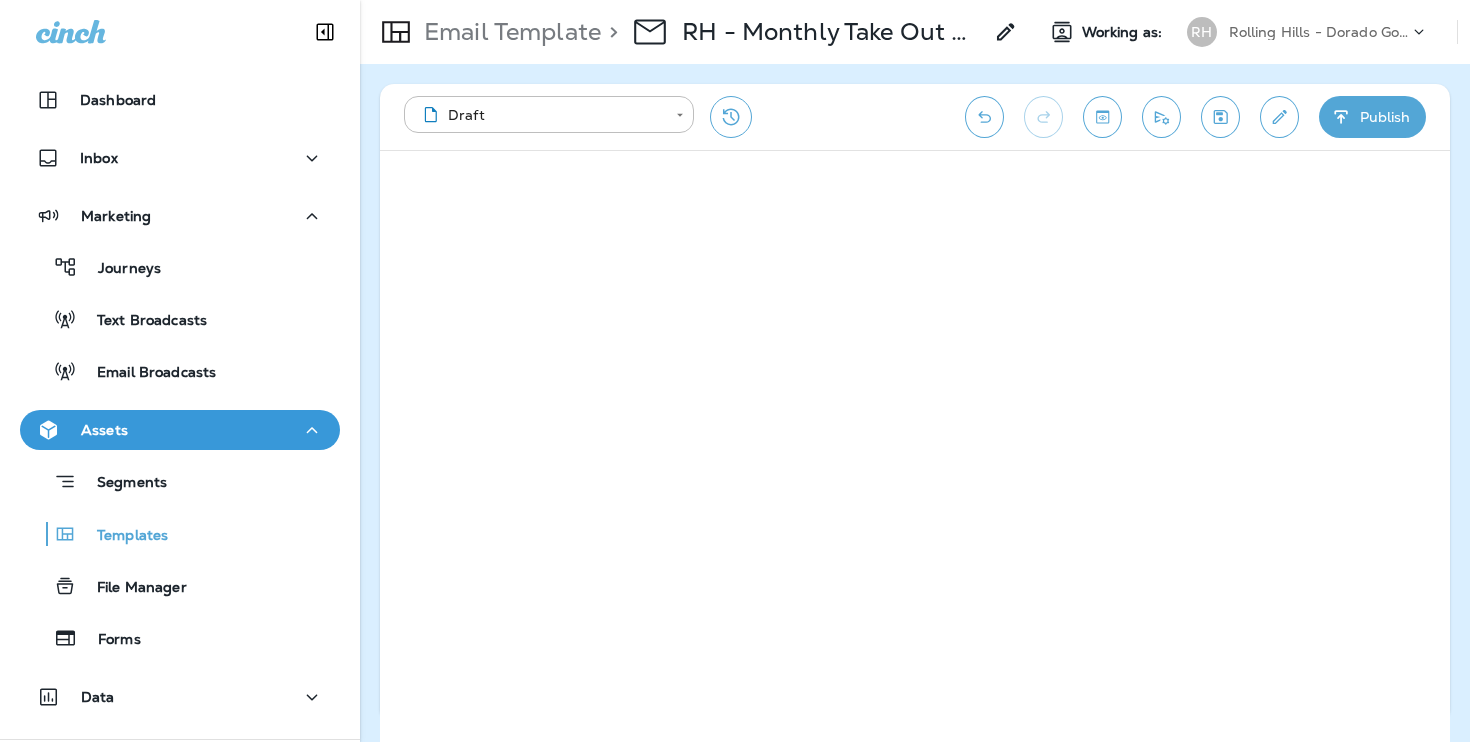 click on "Publish" at bounding box center (1372, 117) 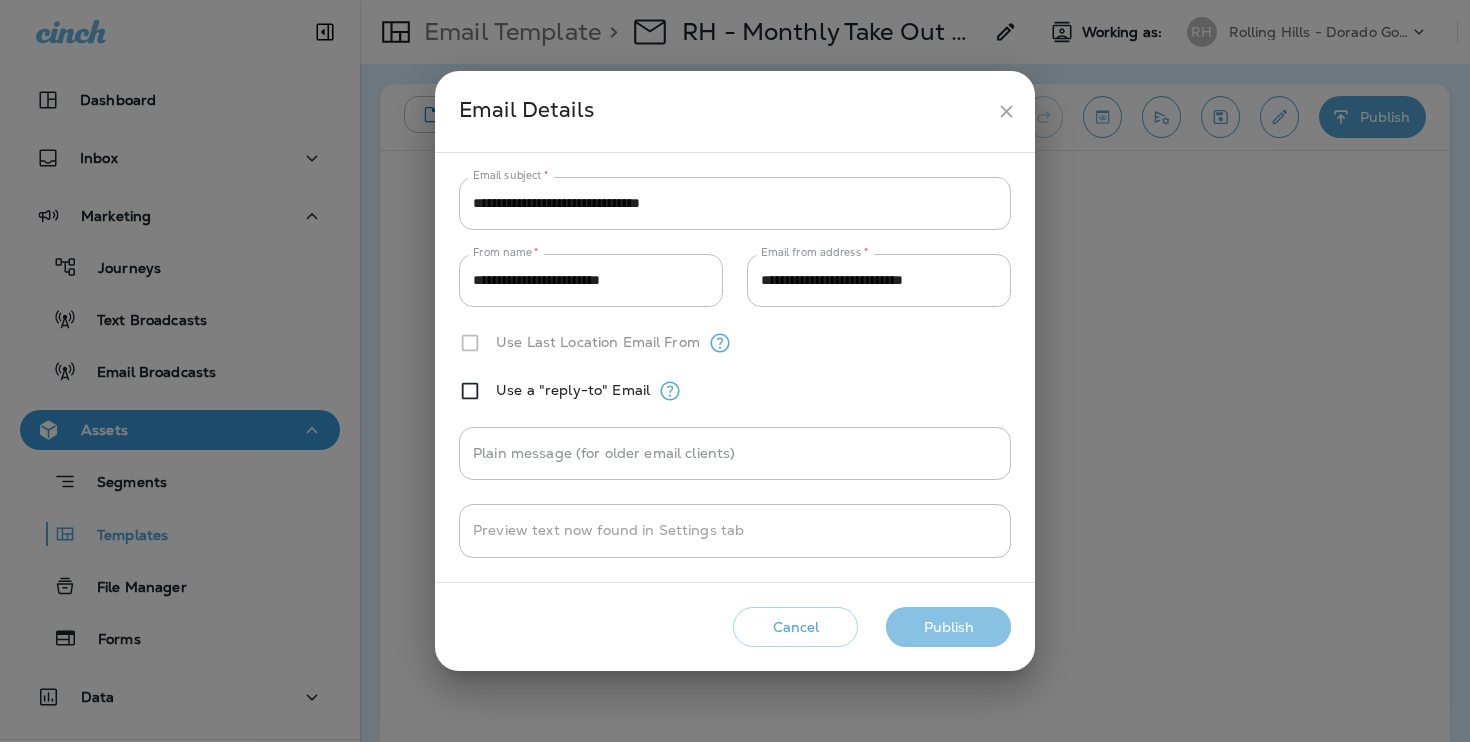 click on "Publish" at bounding box center [948, 627] 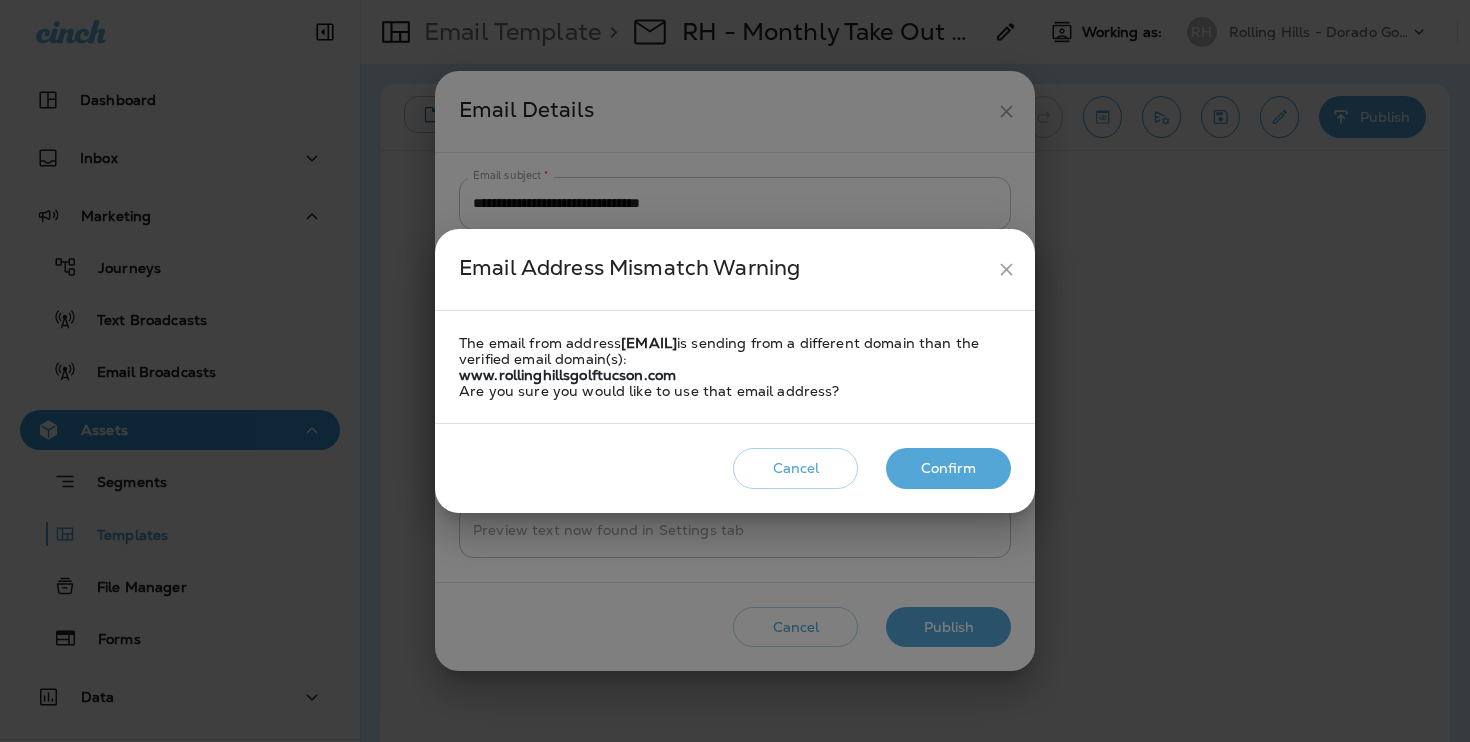 click on "Cancel Confirm" at bounding box center [735, 468] 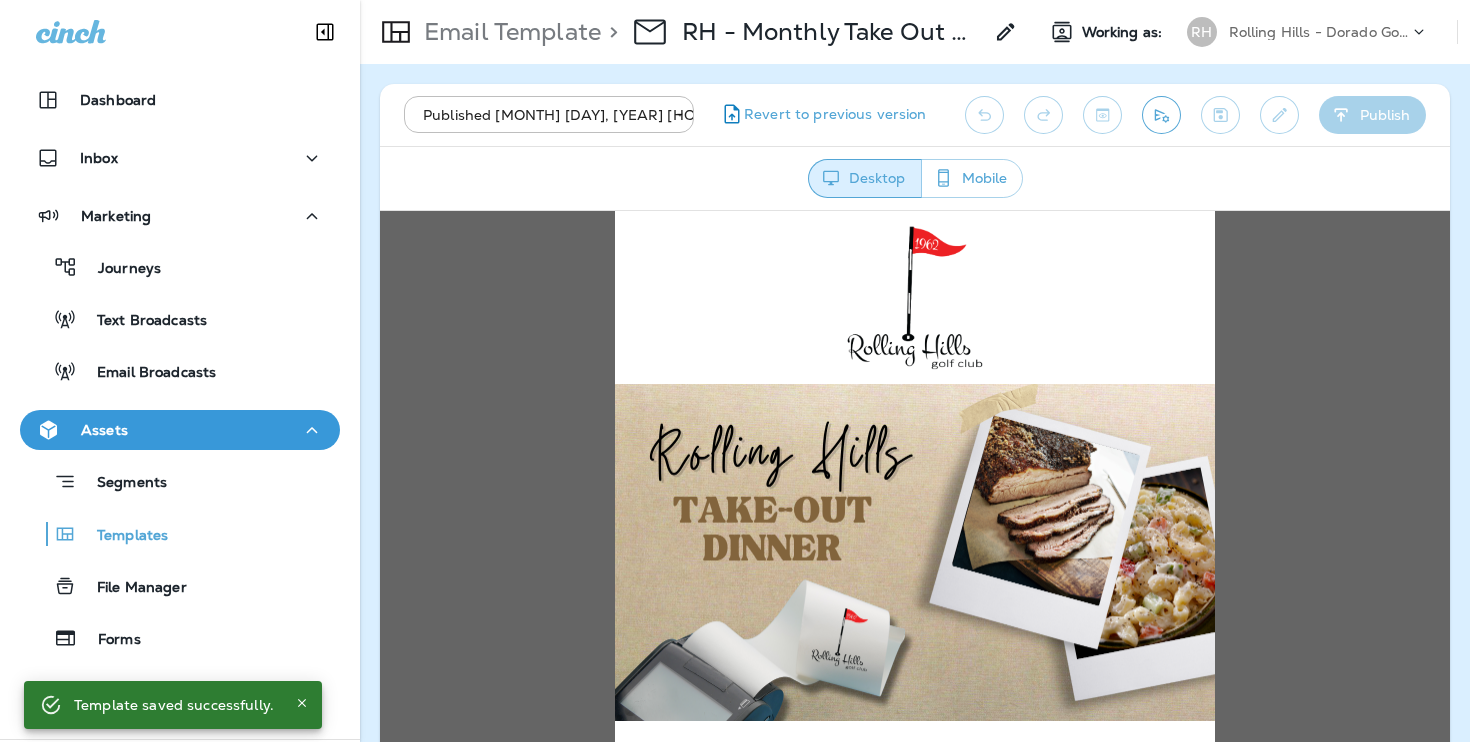 scroll, scrollTop: 0, scrollLeft: 0, axis: both 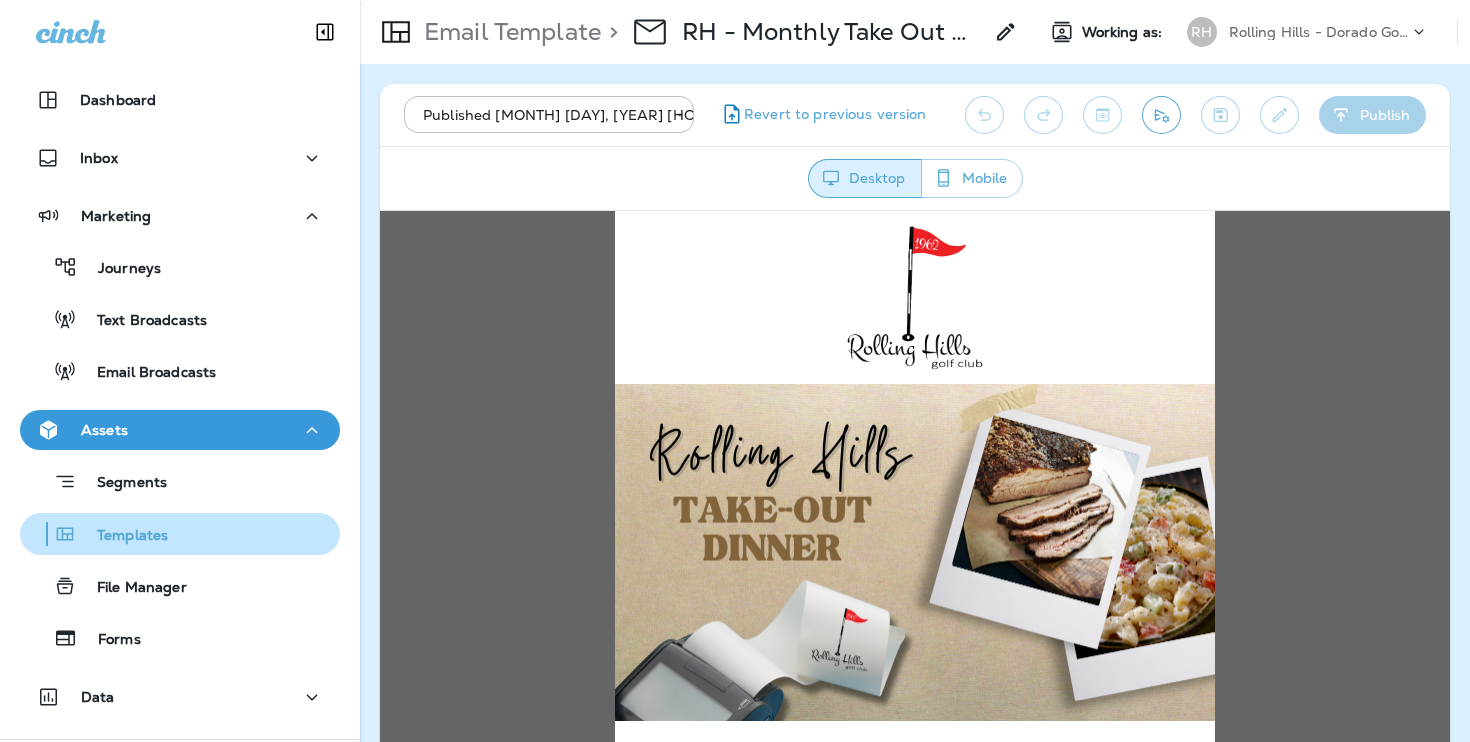 click on "Templates" at bounding box center (180, 534) 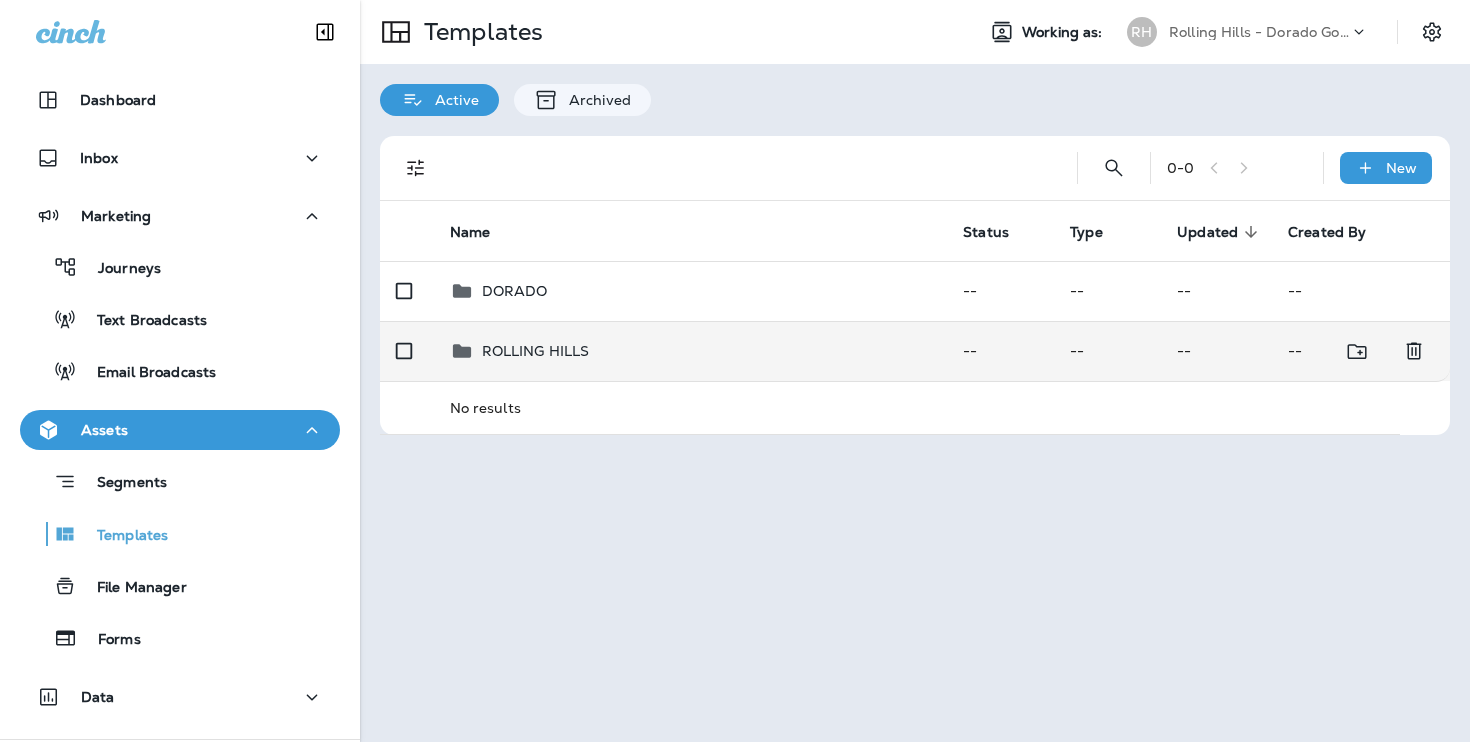 click on "ROLLING HILLS" at bounding box center [691, 351] 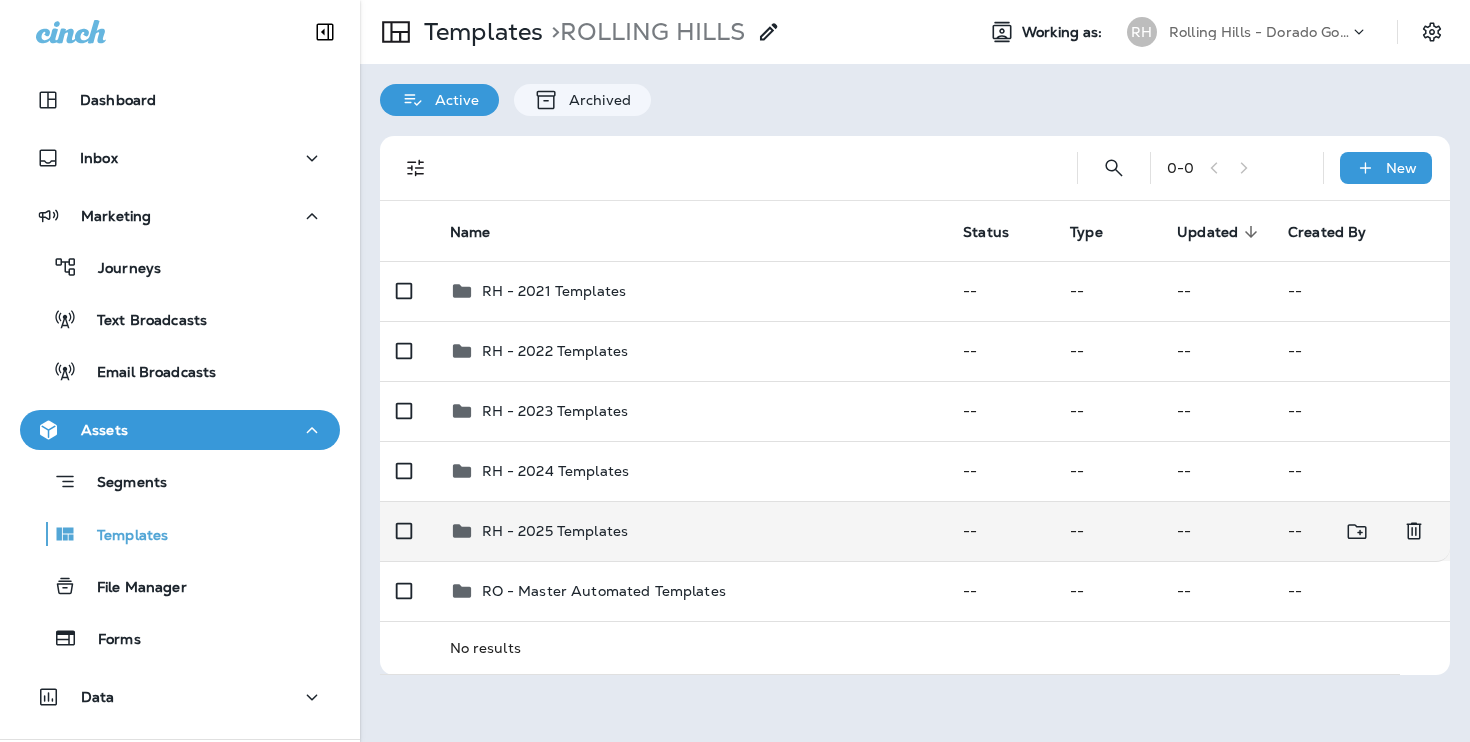 click on "RH - 2025 Templates" at bounding box center [691, 531] 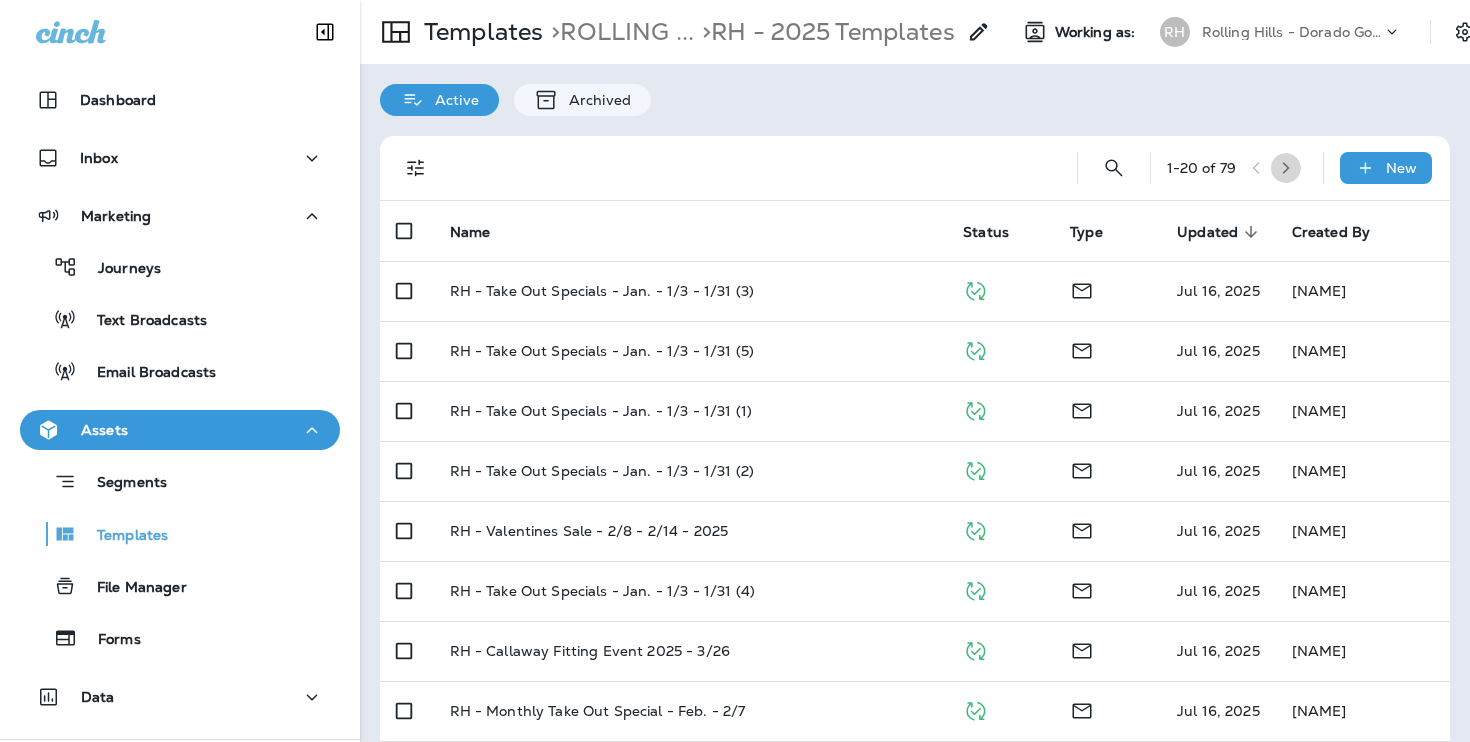 click at bounding box center (1286, 168) 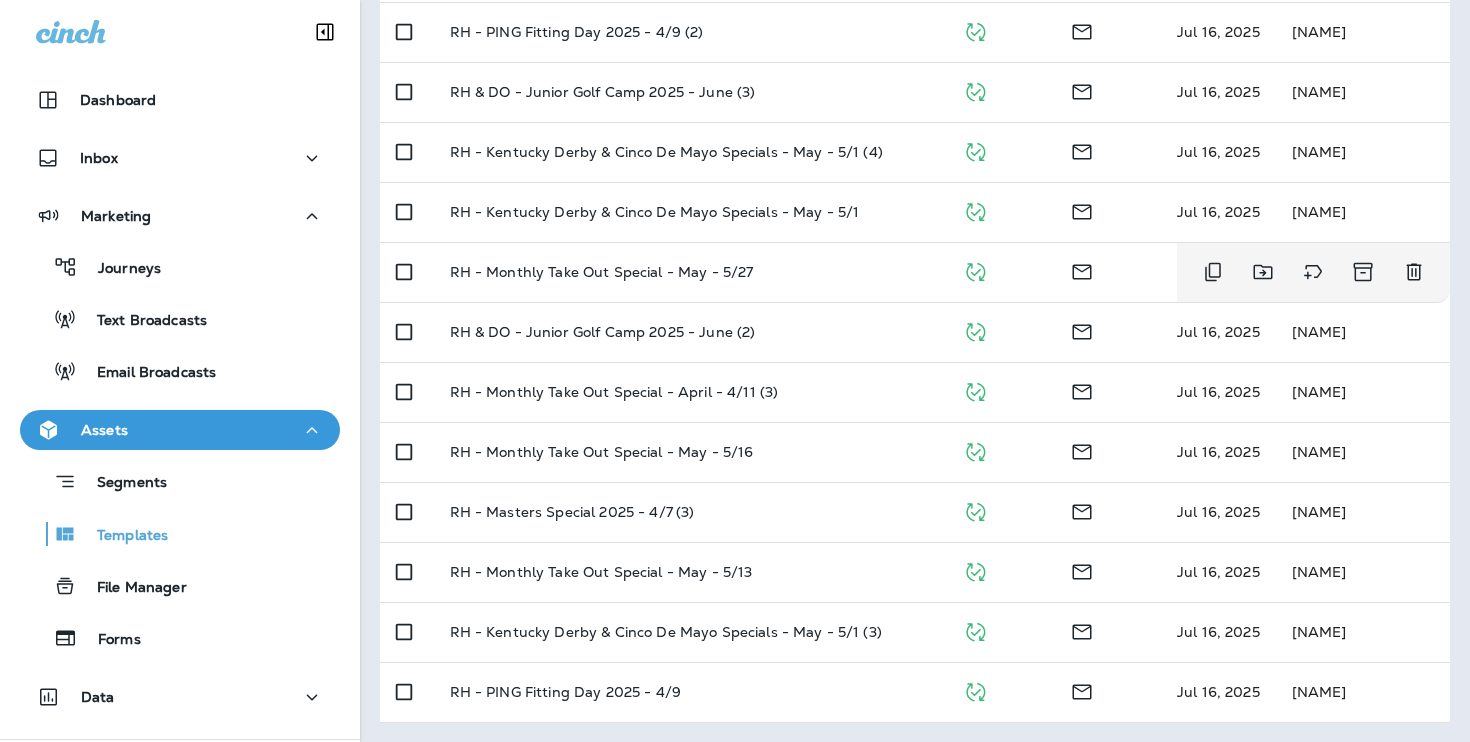 scroll, scrollTop: 0, scrollLeft: 0, axis: both 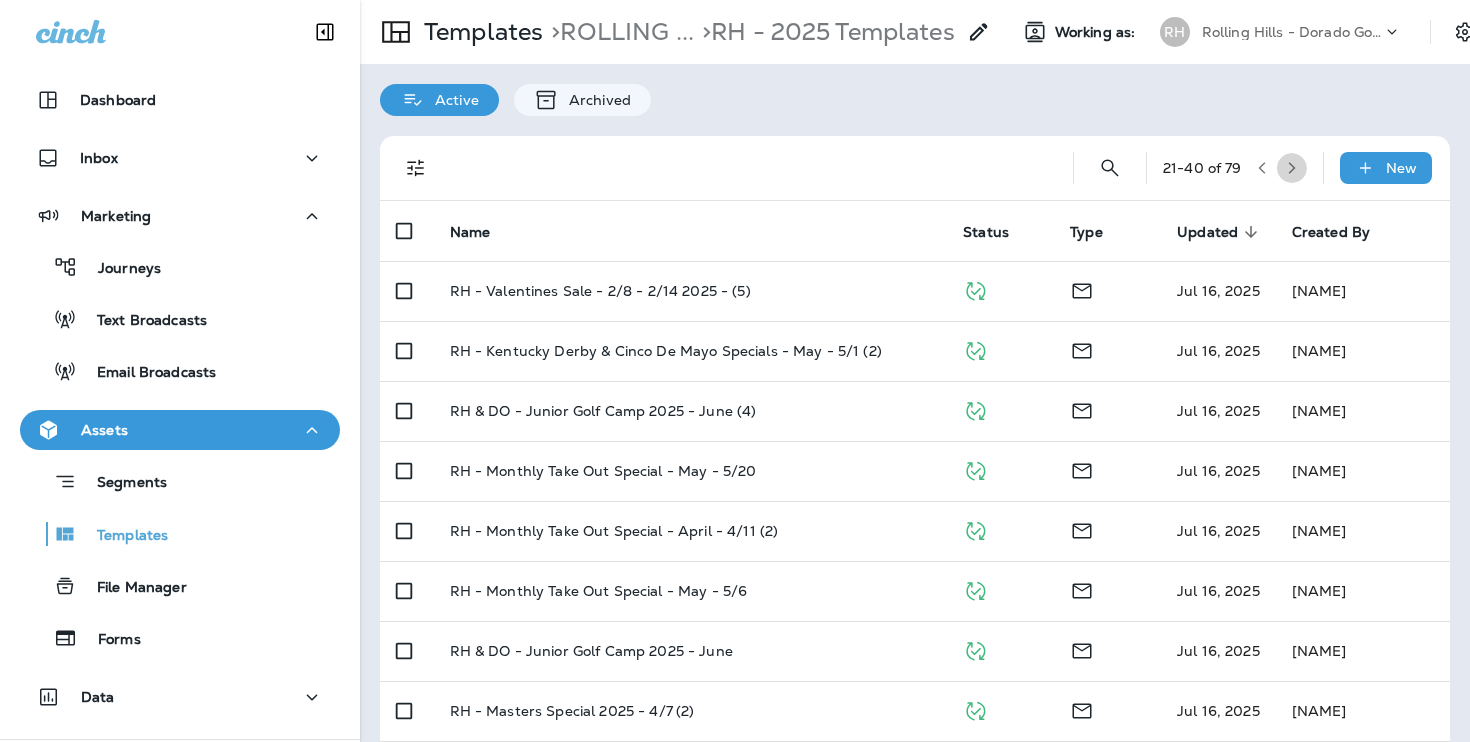 click at bounding box center (1292, 168) 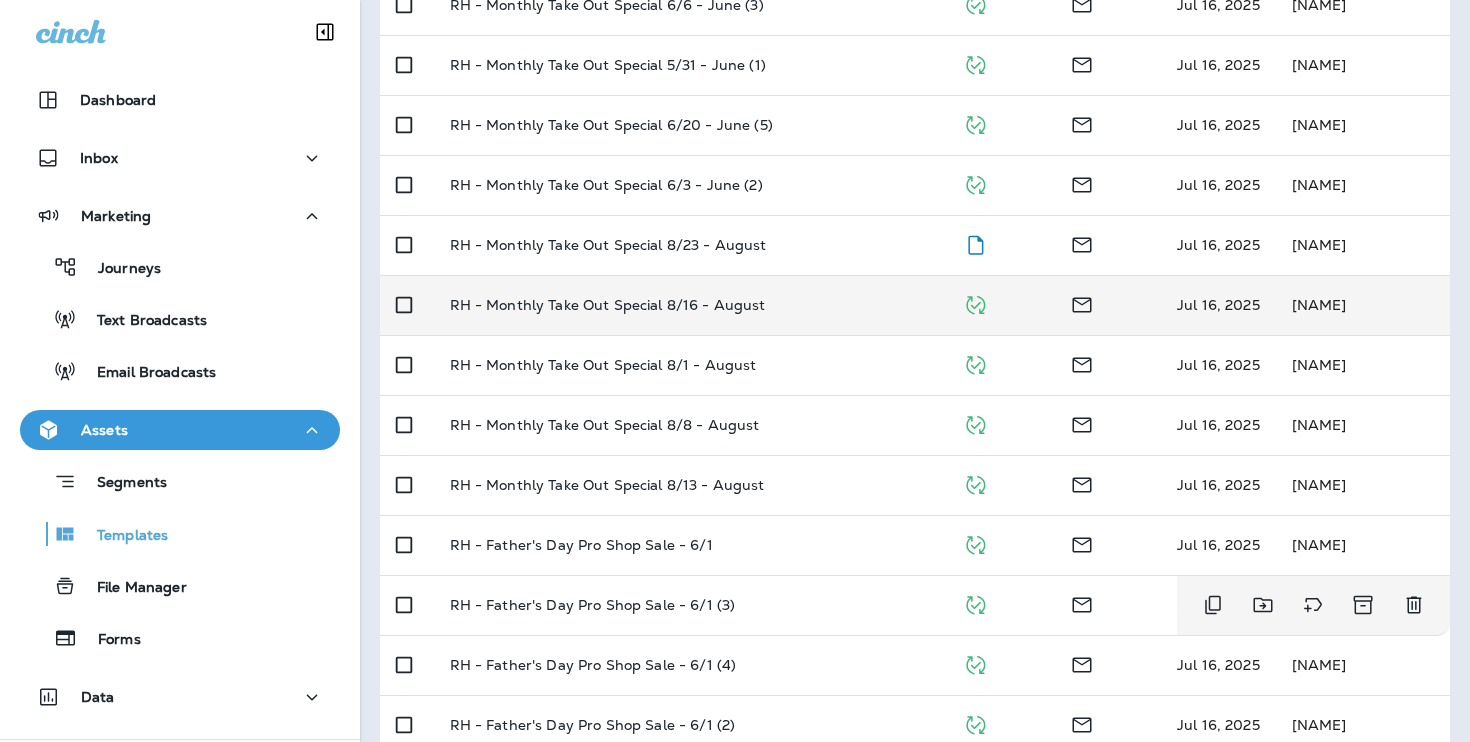 scroll, scrollTop: 322, scrollLeft: 0, axis: vertical 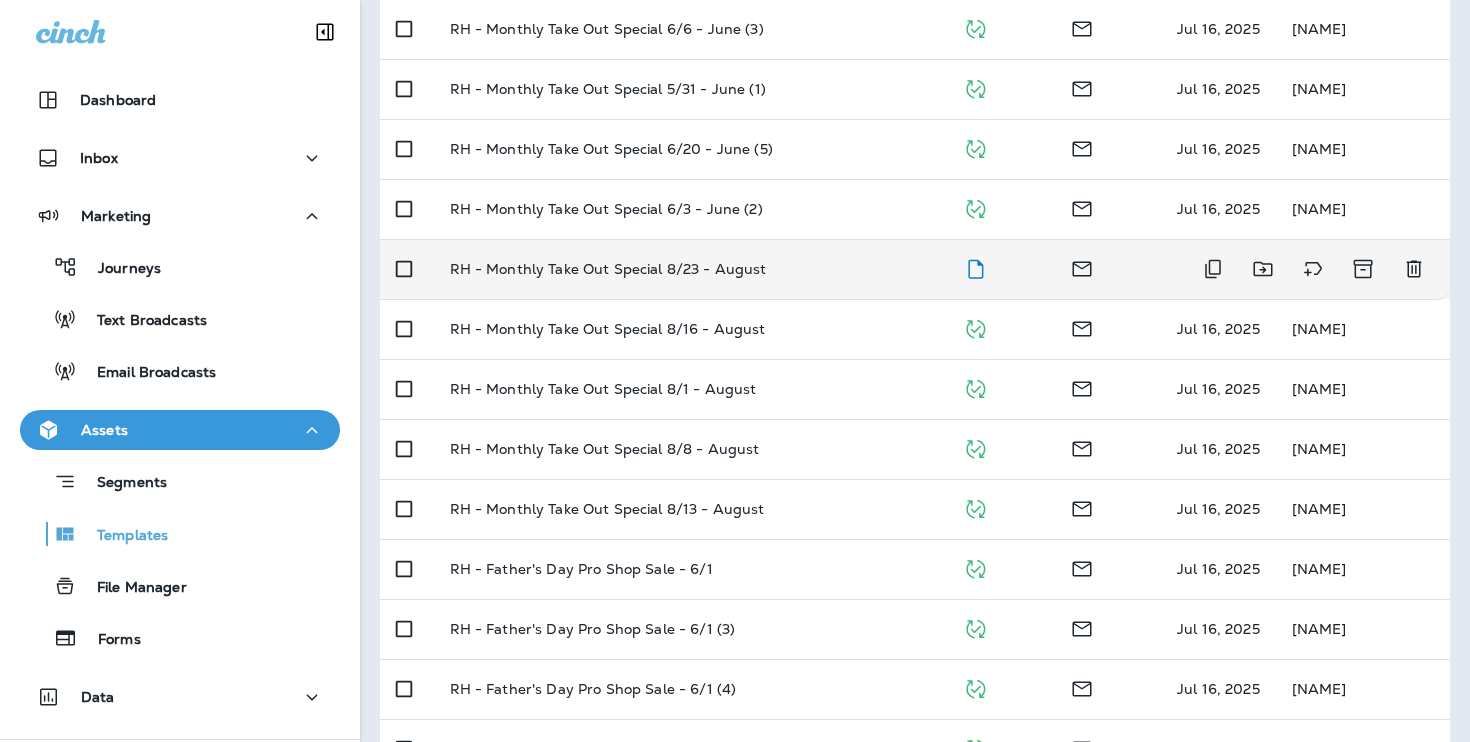 click on "RH - Monthly Take Out Special 8/23 - August" at bounding box center (691, 269) 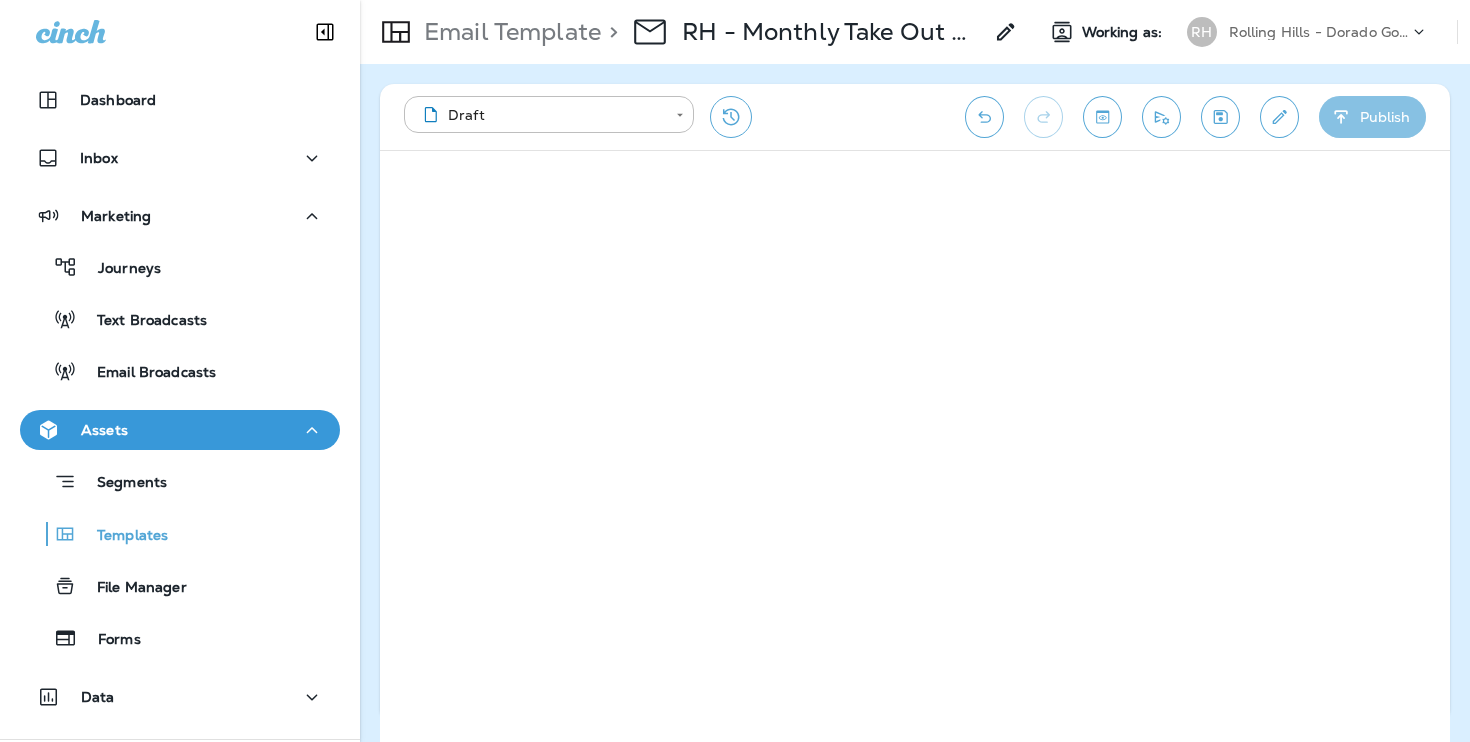 click on "Publish" at bounding box center (1372, 117) 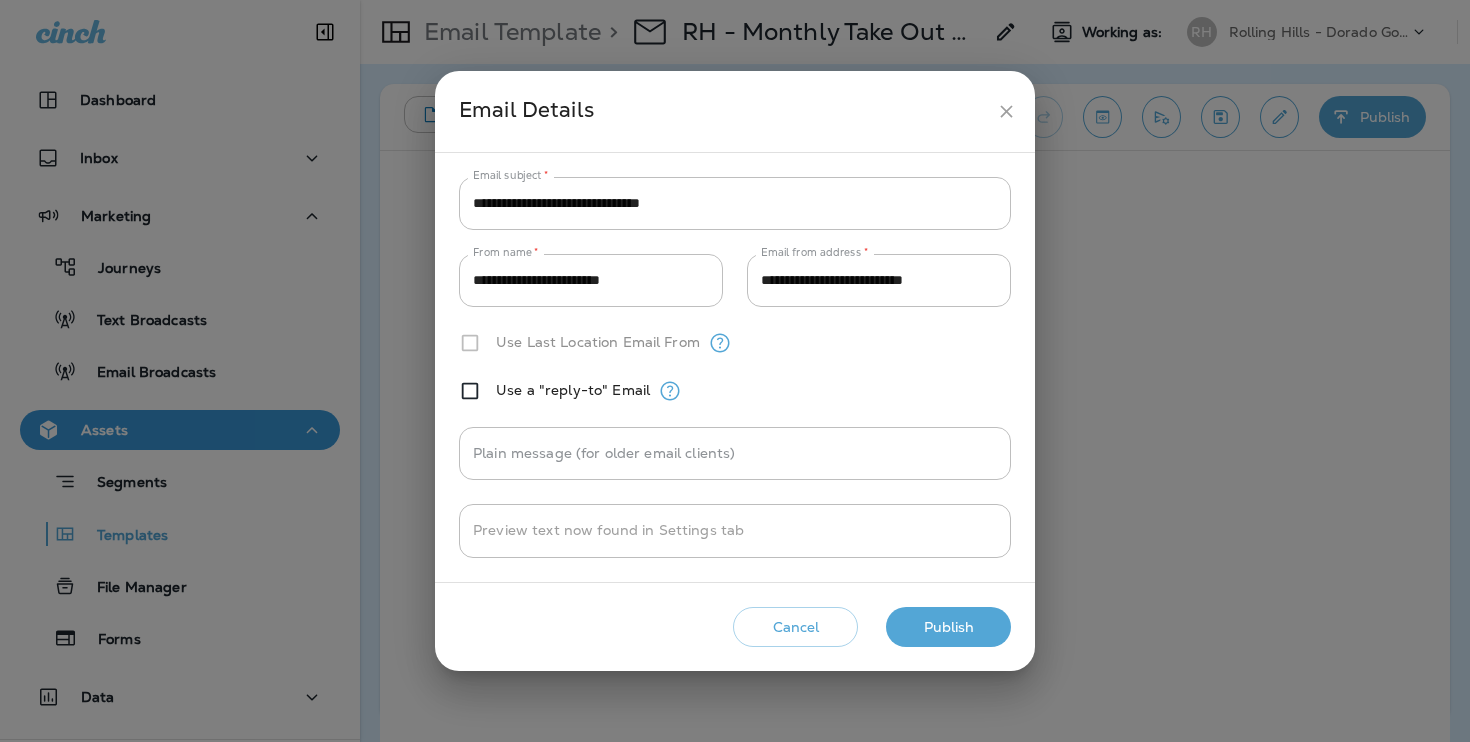 click on "**********" at bounding box center (735, 371) 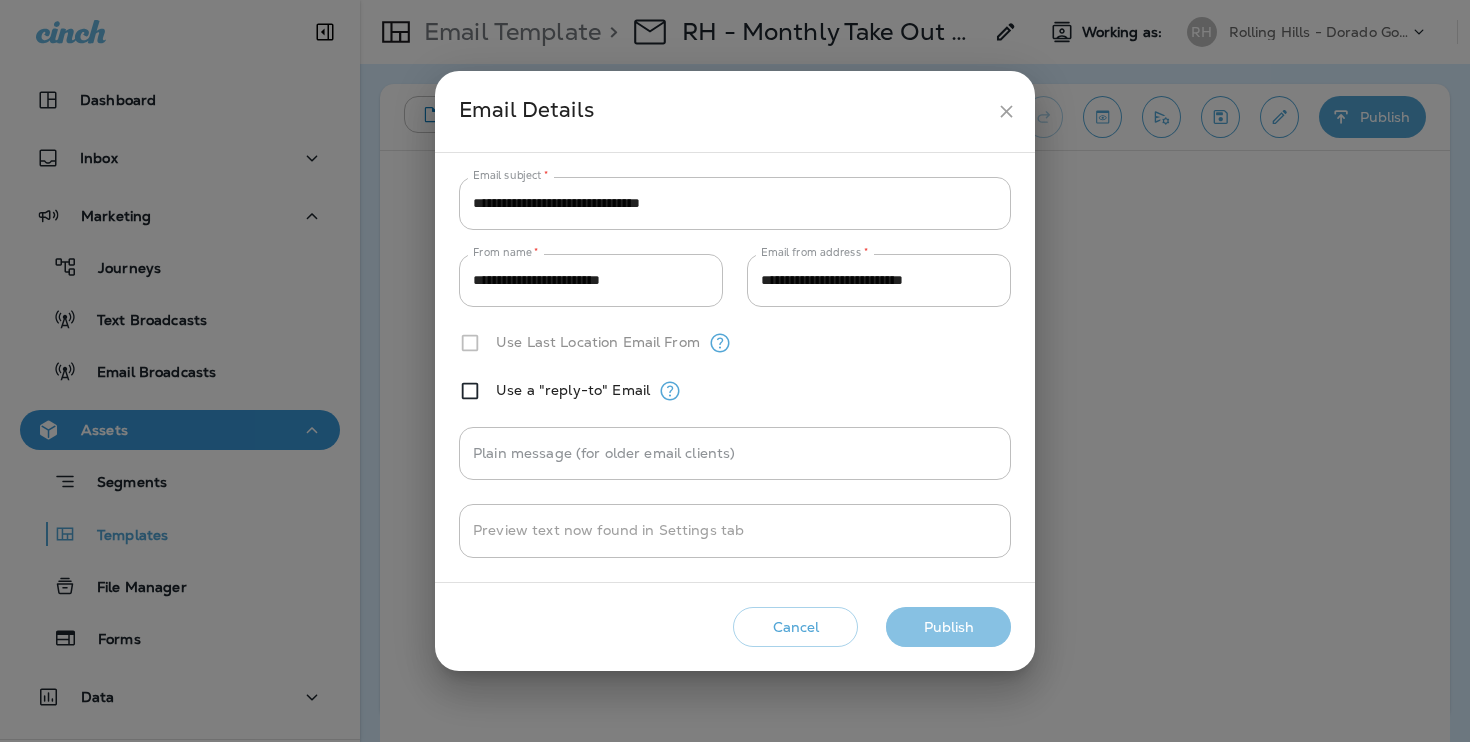 click on "Publish" at bounding box center [948, 627] 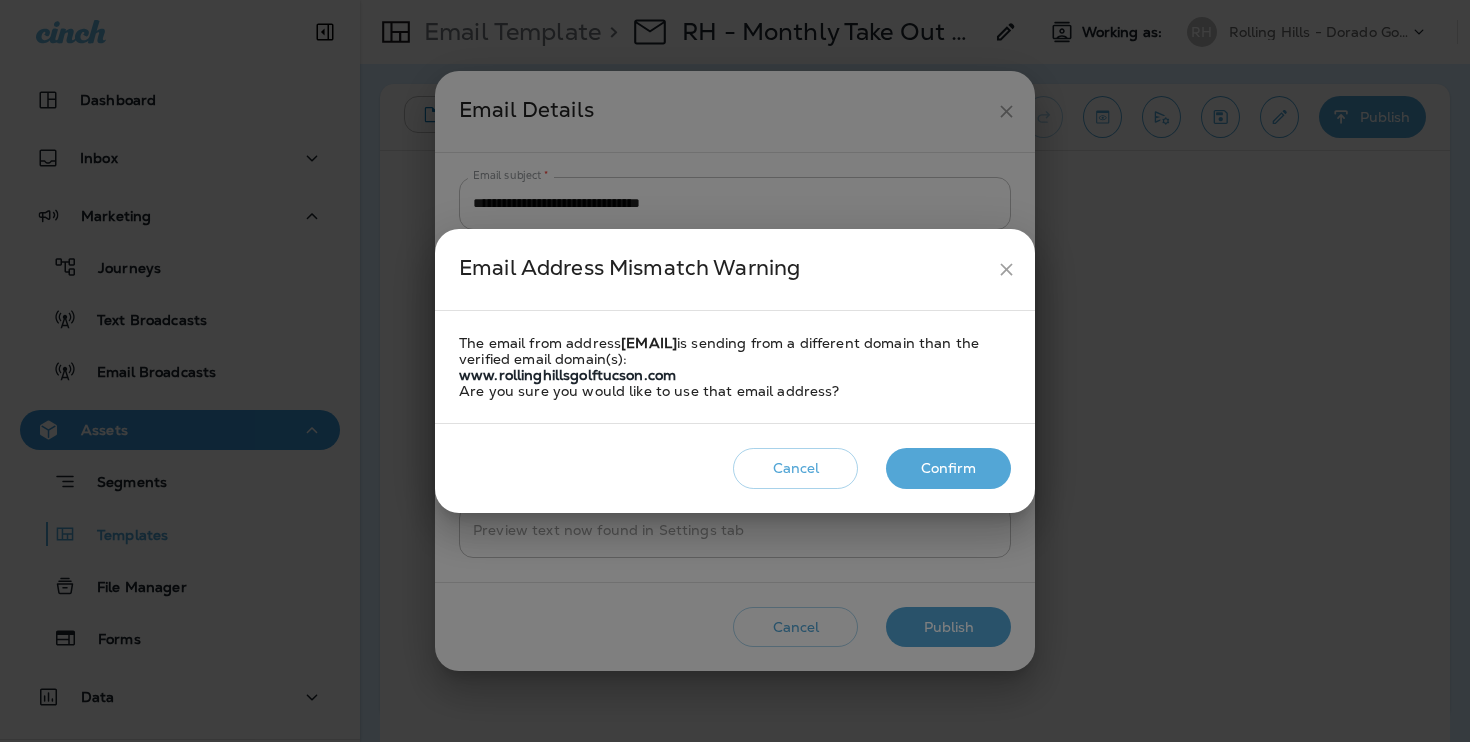 click on "Confirm" at bounding box center [948, 468] 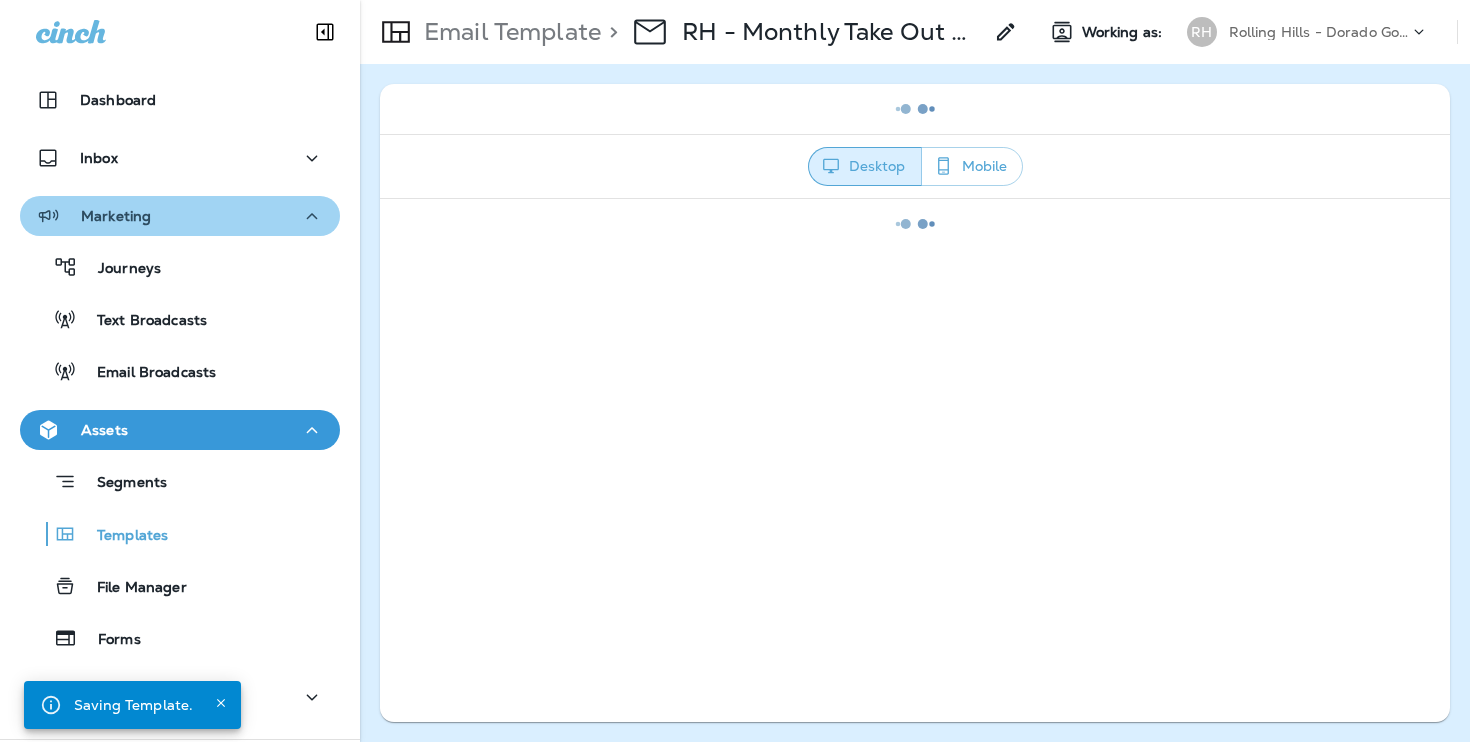 click on "Marketing" at bounding box center [180, 216] 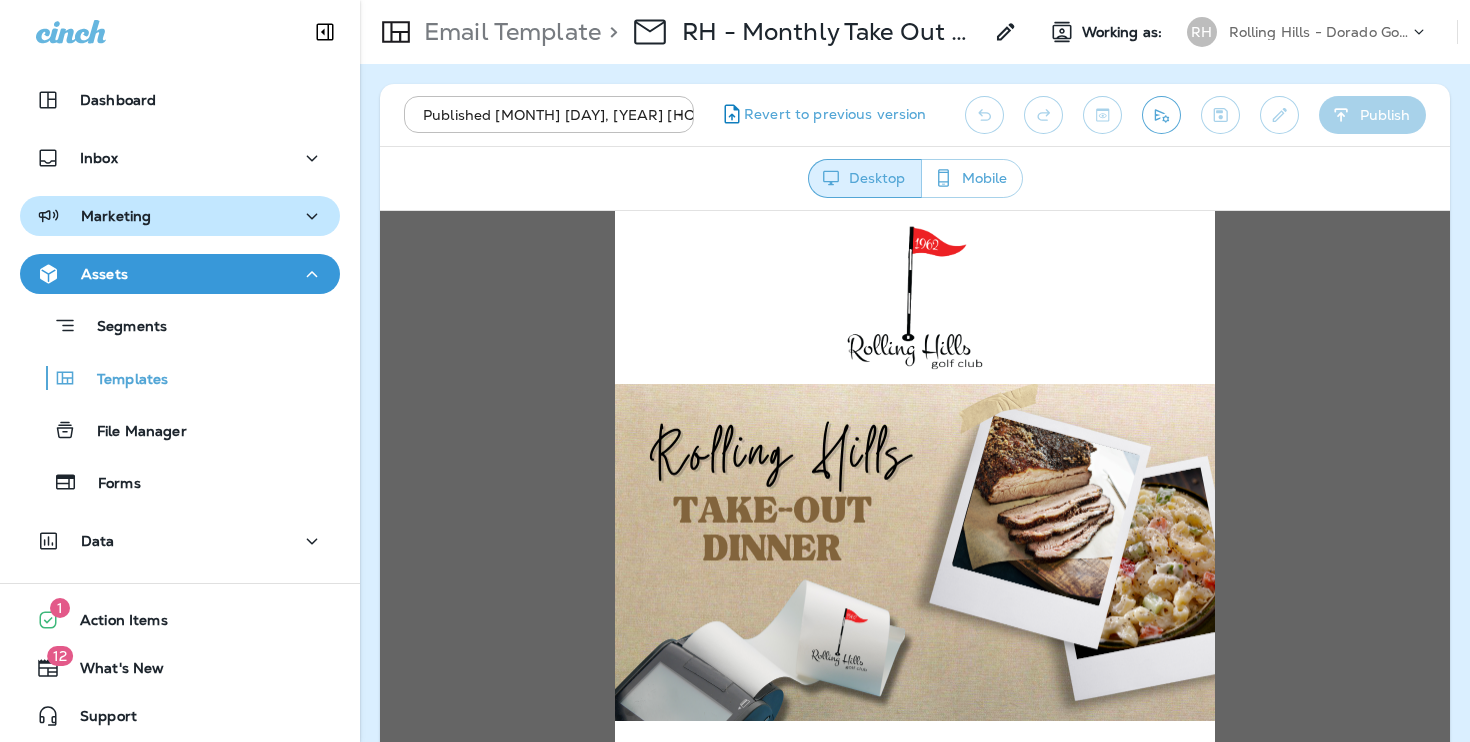 scroll, scrollTop: 0, scrollLeft: 0, axis: both 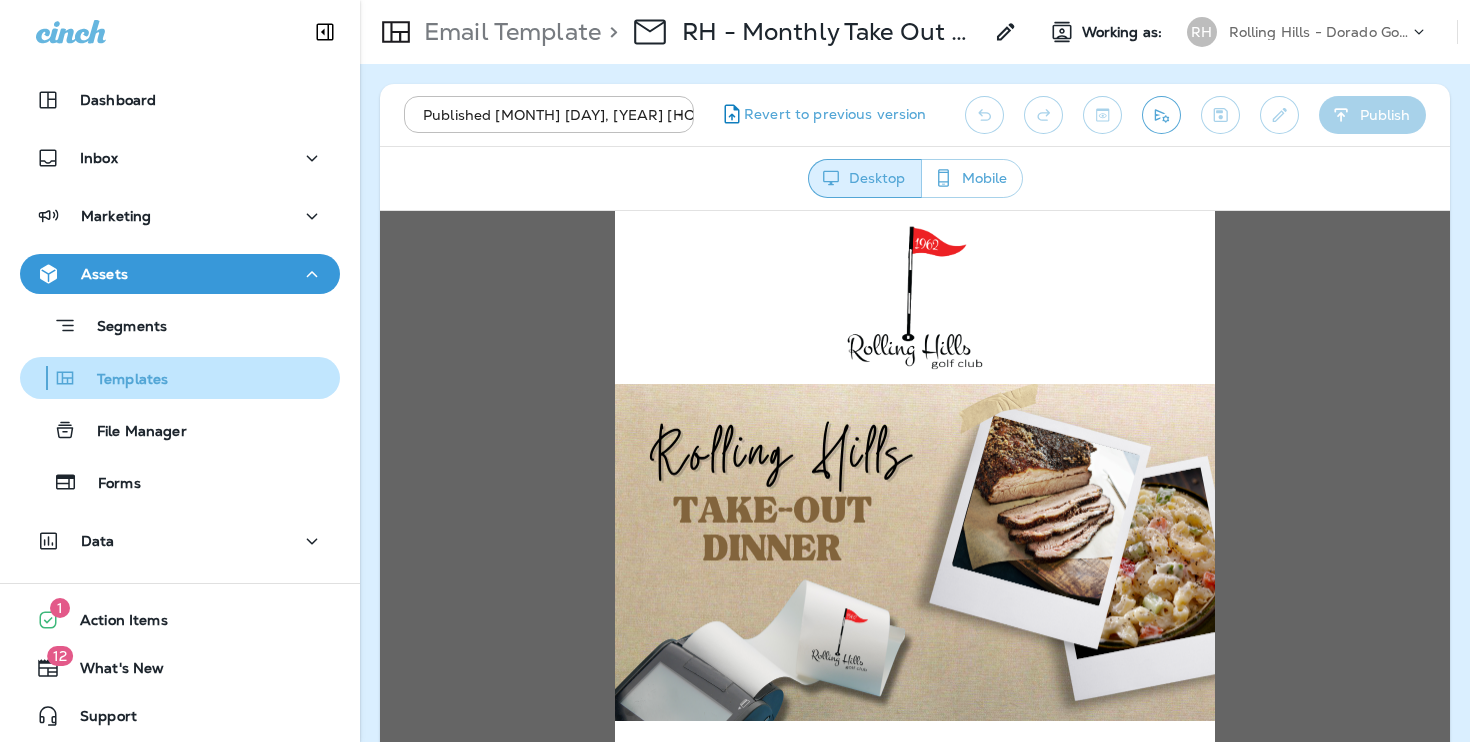 click on "Templates" at bounding box center (180, 378) 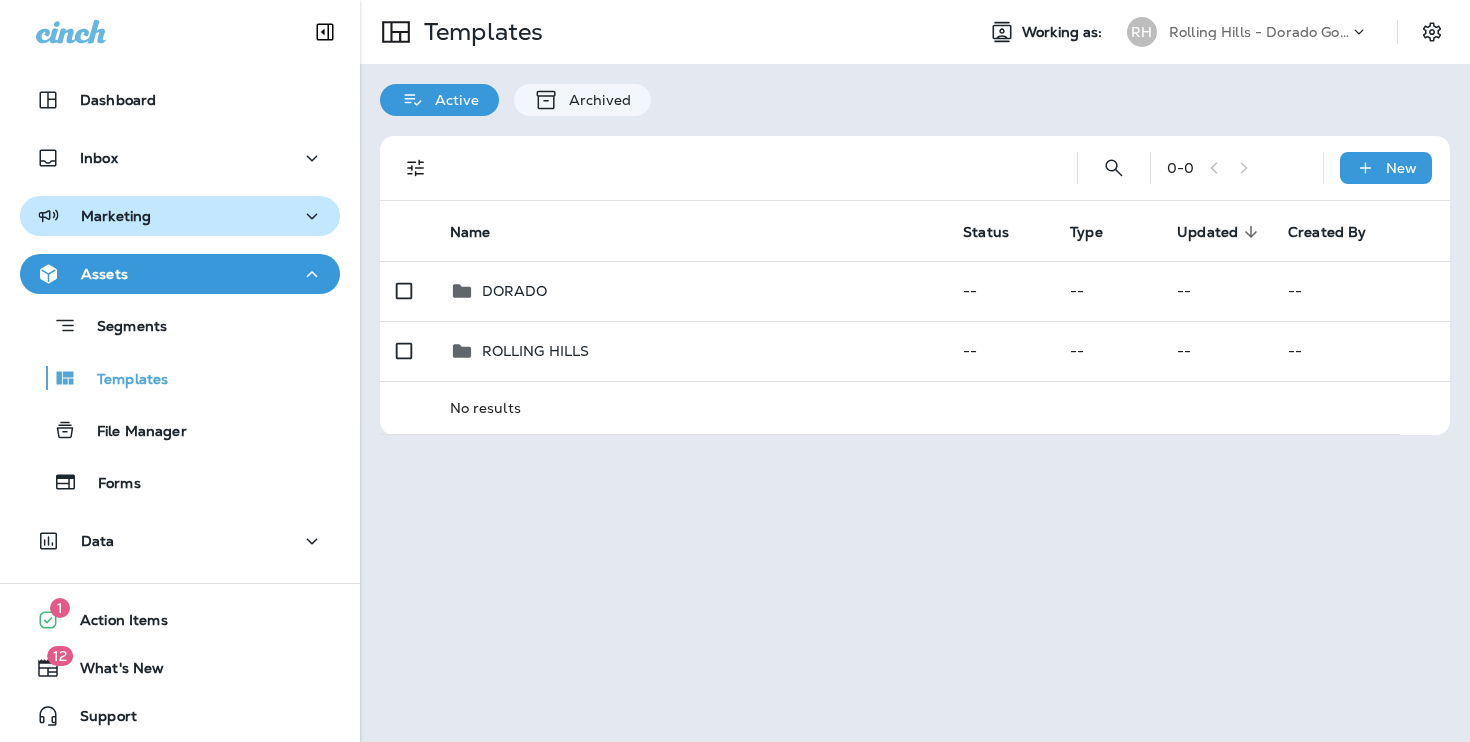 click on "Marketing" at bounding box center [180, 216] 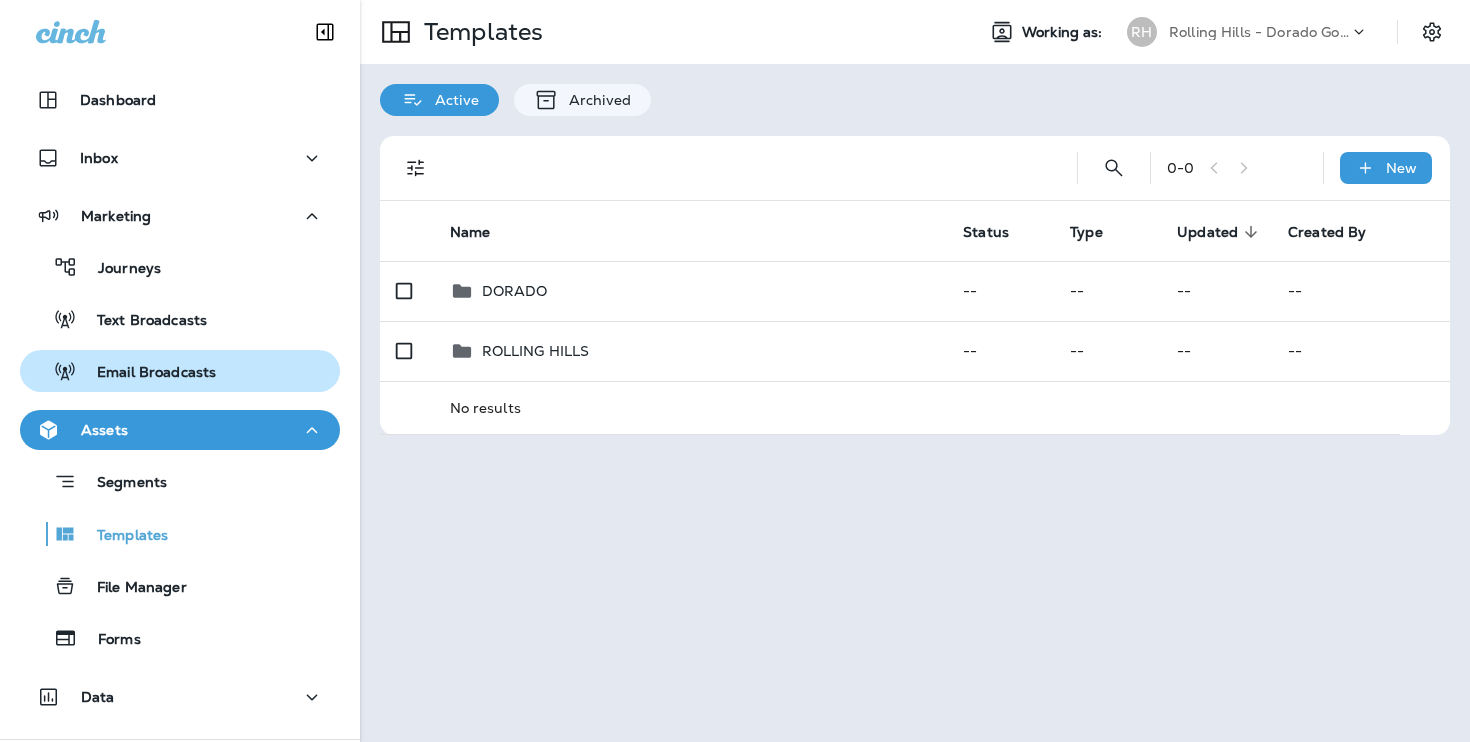 click on "Email Broadcasts" at bounding box center (180, 371) 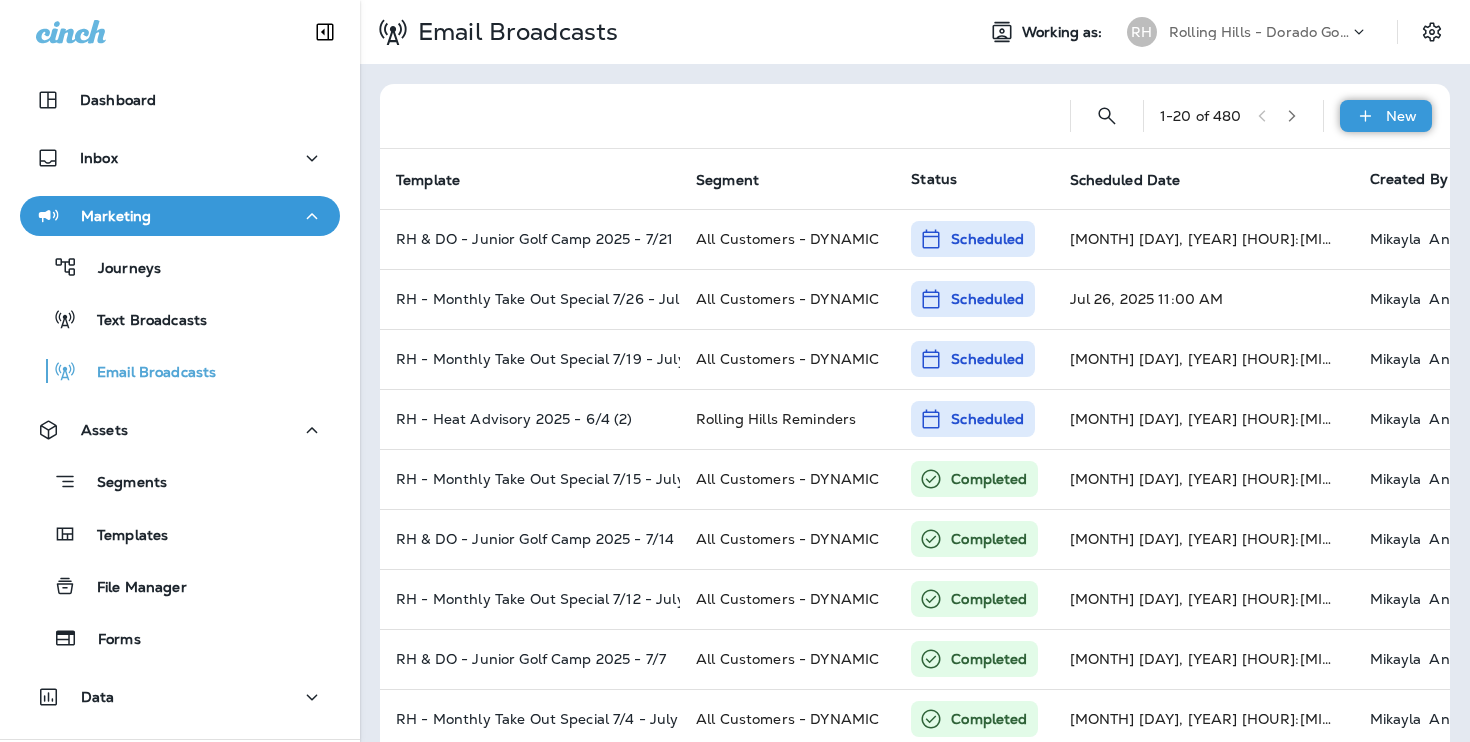 click on "New" at bounding box center [1386, 116] 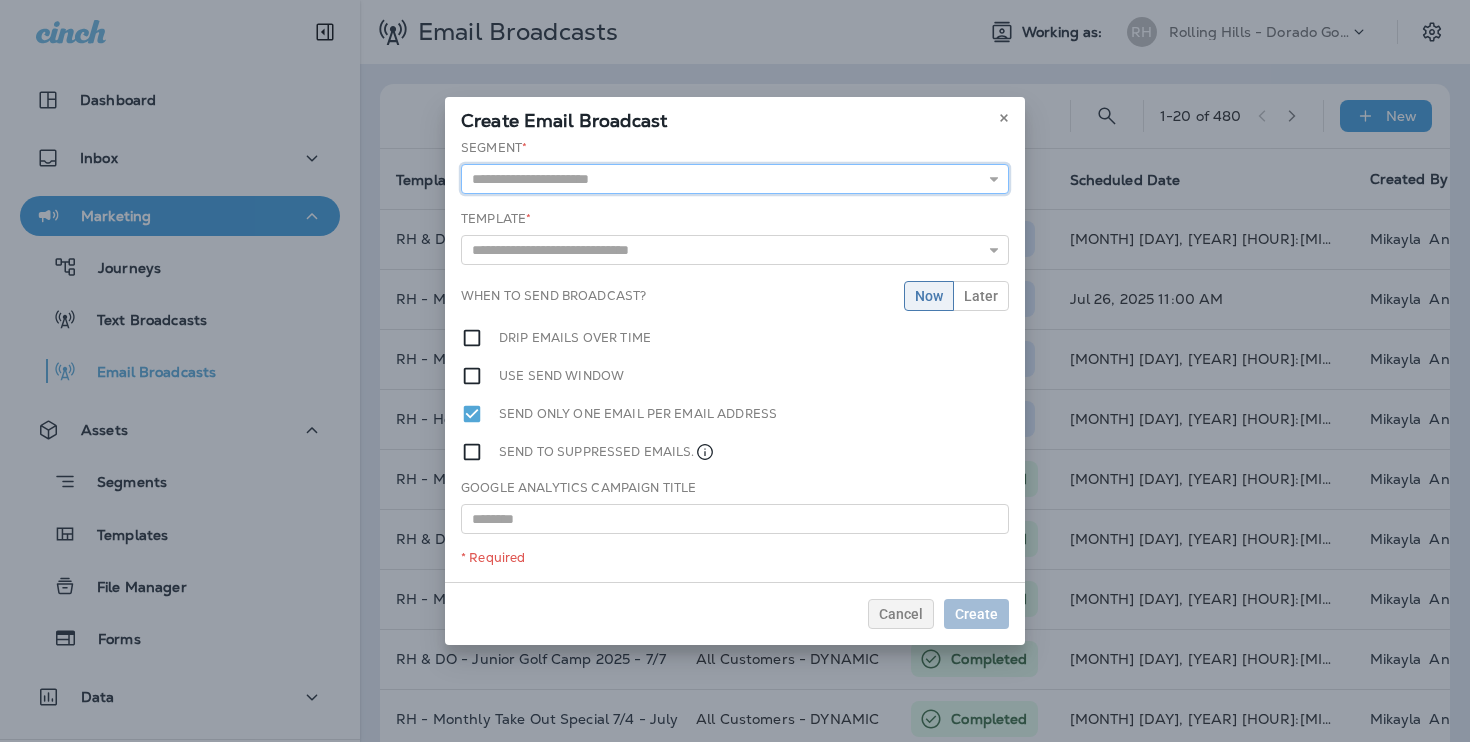 click at bounding box center [735, 179] 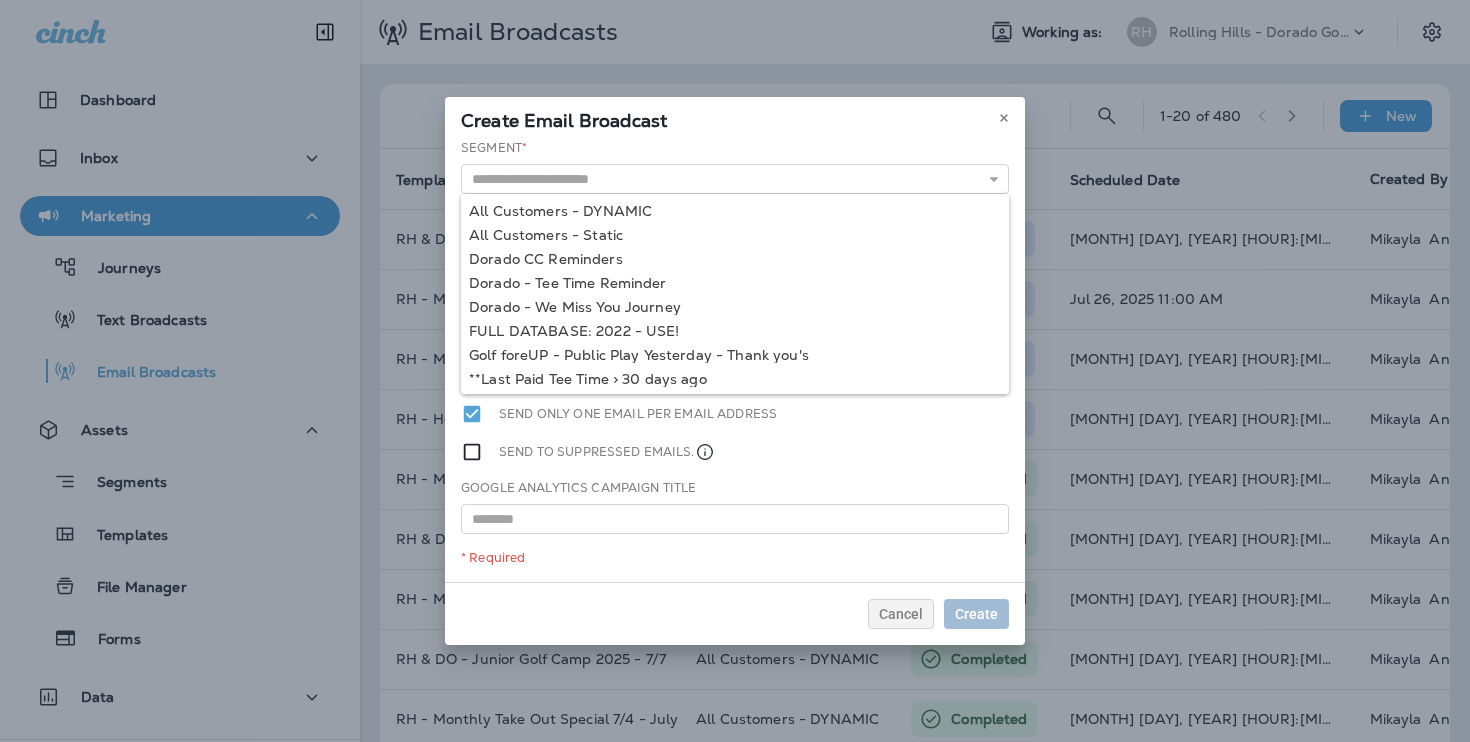 type on "**********" 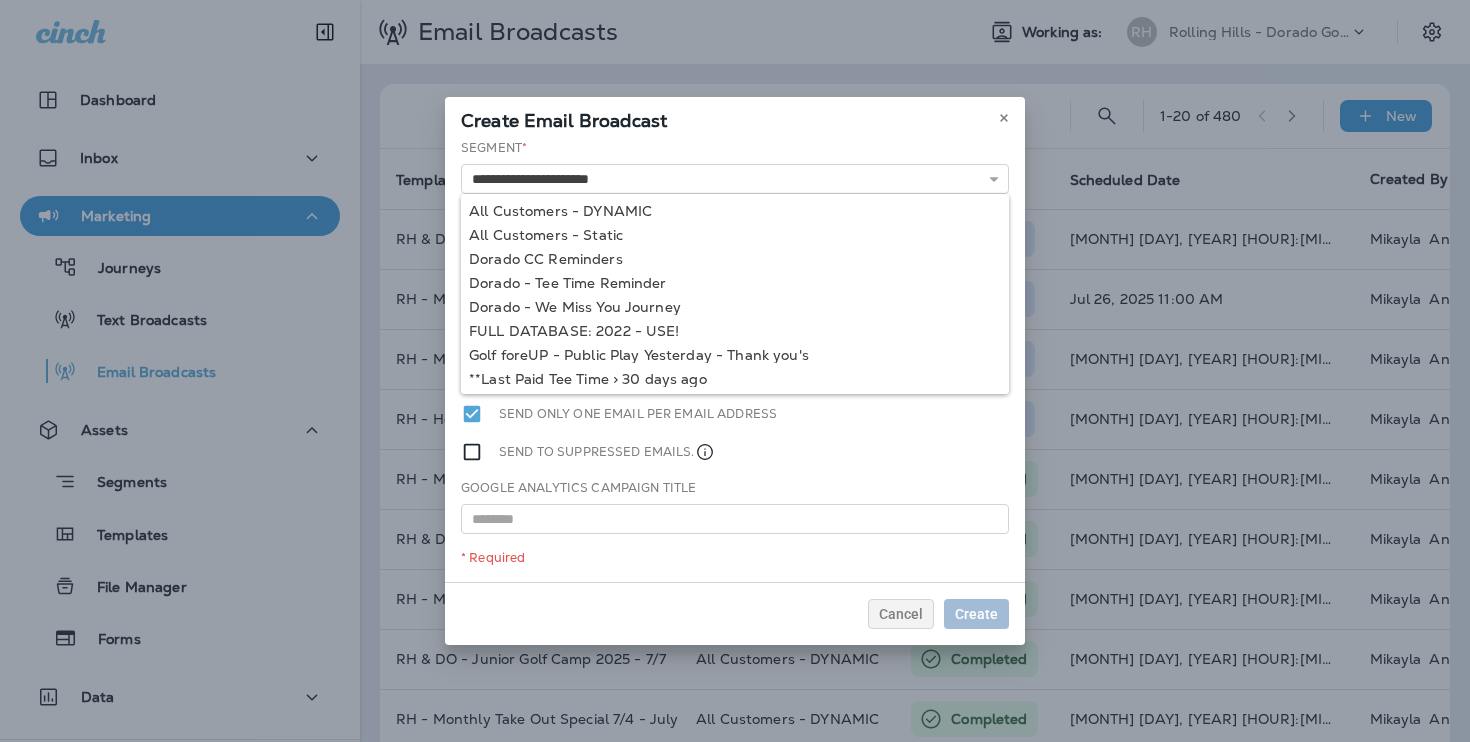 click on "Segment  * All Customers - DYNAMIC All Customers - Static Dorado CC Reminders Dorado - Tee Time Reminder Dorado - We Miss You Journey FULL DATABASE: 2022 - USE! Golf foreUP - Public Play Yesterday - Thank you's **Last Paid Tee Time > 30 days ago **Past Tee Times (Filters out Cancelled) **Past Tee Times (Filters out Cancelled) Template  * 4th of July Shootout - July (1) DO - Christmas Hours- 12/24 - (1) DO - Christmas Hours- 12/24 - (2) Dorado - April Sip n Chip 2024 (1) Dorado - April Sip n Chip 2024 (2) Dorado - April Sip n Chip 2024 (3) Dorado | APRIL sippin n chippin Dorado - August Sip n Chip Dorado - Birdies for Good 2024 (1) Dorado - Birdies for Good 2024 (2) When to send broadcast?   Now   Later Drip emails over time Use send window Send only one email per email address Send to suppressed emails. Google Analytics Campaign Title * Required" at bounding box center (735, 360) 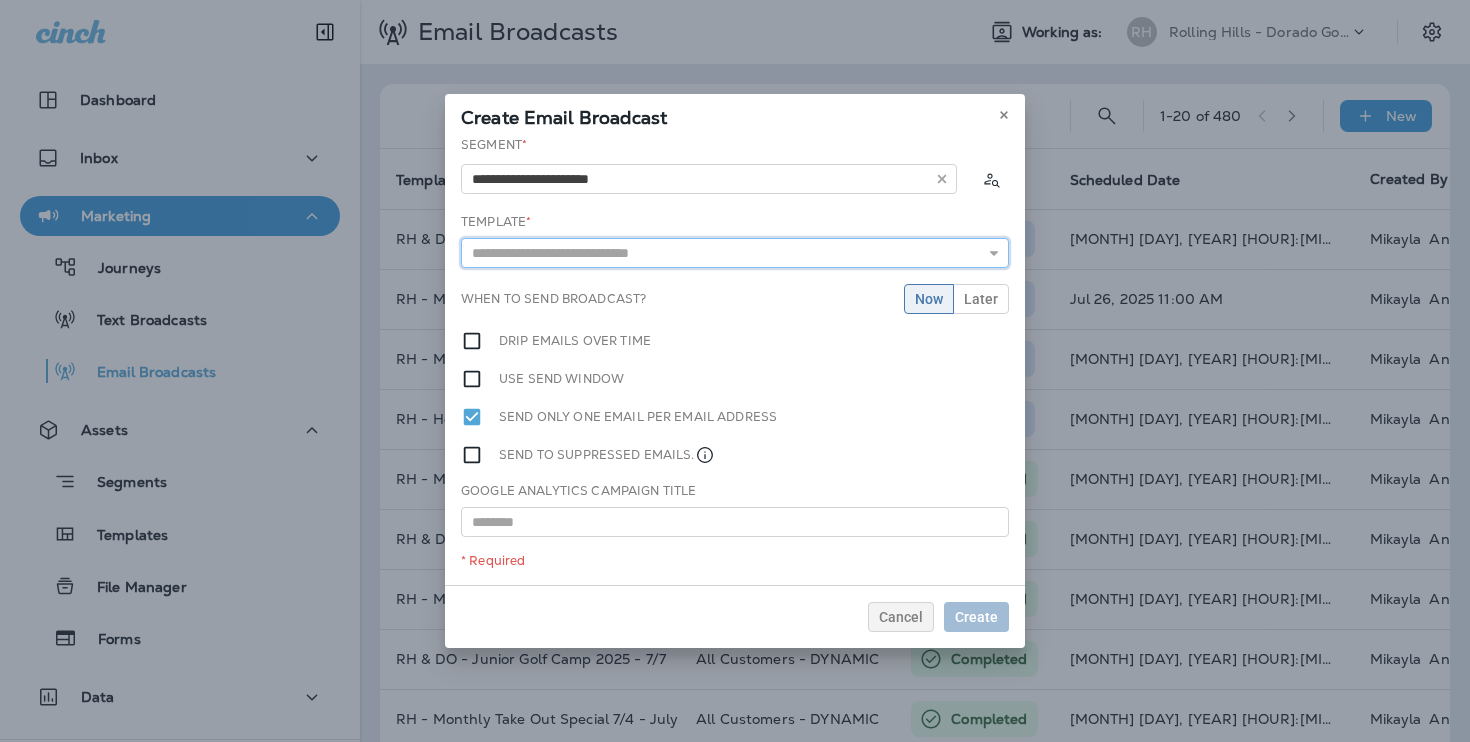 click at bounding box center (735, 253) 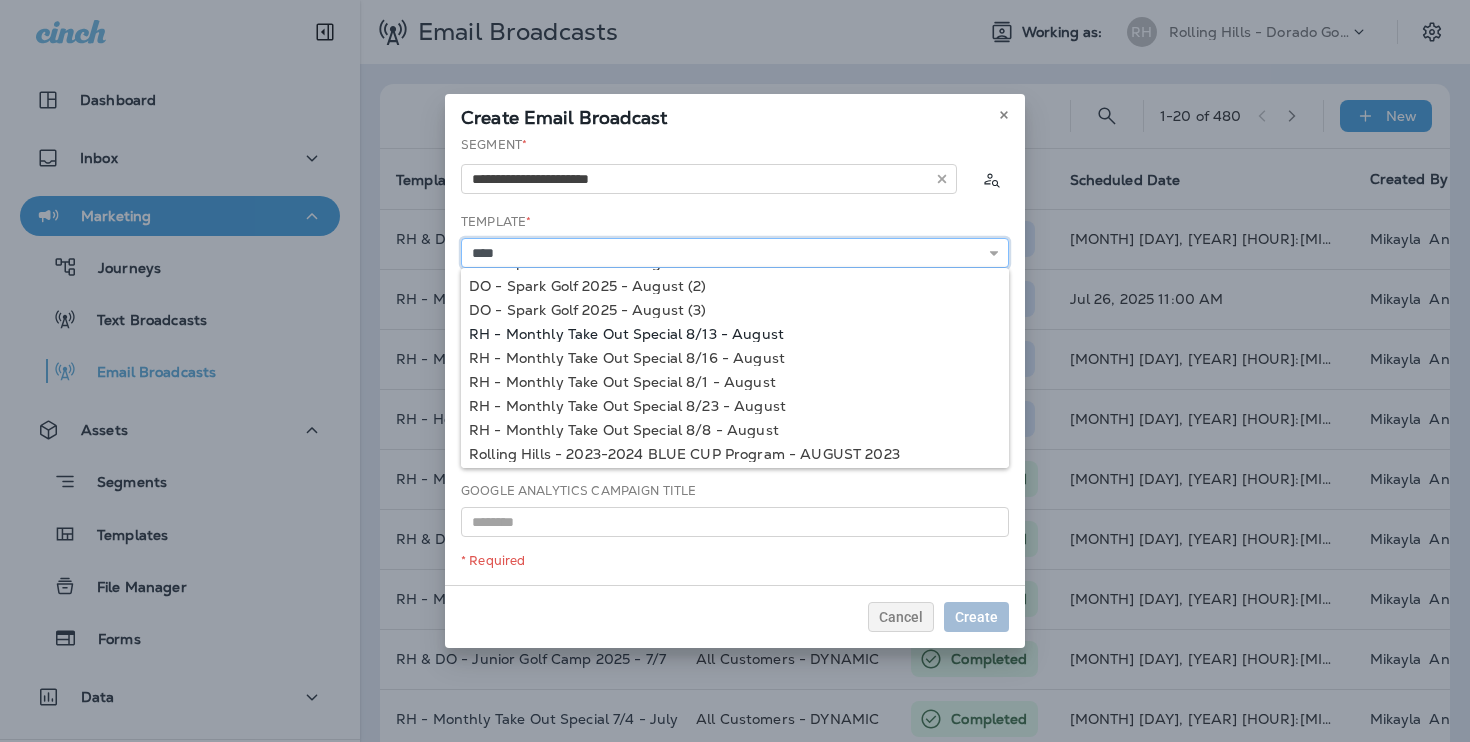 scroll, scrollTop: 50, scrollLeft: 0, axis: vertical 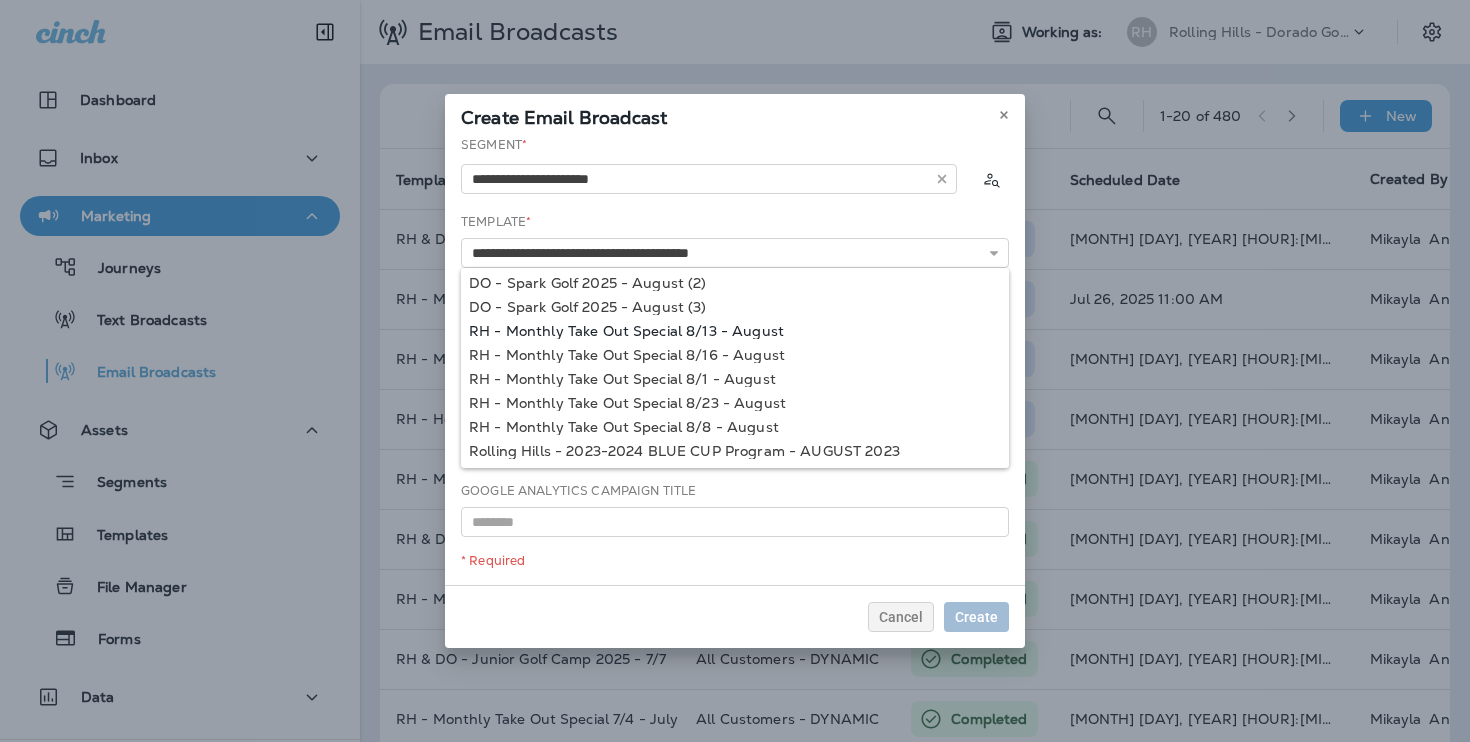 click on "Segment  * Template  * When to send broadcast?   Now   Later Drip emails over time Use send window Send only one email per email address Send to suppressed emails. Google Analytics Campaign Title * Required" at bounding box center [735, 360] 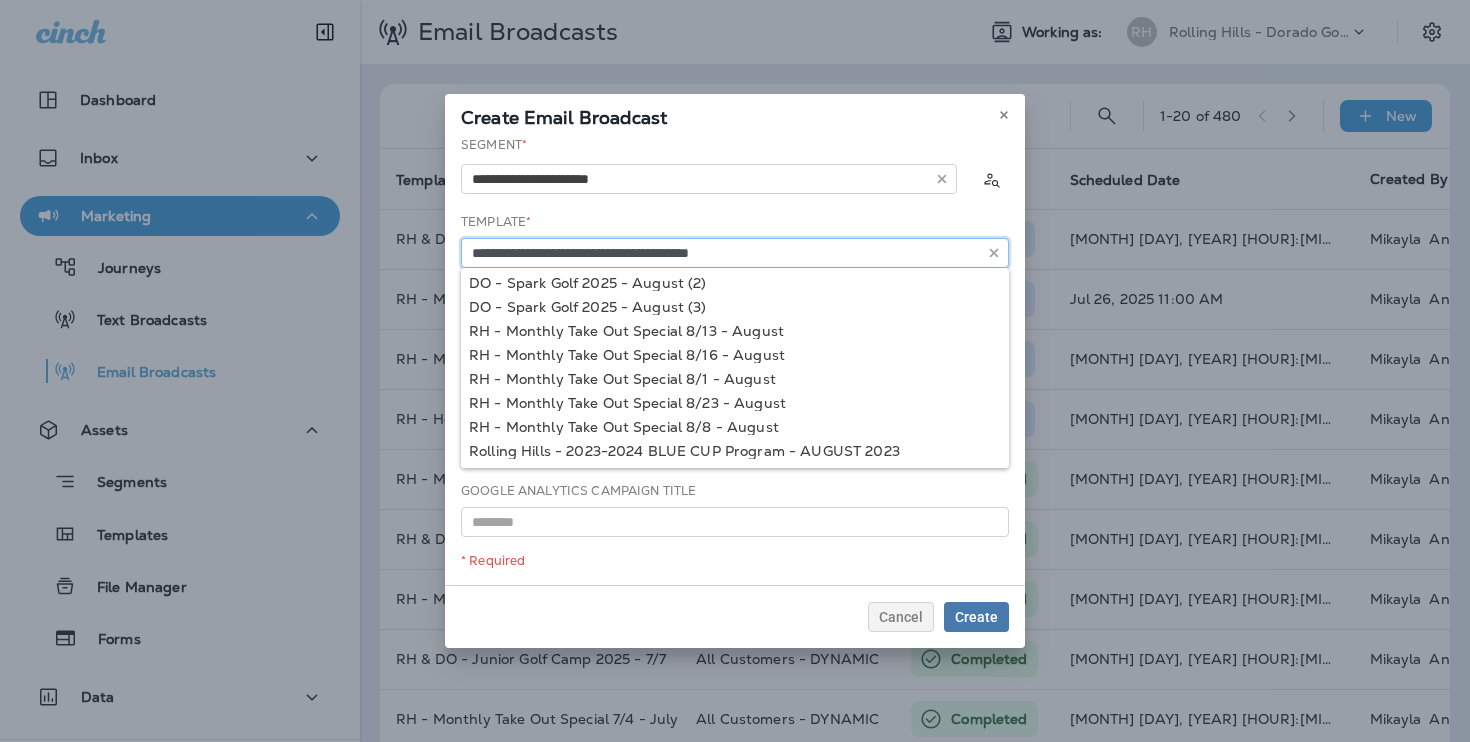 click on "**********" at bounding box center (735, 253) 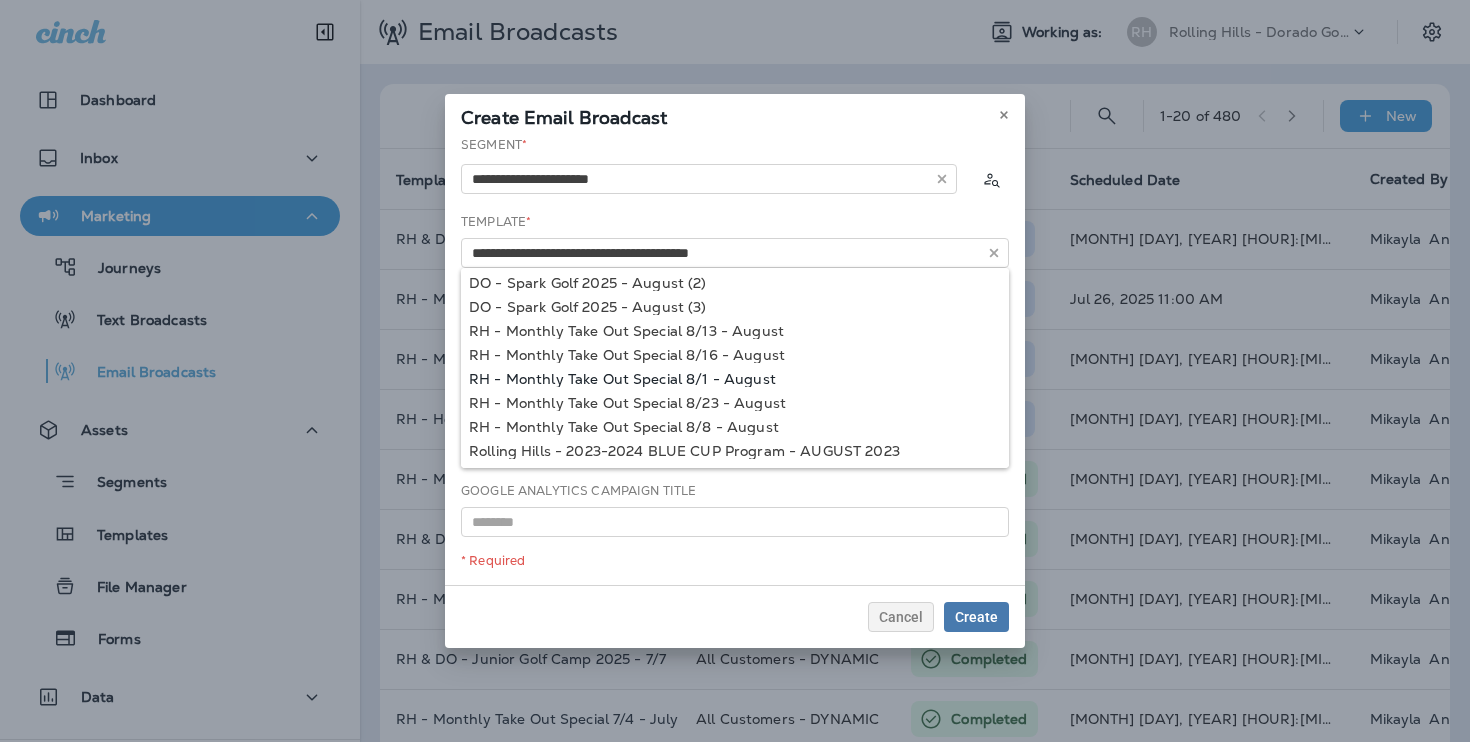 type on "**********" 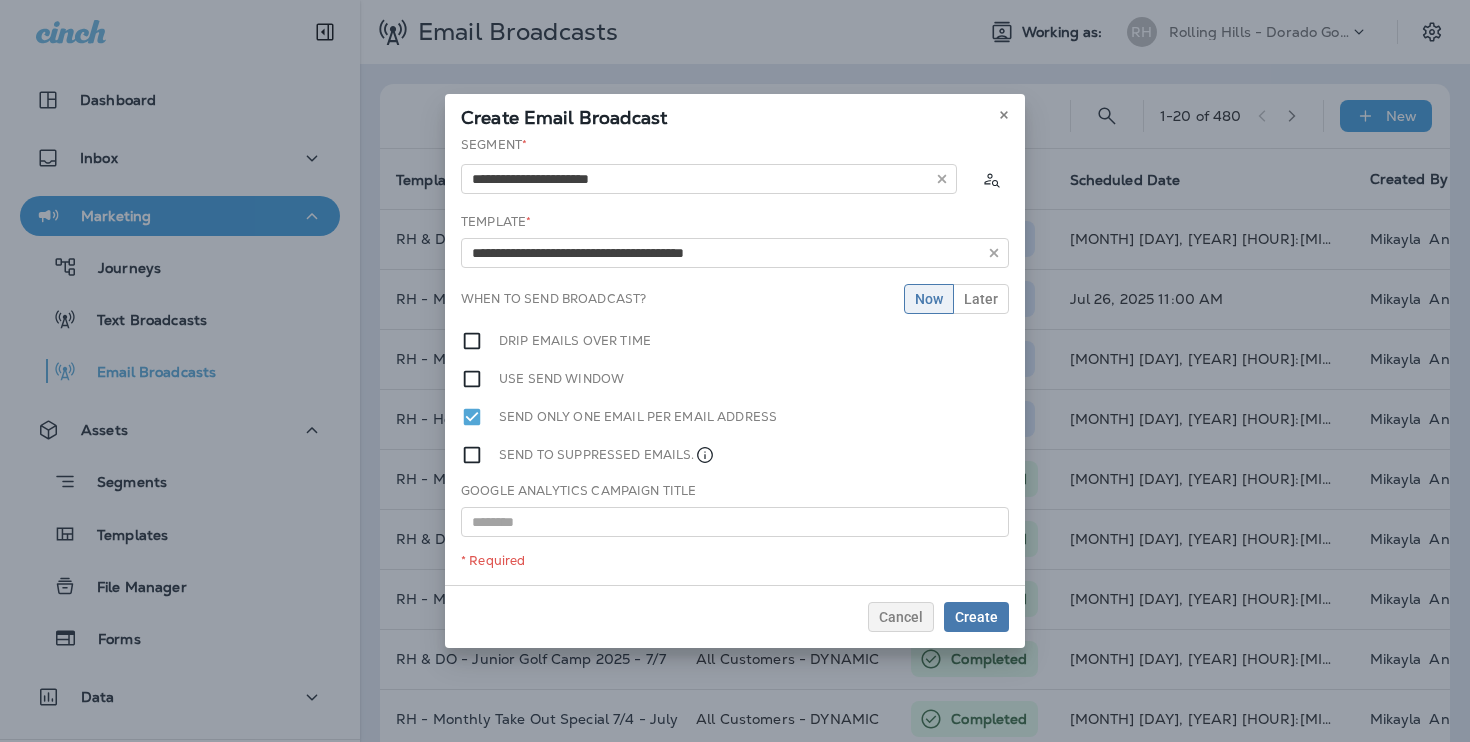 click on "Segment  * Template  * When to send broadcast?   Now   Later Drip emails over time Use send window Send only one email per email address Send to suppressed emails. * Required" at bounding box center (735, 360) 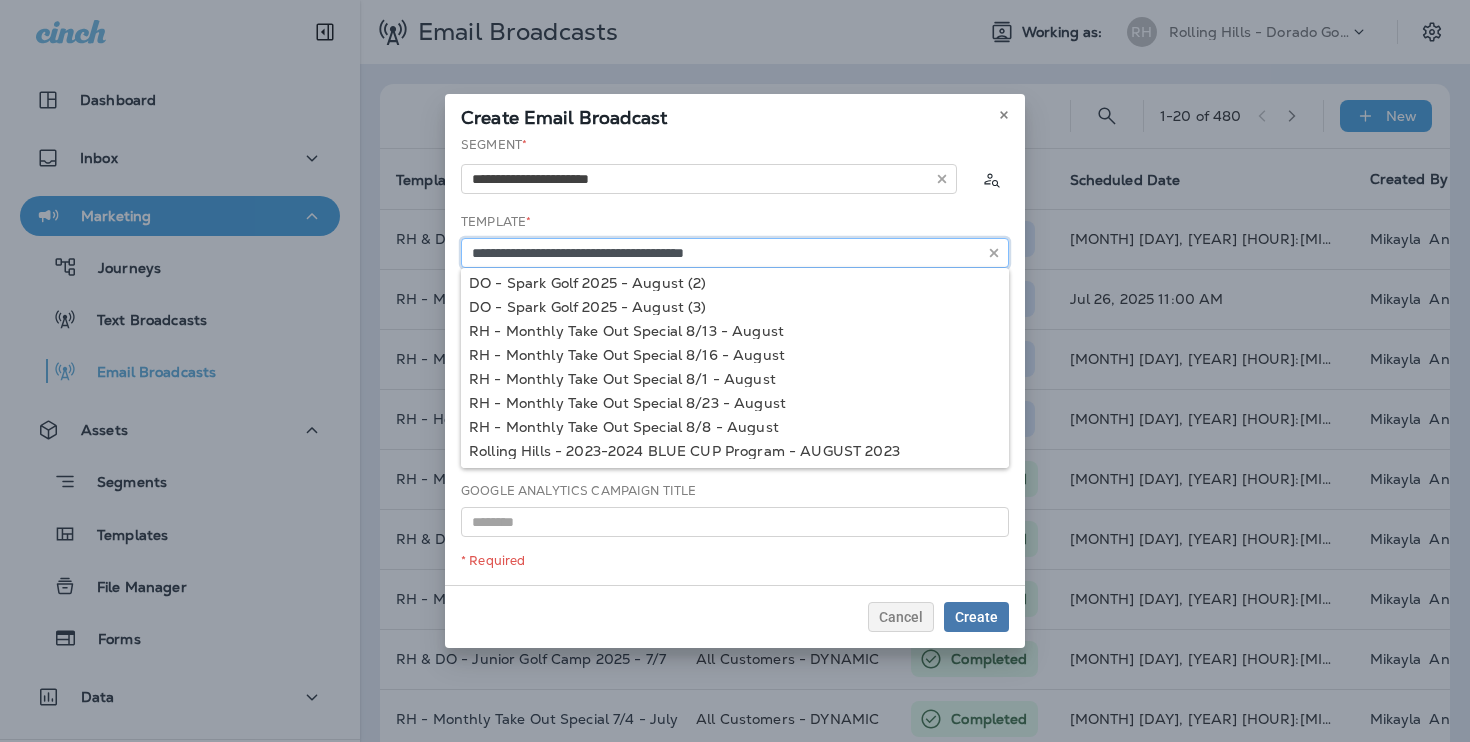 click on "**********" at bounding box center (735, 253) 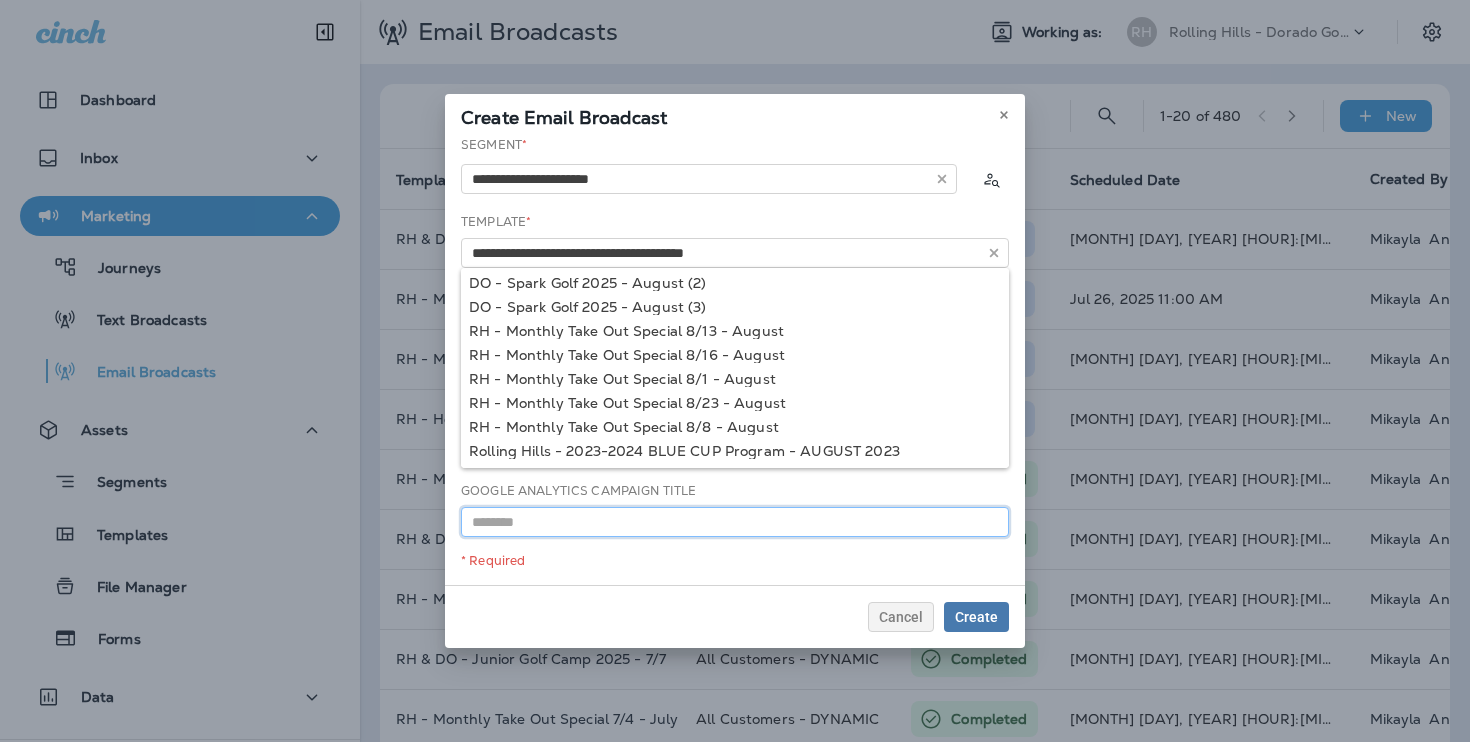 click at bounding box center (735, 522) 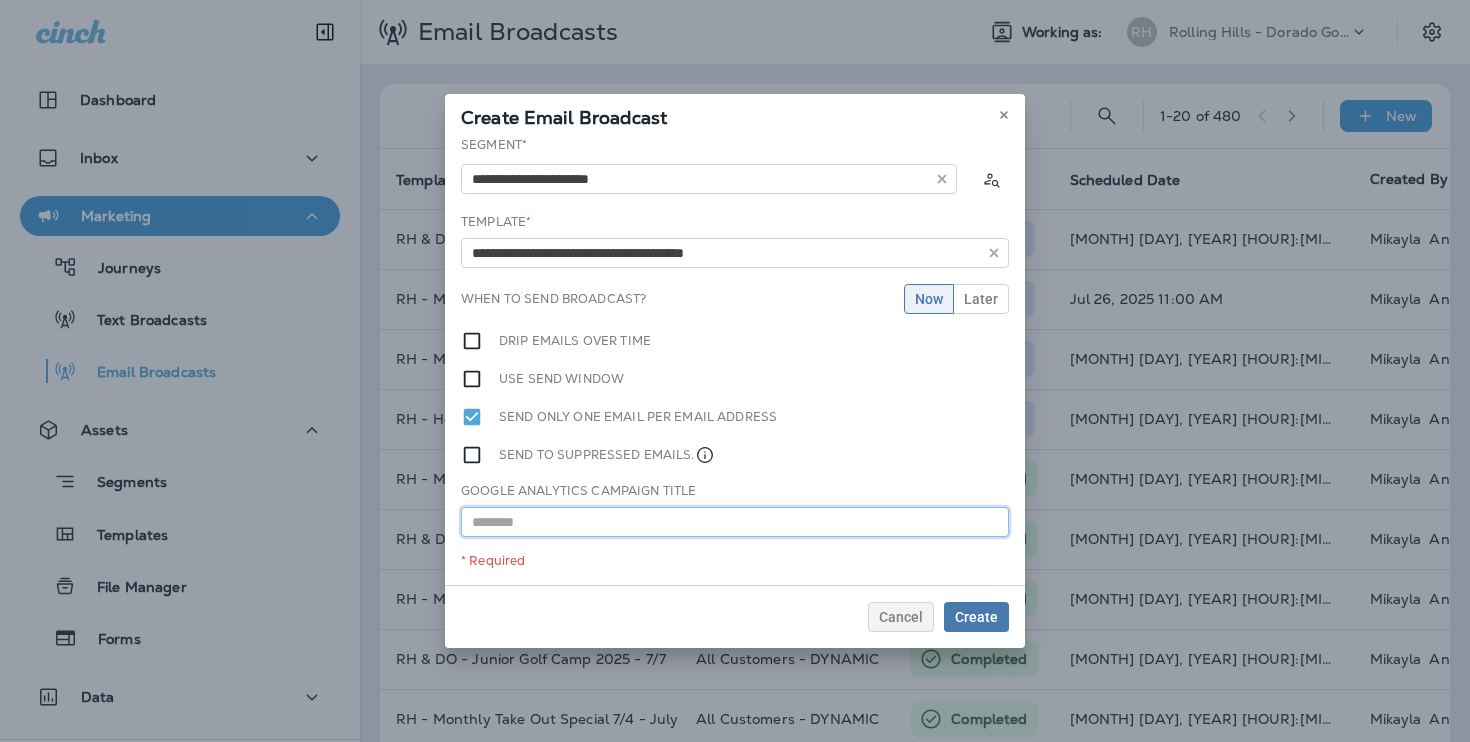 paste on "**********" 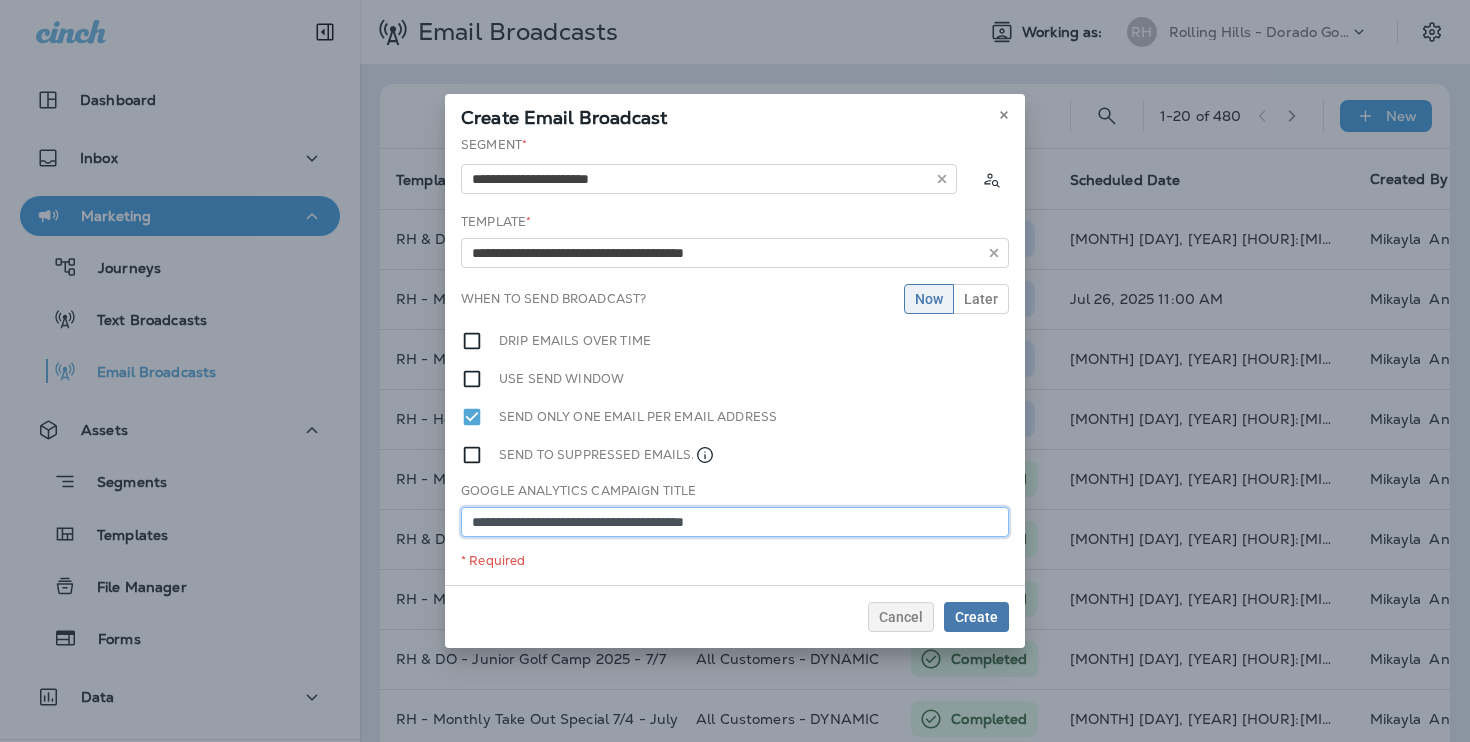 type on "**********" 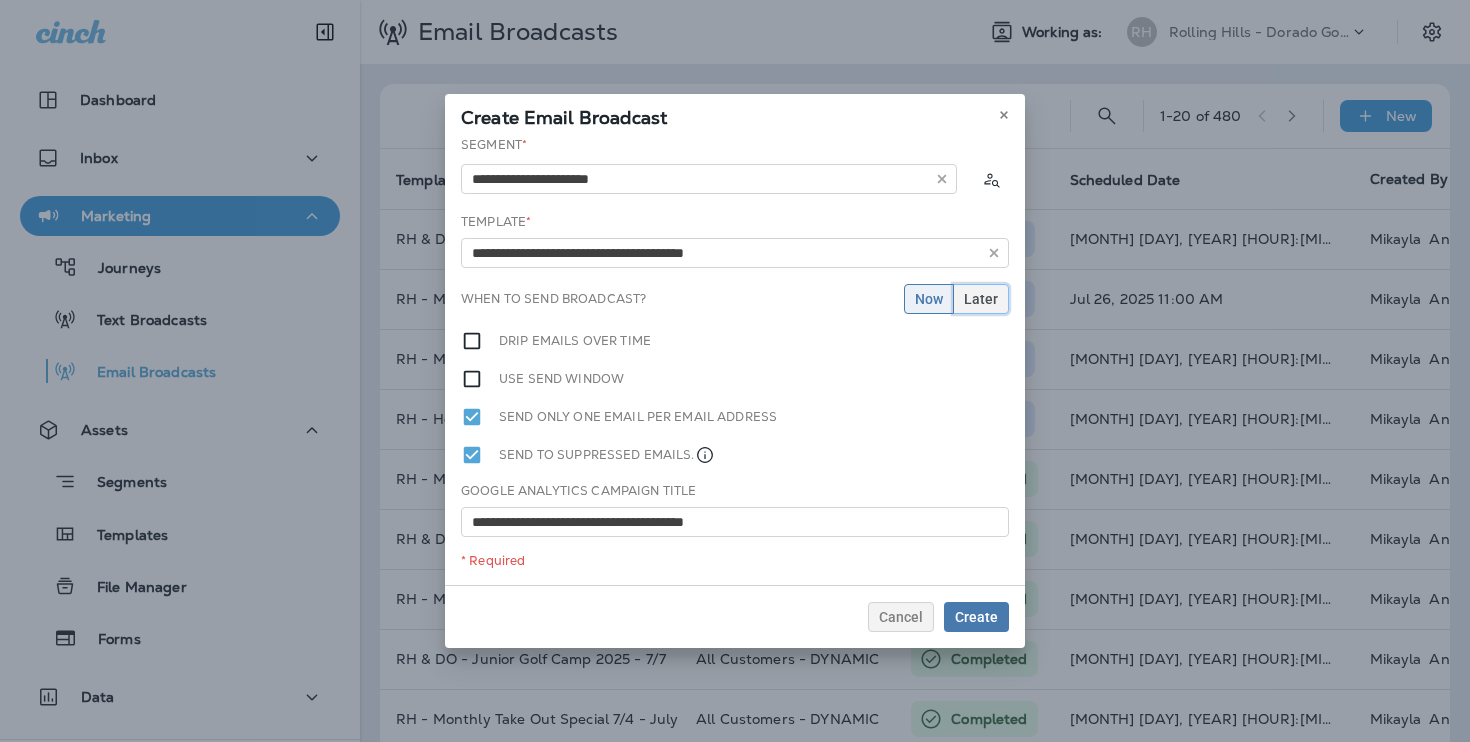 click on "Later" at bounding box center (981, 299) 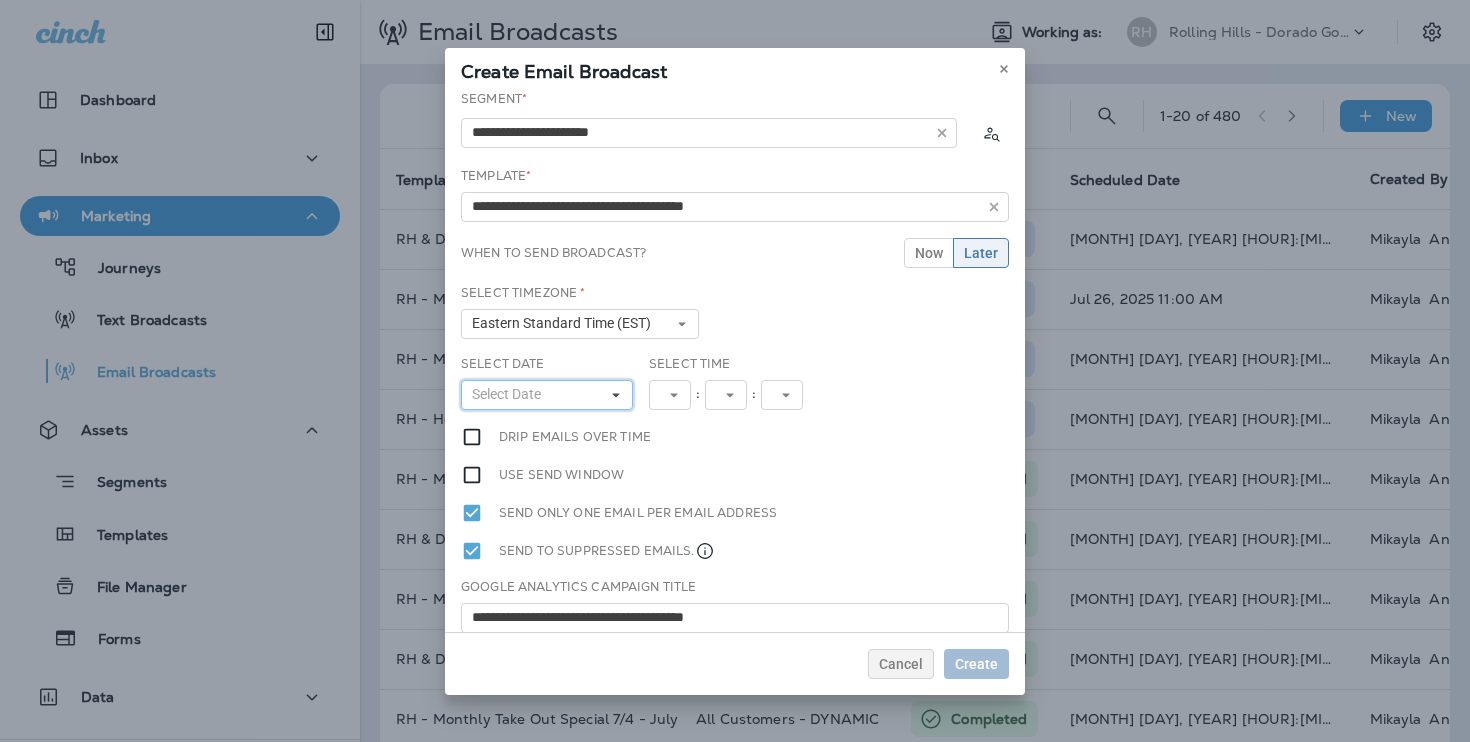 click on "Select Date" at bounding box center [547, 395] 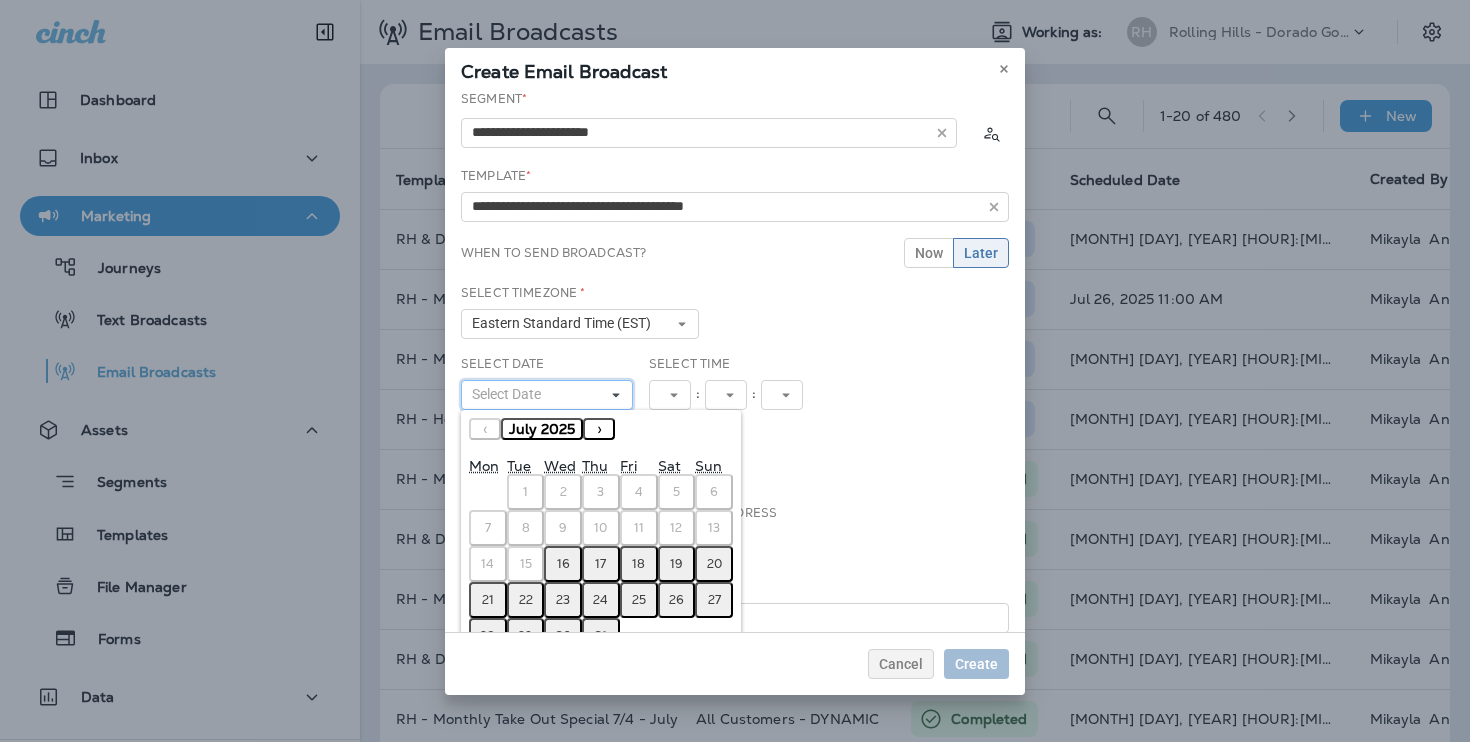 scroll, scrollTop: 49, scrollLeft: 0, axis: vertical 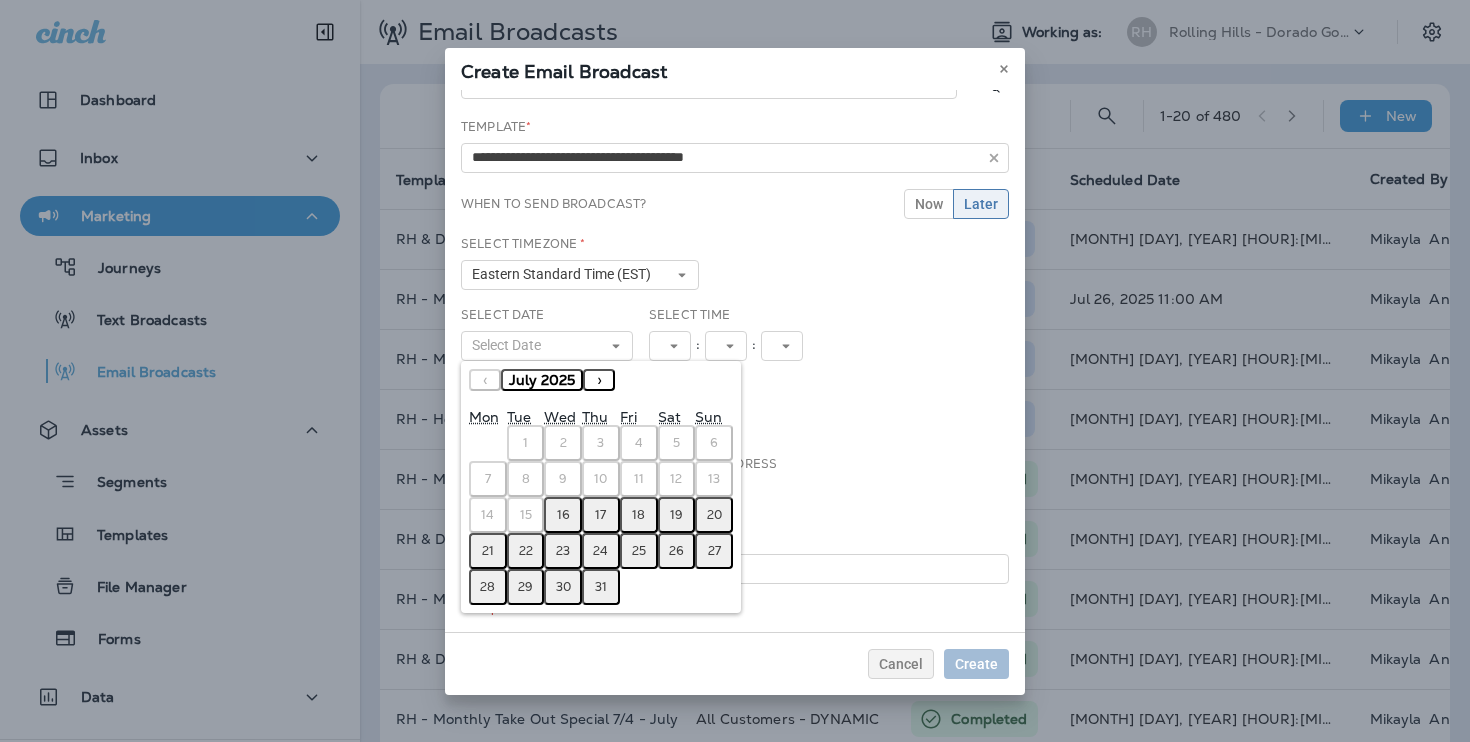click on "›" at bounding box center (599, 380) 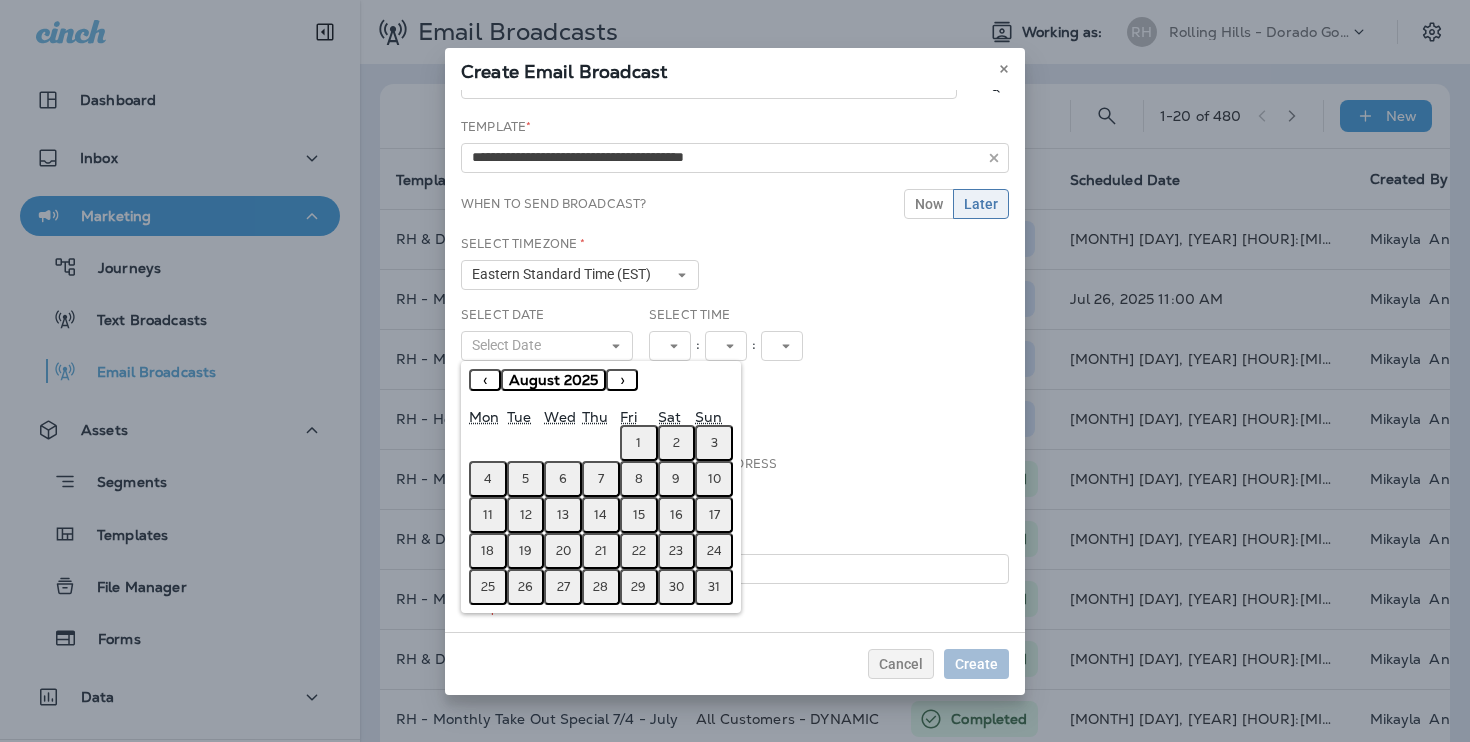 click on "1" at bounding box center [639, 443] 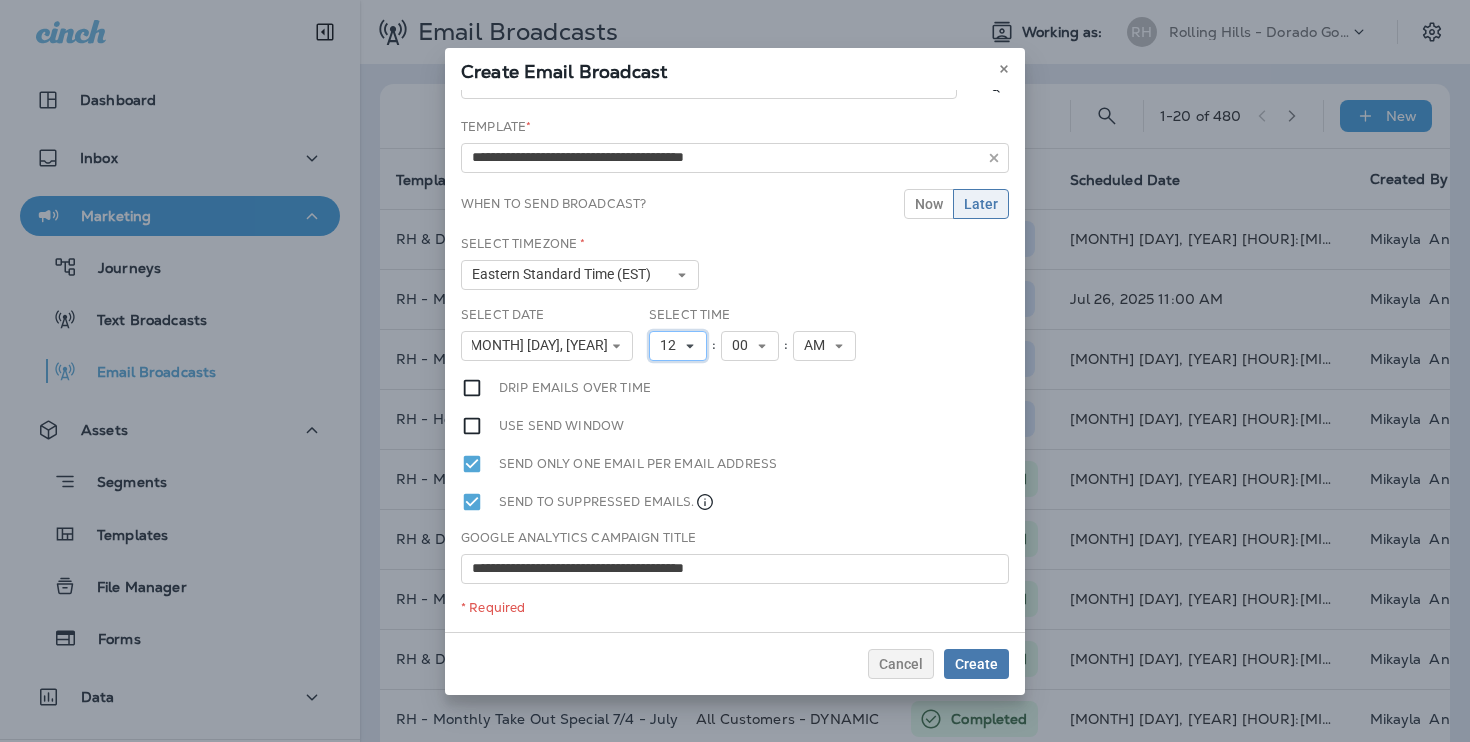 click on "12" at bounding box center (672, 345) 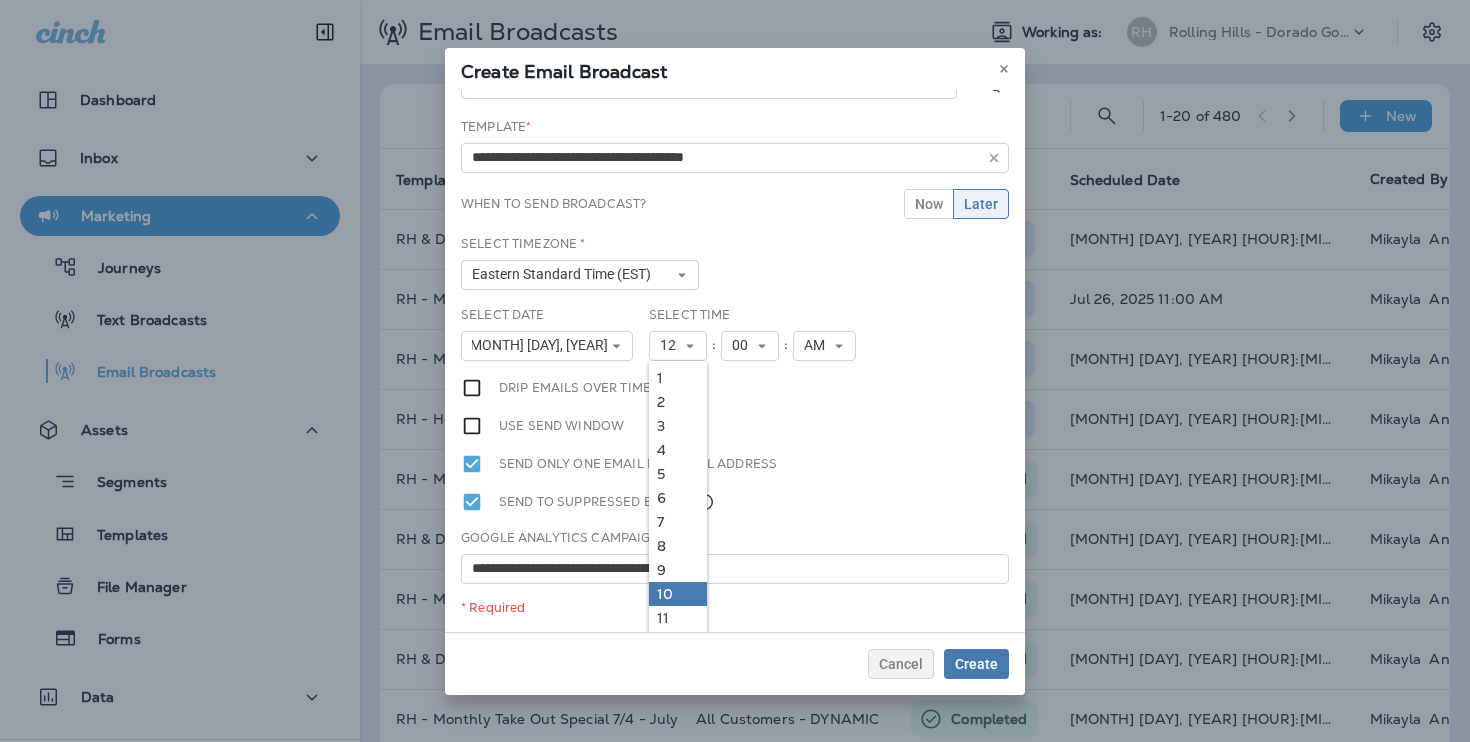 click on "10" at bounding box center [678, 594] 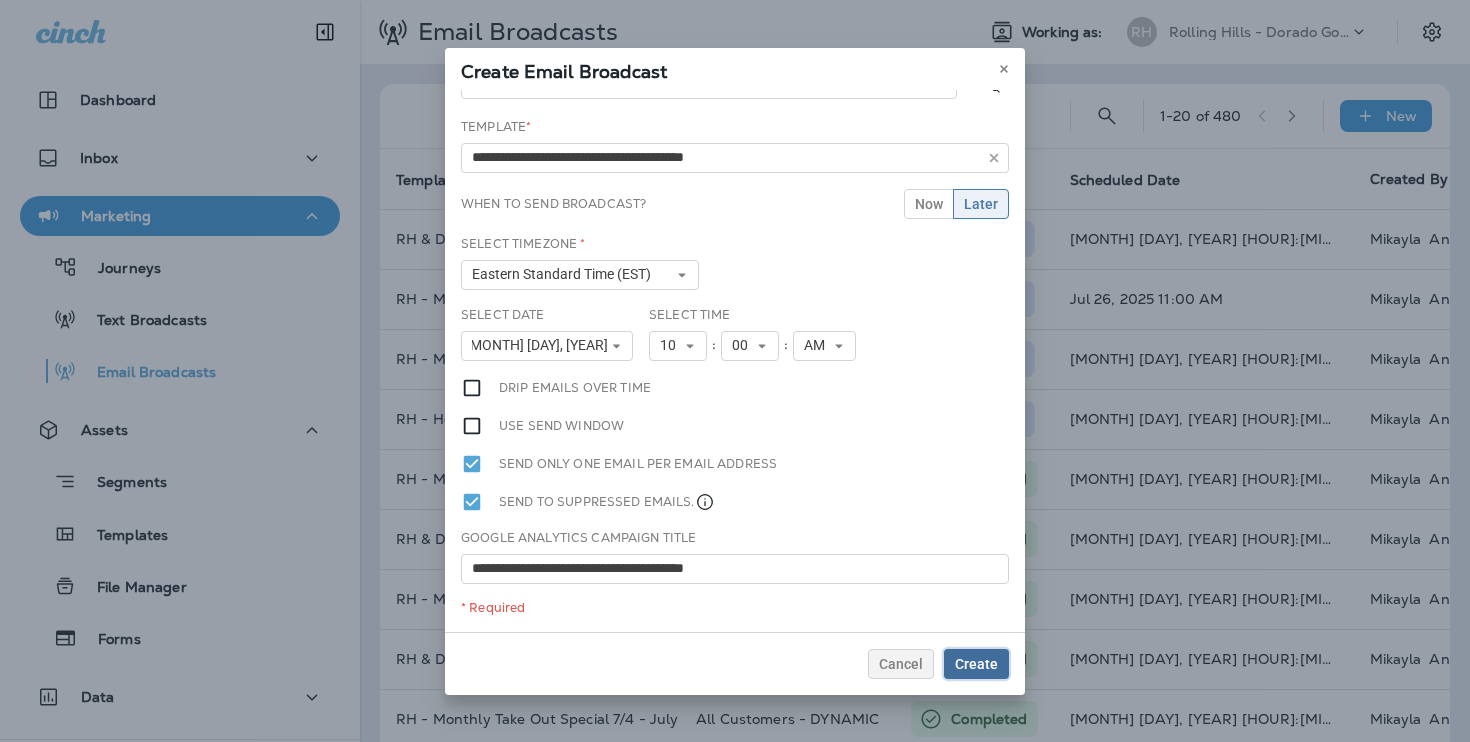 click on "Create" at bounding box center (976, 664) 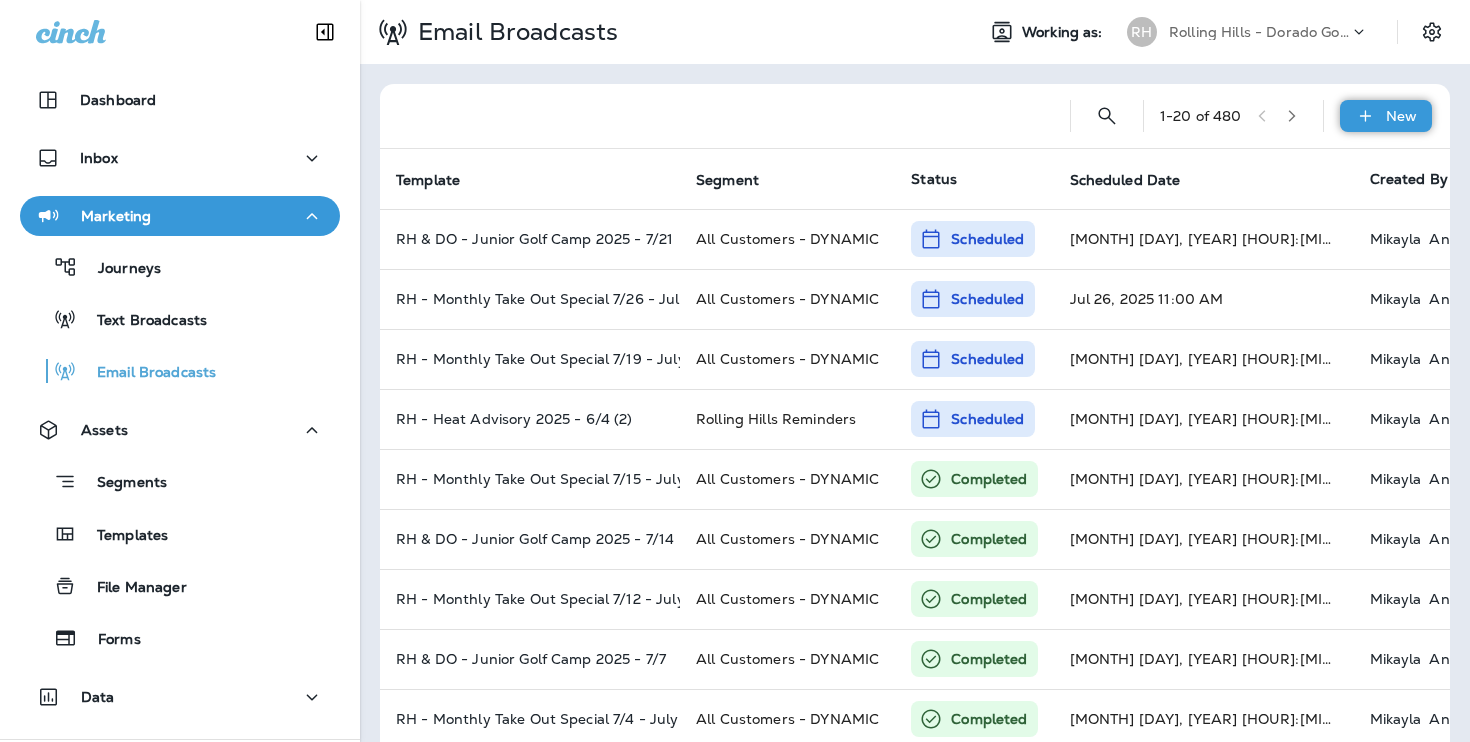 click 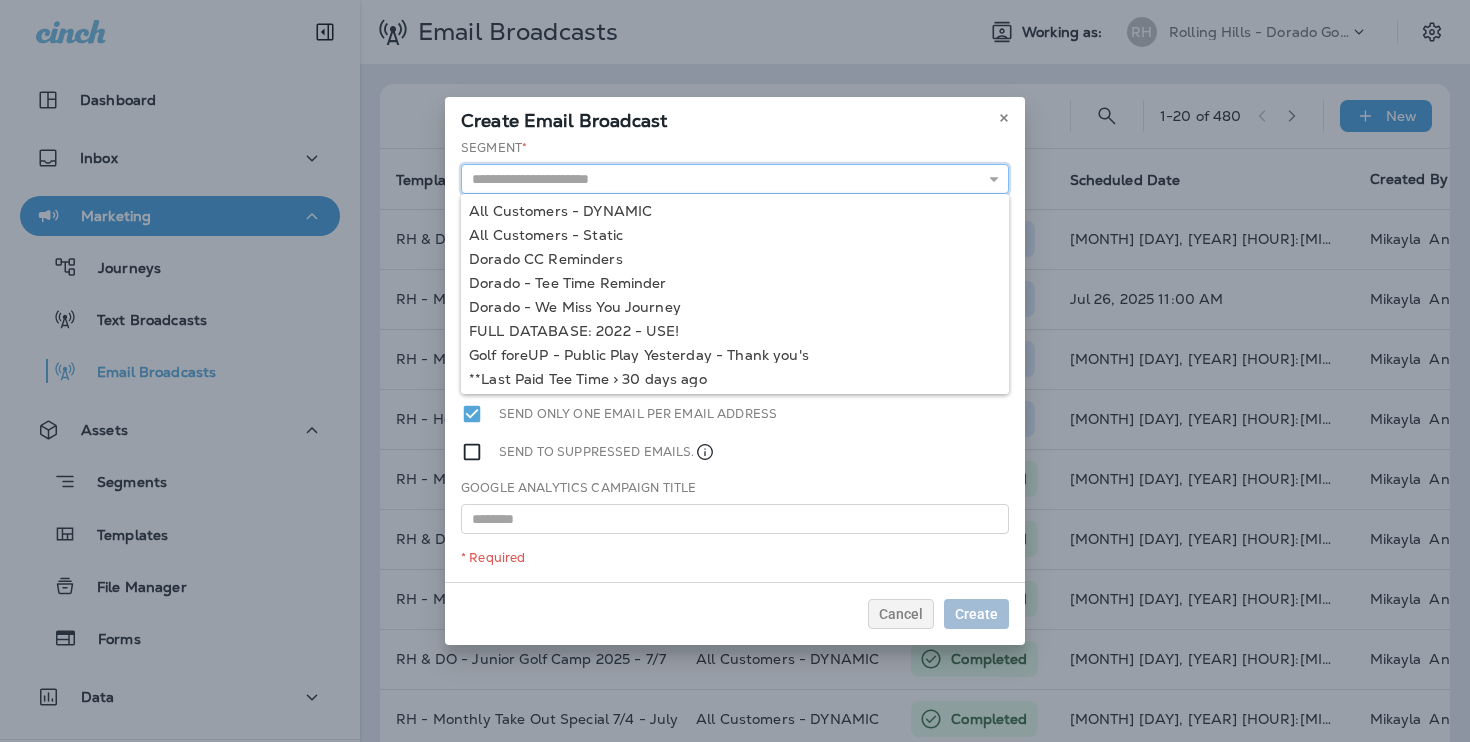 click at bounding box center [735, 179] 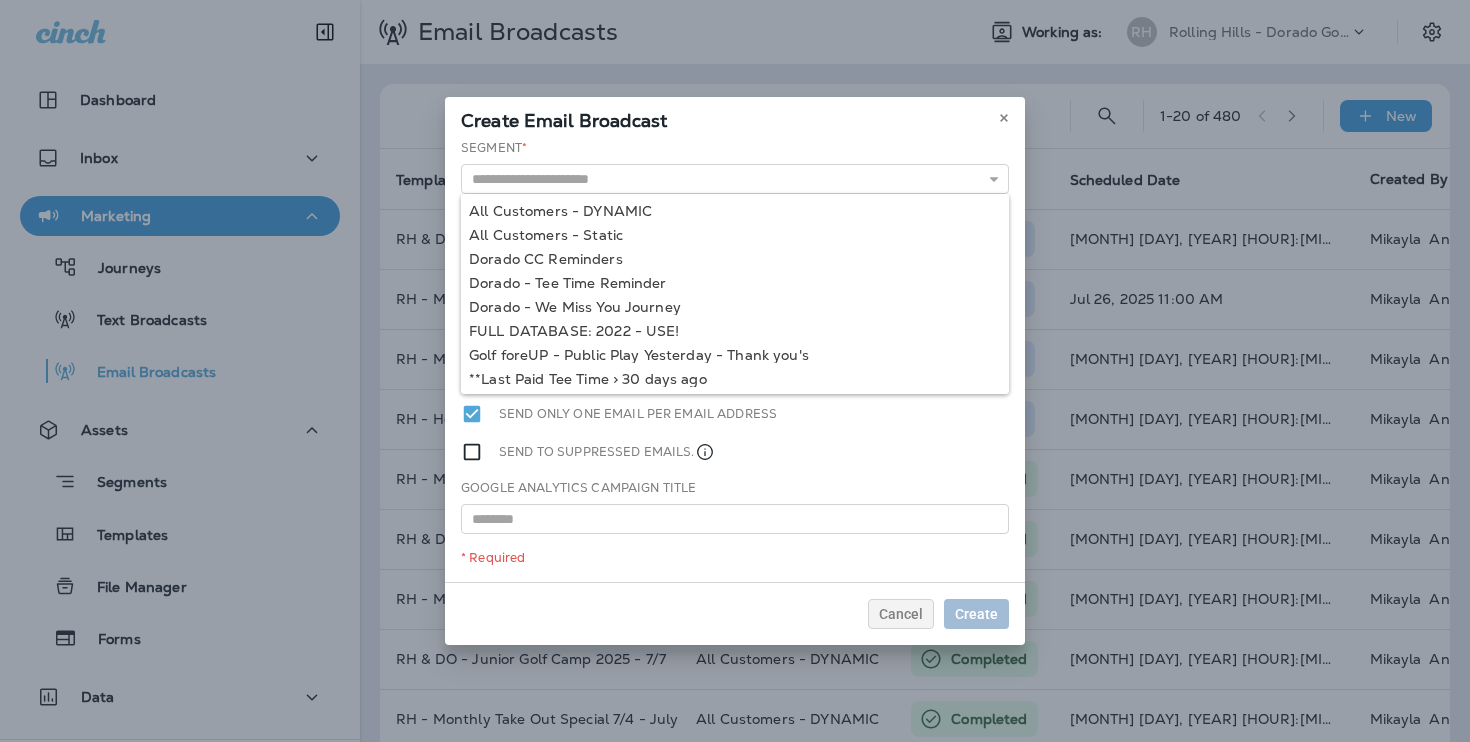 type on "**********" 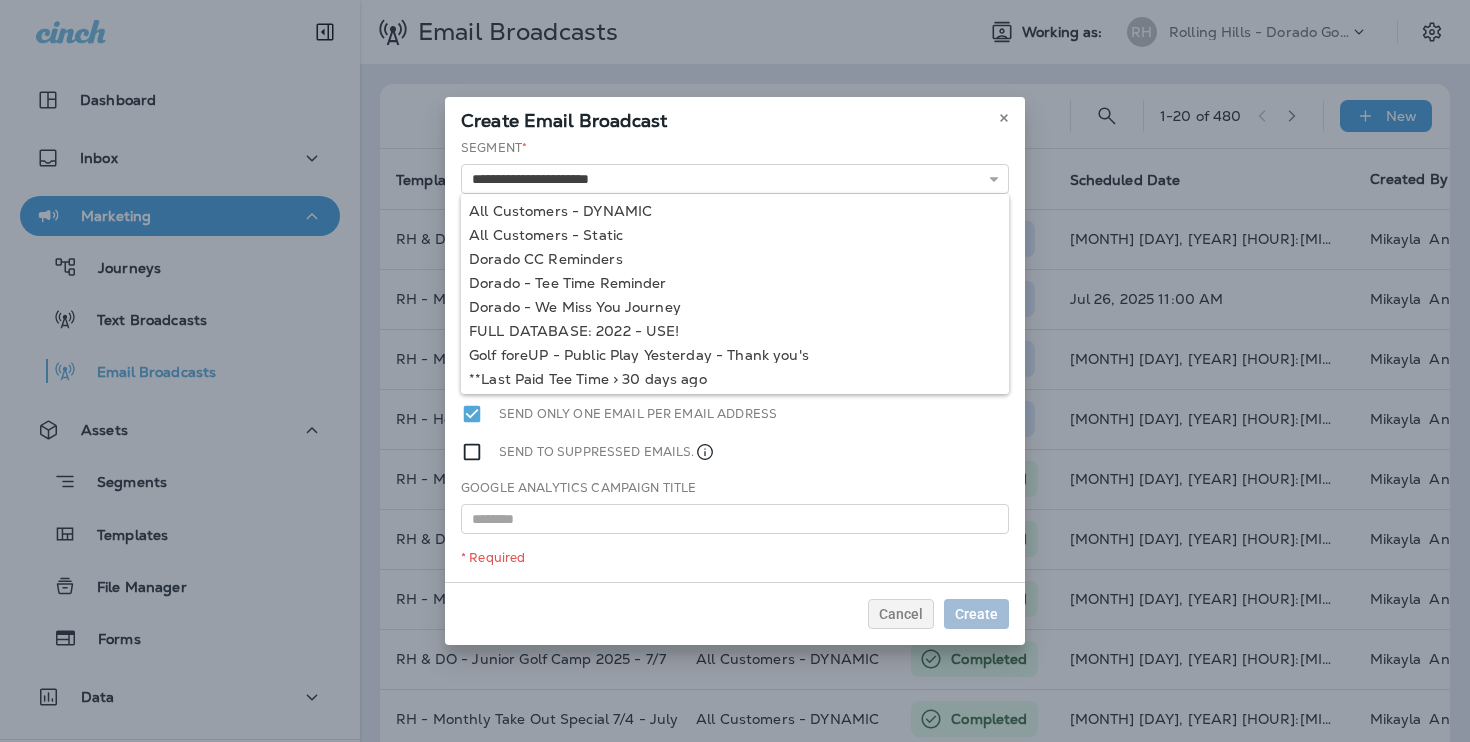 click on "Segment  * All Customers - DYNAMIC All Customers - Static Dorado CC Reminders Dorado - Tee Time Reminder Dorado - We Miss You Journey FULL DATABASE: 2022 - USE! Golf foreUP - Public Play Yesterday - Thank you's **Last Paid Tee Time > 30 days ago **Past Tee Times (Filters out Cancelled) **Past Tee Times (Filters out Cancelled) Template  * When to send broadcast?   Now   Later Drip emails over time Use send window Send only one email per email address Send to suppressed emails. Google Analytics Campaign Title * Required" at bounding box center (735, 360) 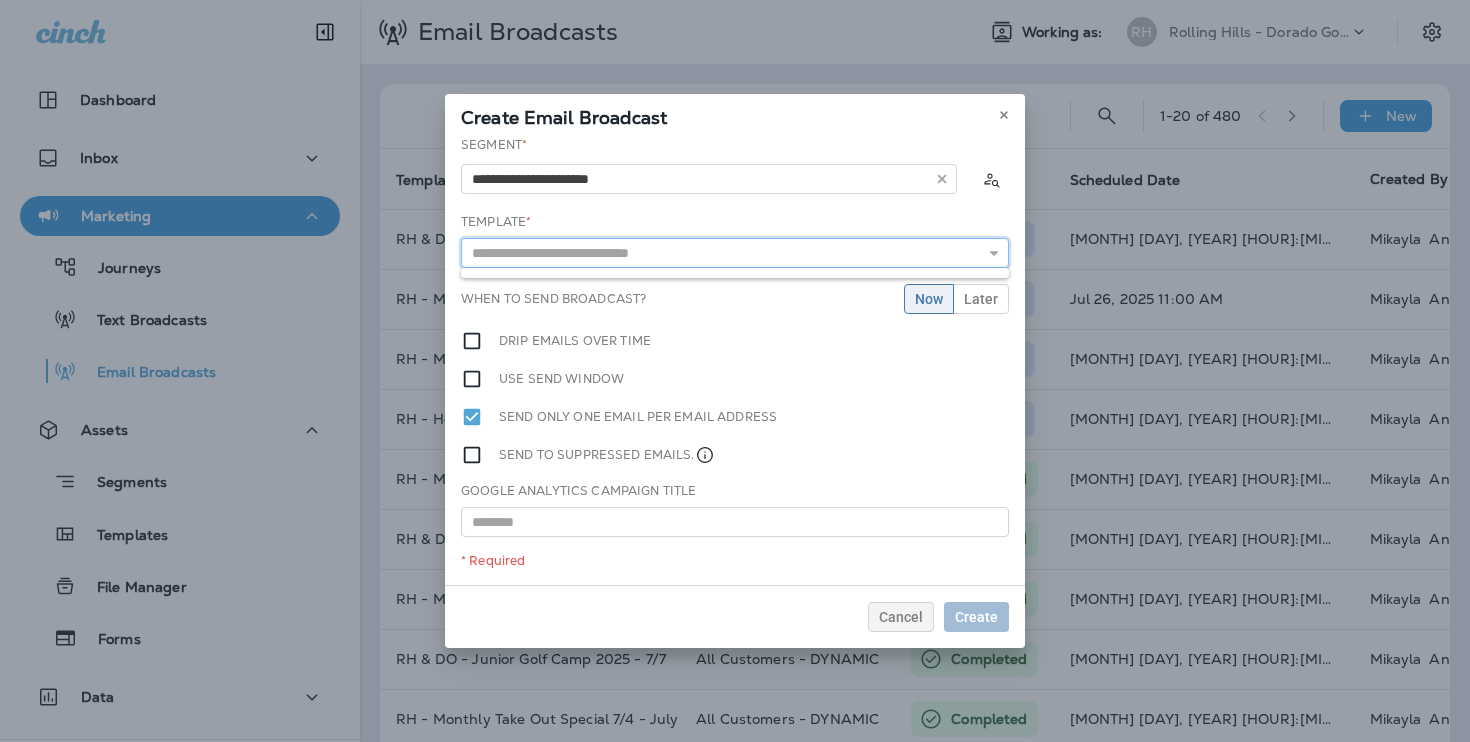 click at bounding box center [735, 253] 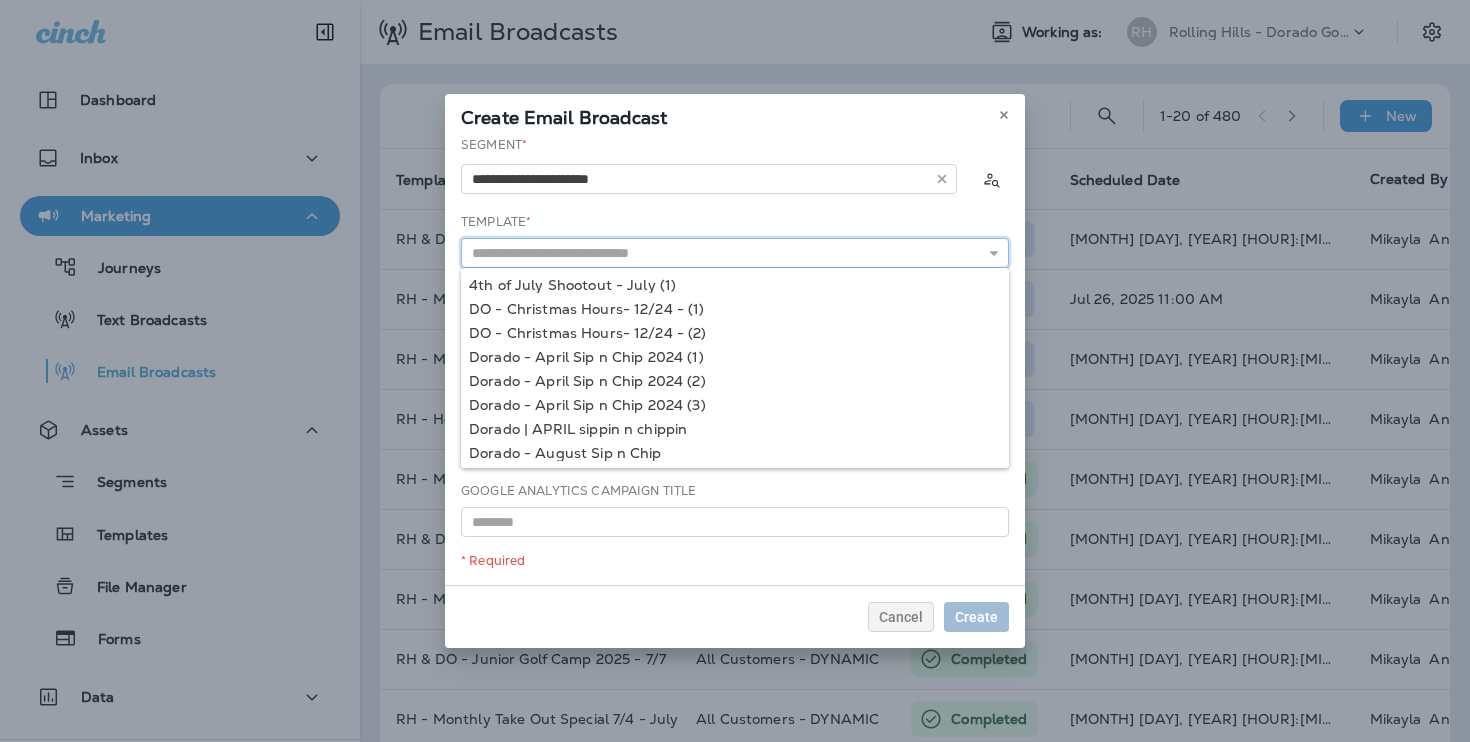 paste on "**********" 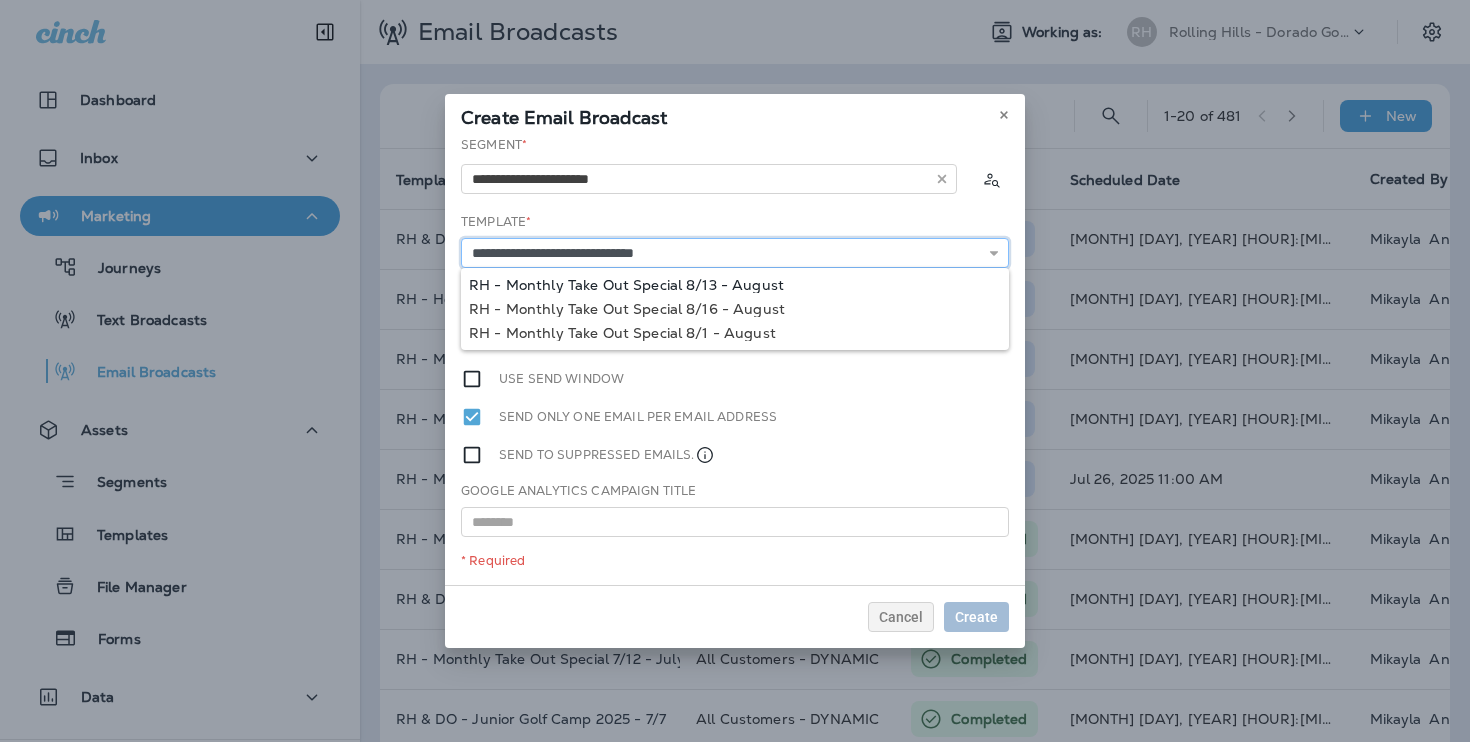 type on "**********" 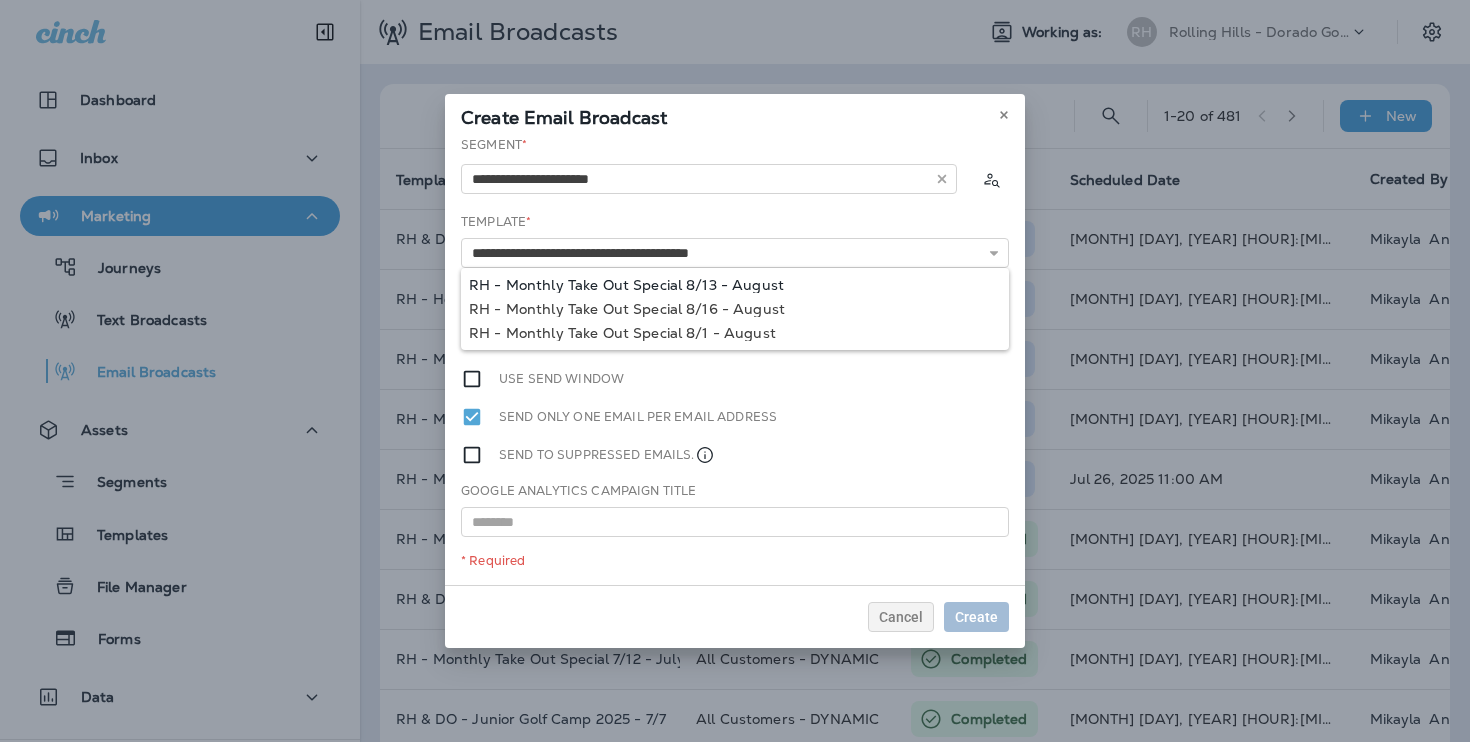 click on "Segment  * Template  * When to send broadcast?   Now   Later Drip emails over time Use send window Send only one email per email address Send to suppressed emails. Google Analytics Campaign Title * Required" at bounding box center [735, 360] 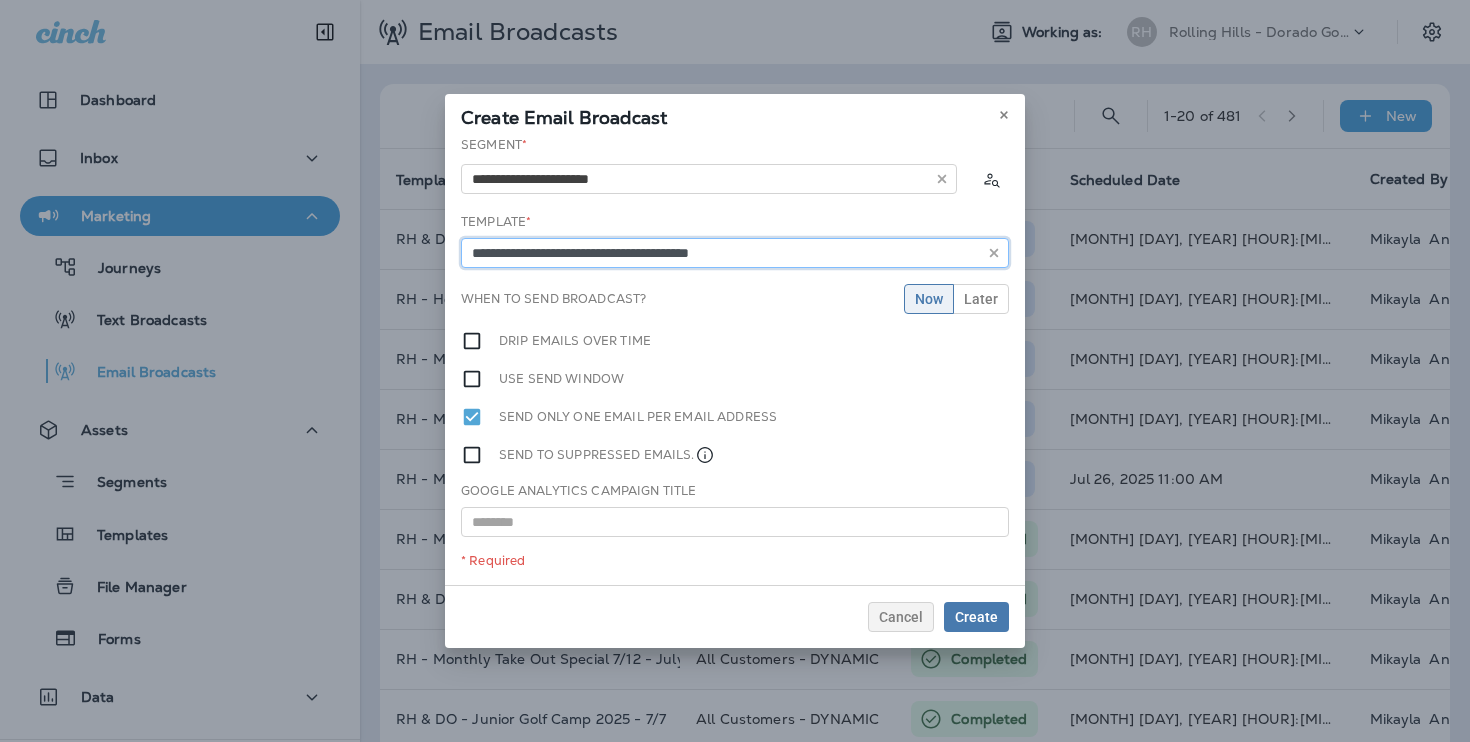 click on "**********" at bounding box center (735, 253) 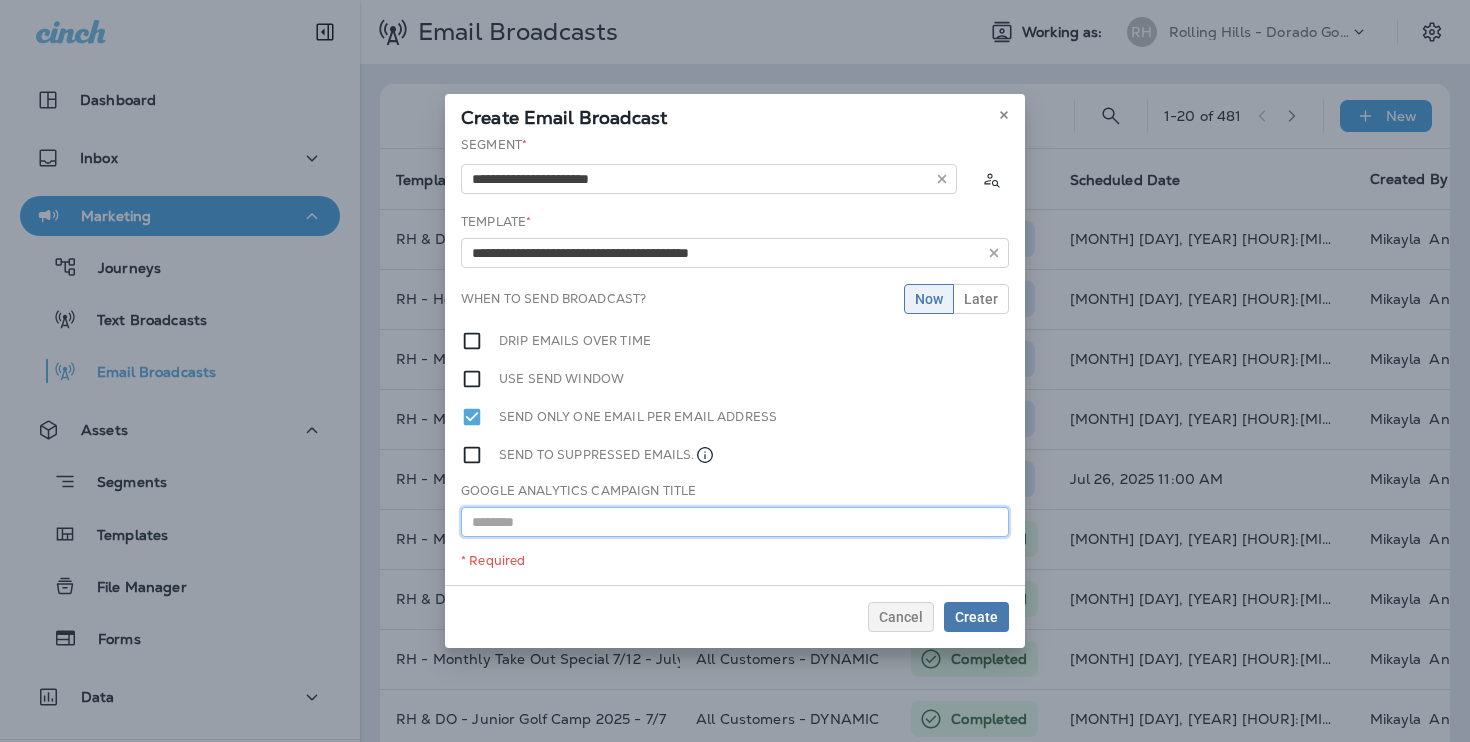 click at bounding box center [735, 522] 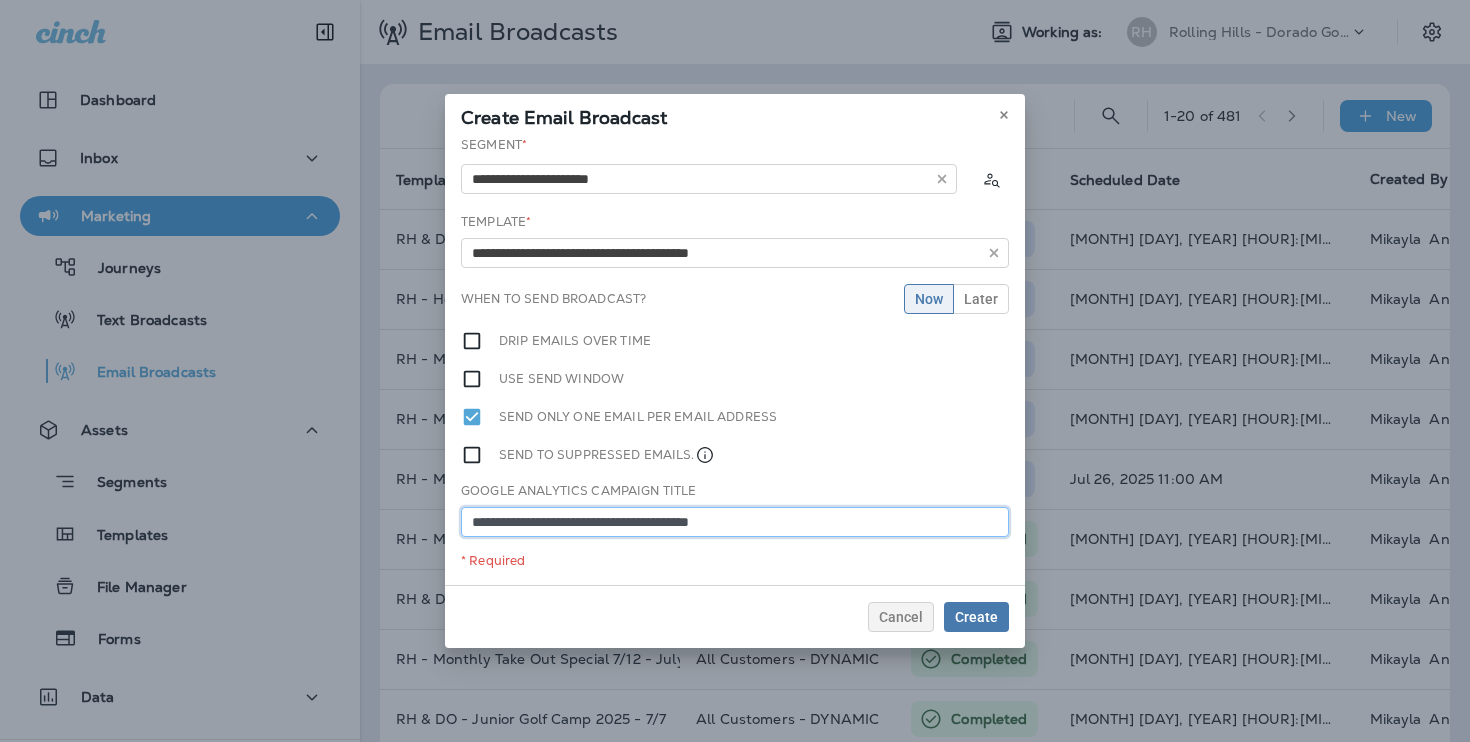 type on "**********" 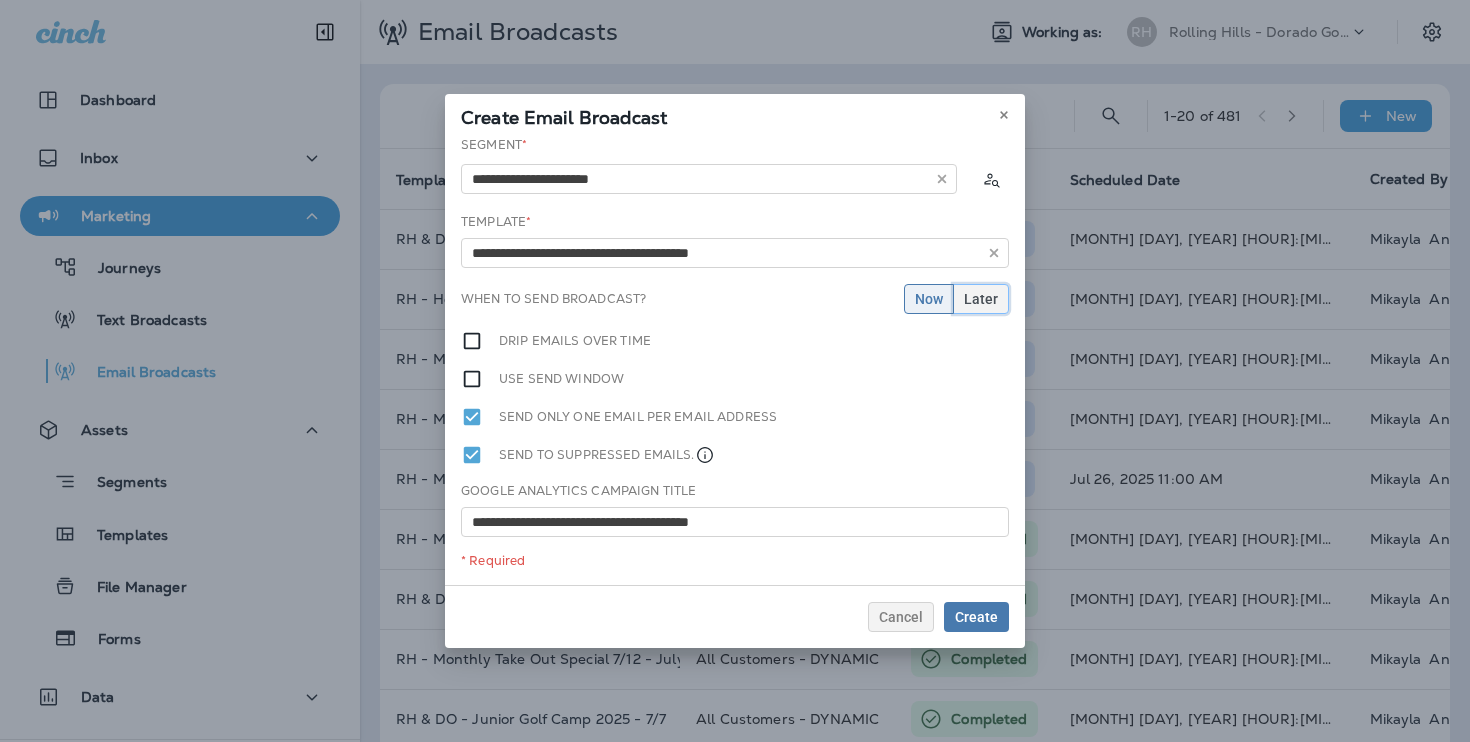 click on "Later" at bounding box center [981, 299] 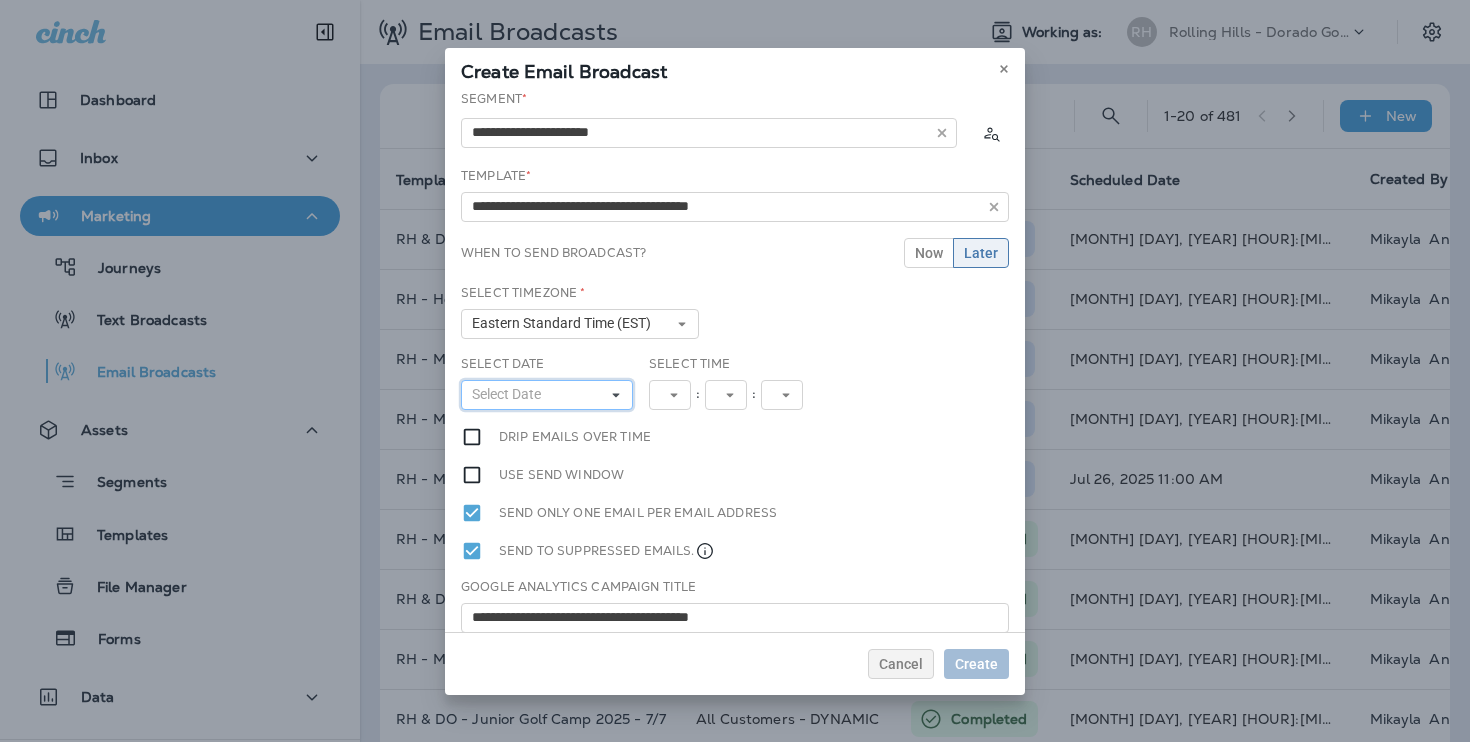 click on "Select Date" at bounding box center [510, 394] 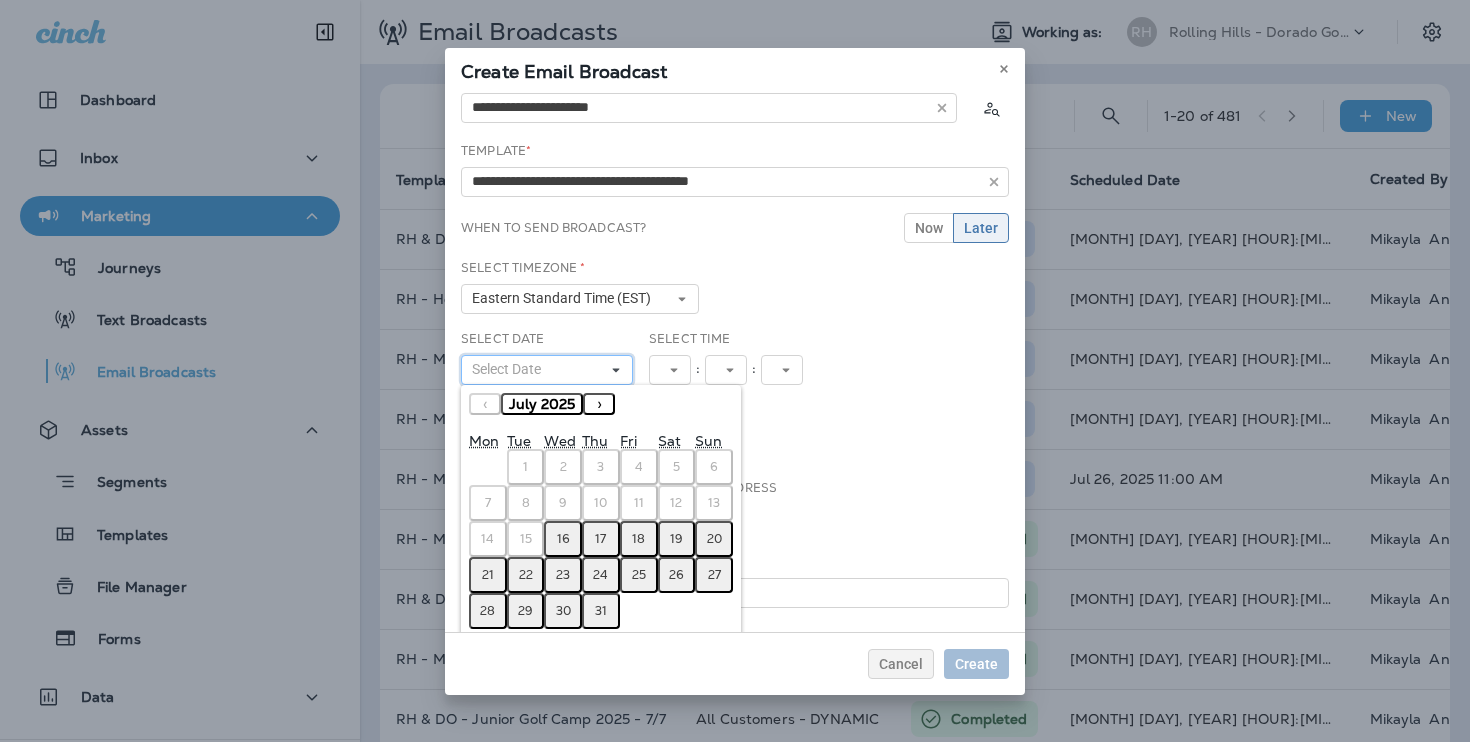 scroll, scrollTop: 49, scrollLeft: 0, axis: vertical 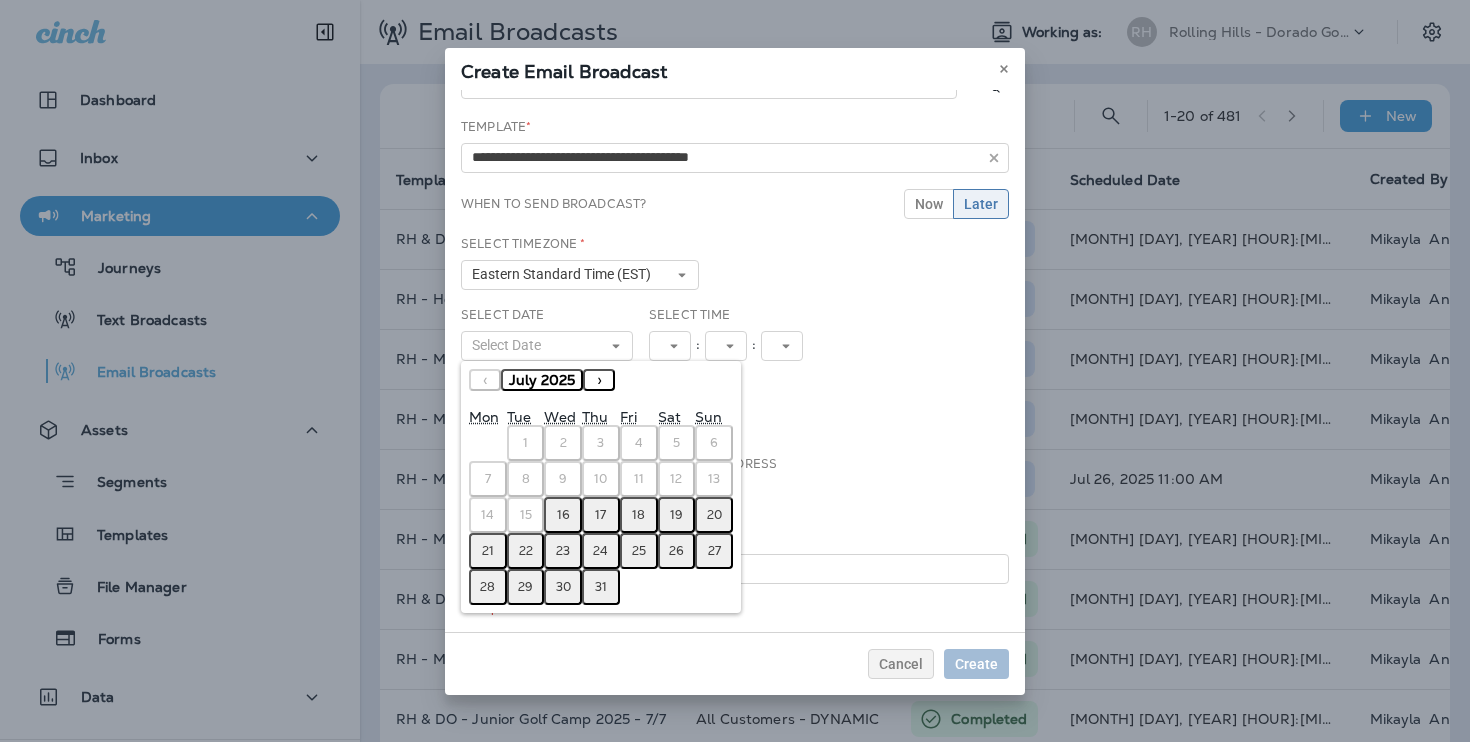 click on "›" at bounding box center (599, 380) 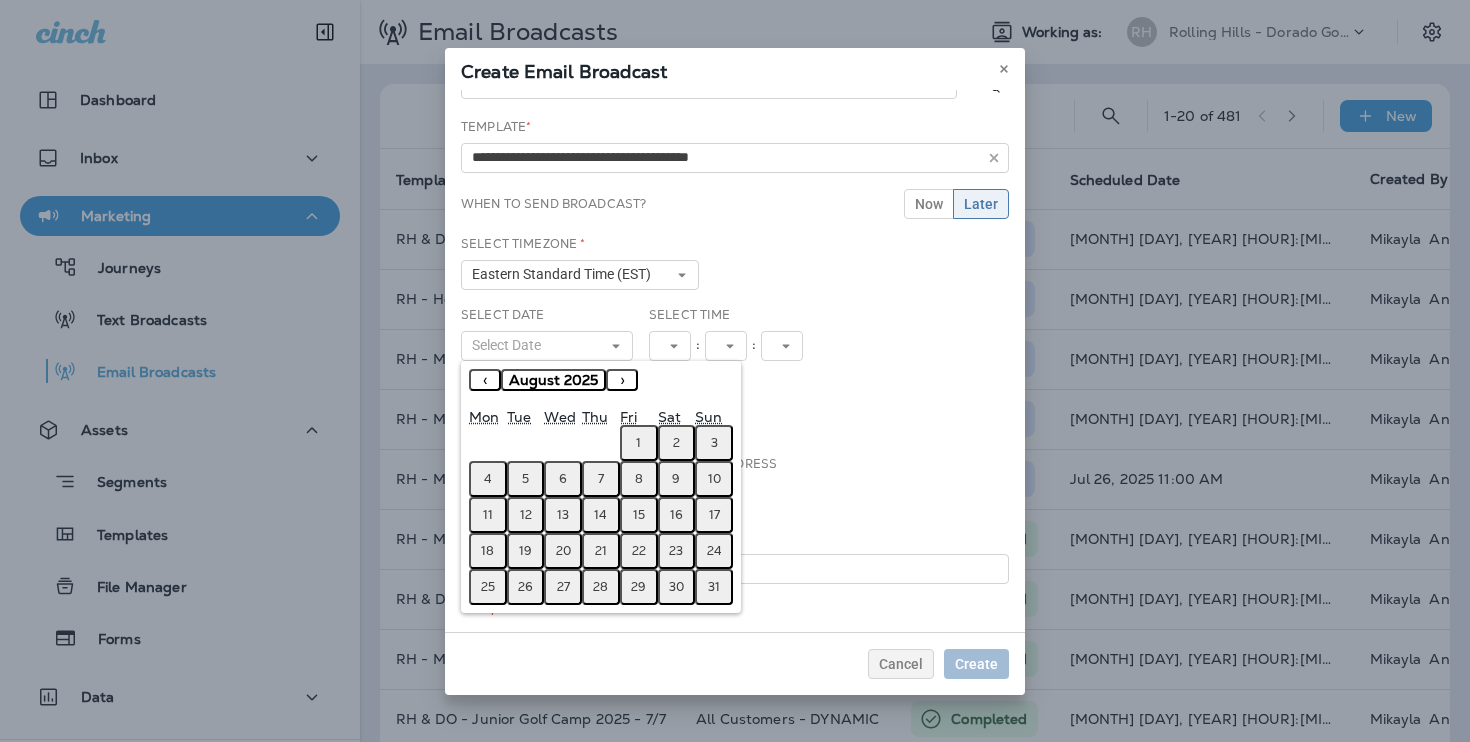 click on "13" at bounding box center (563, 515) 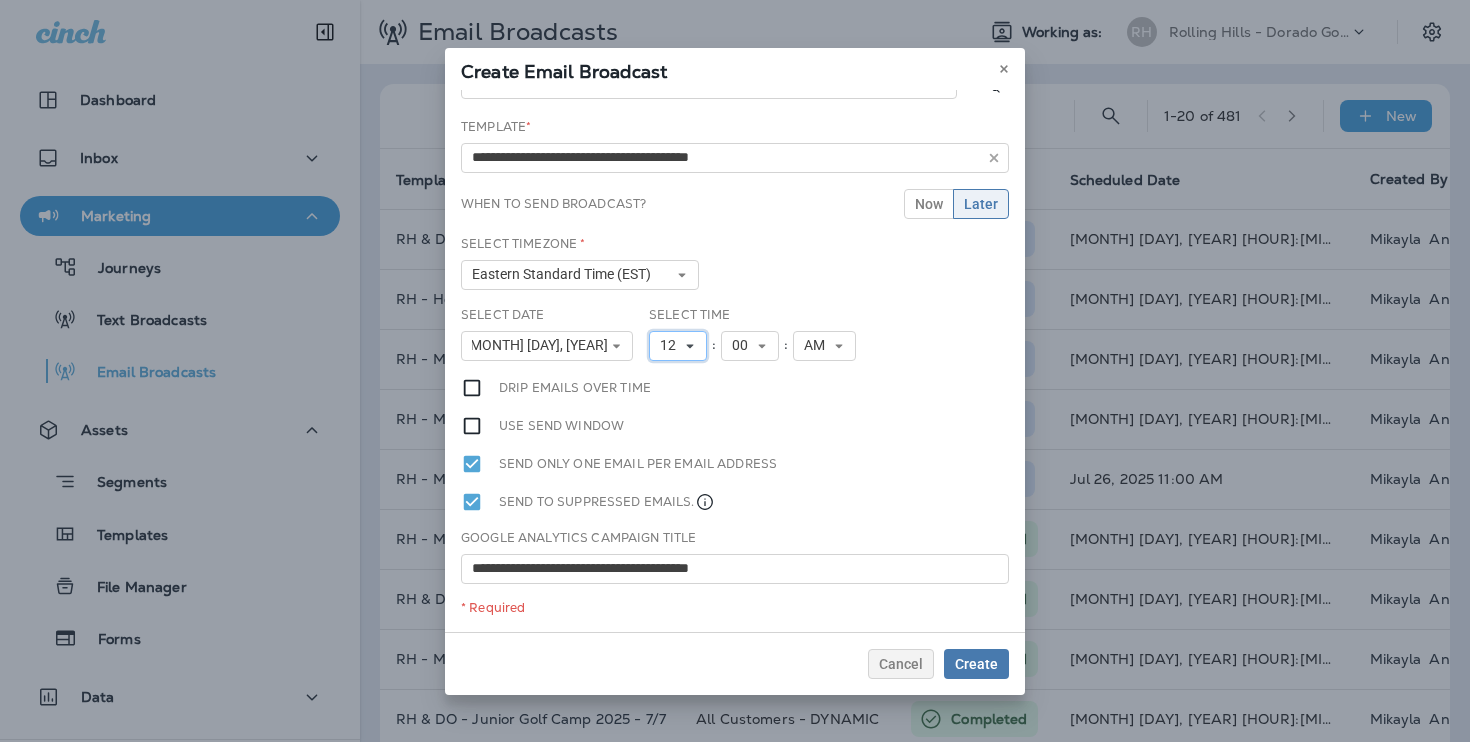 click on "12" at bounding box center [678, 346] 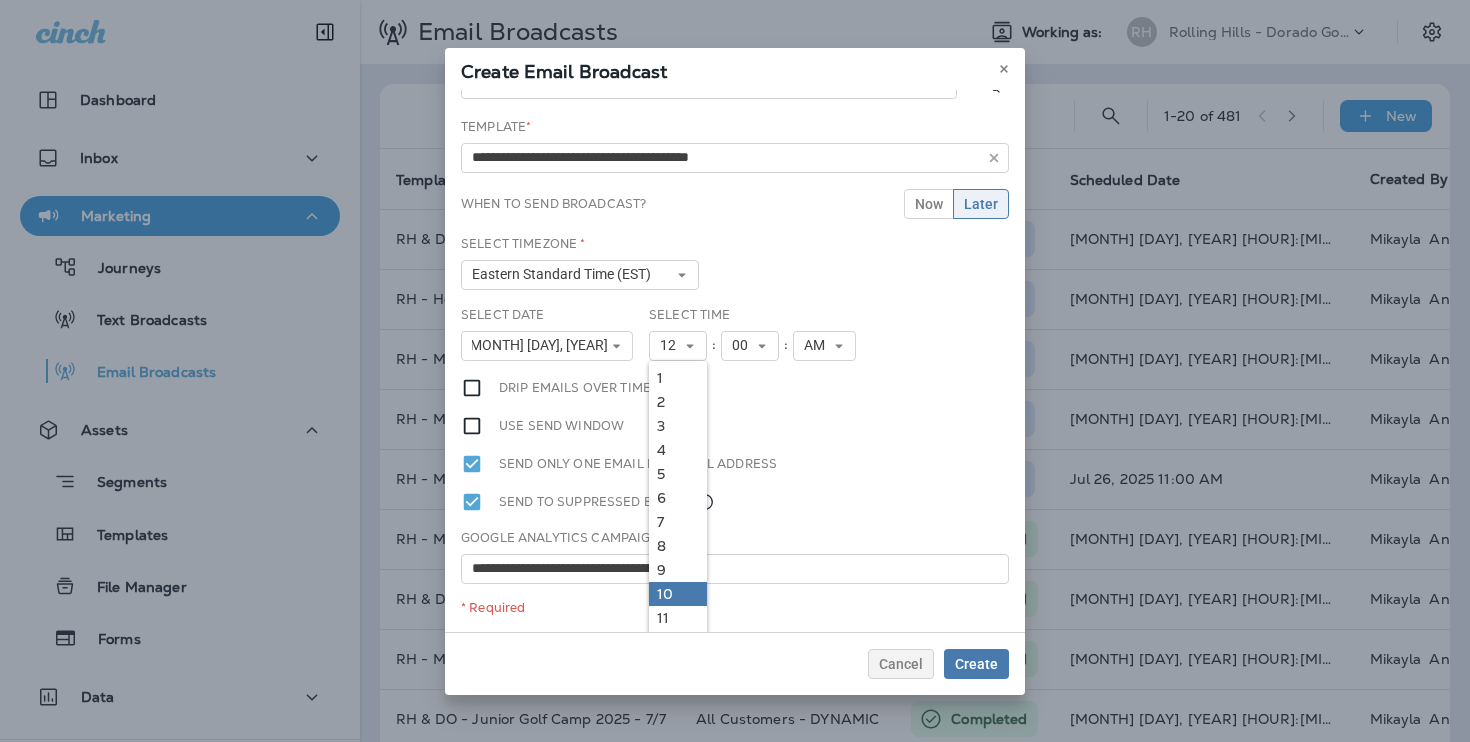 click on "10" at bounding box center [678, 594] 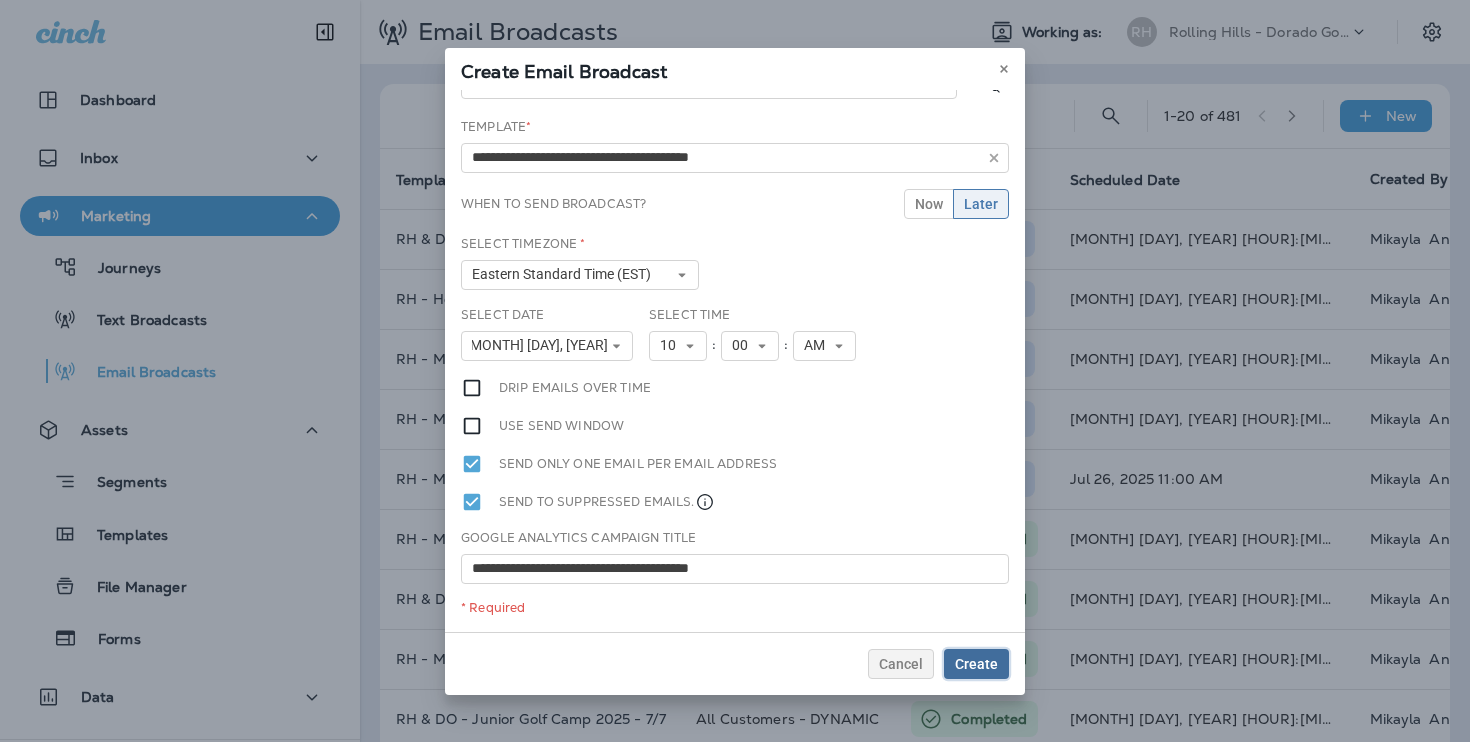 click on "Create" at bounding box center [976, 664] 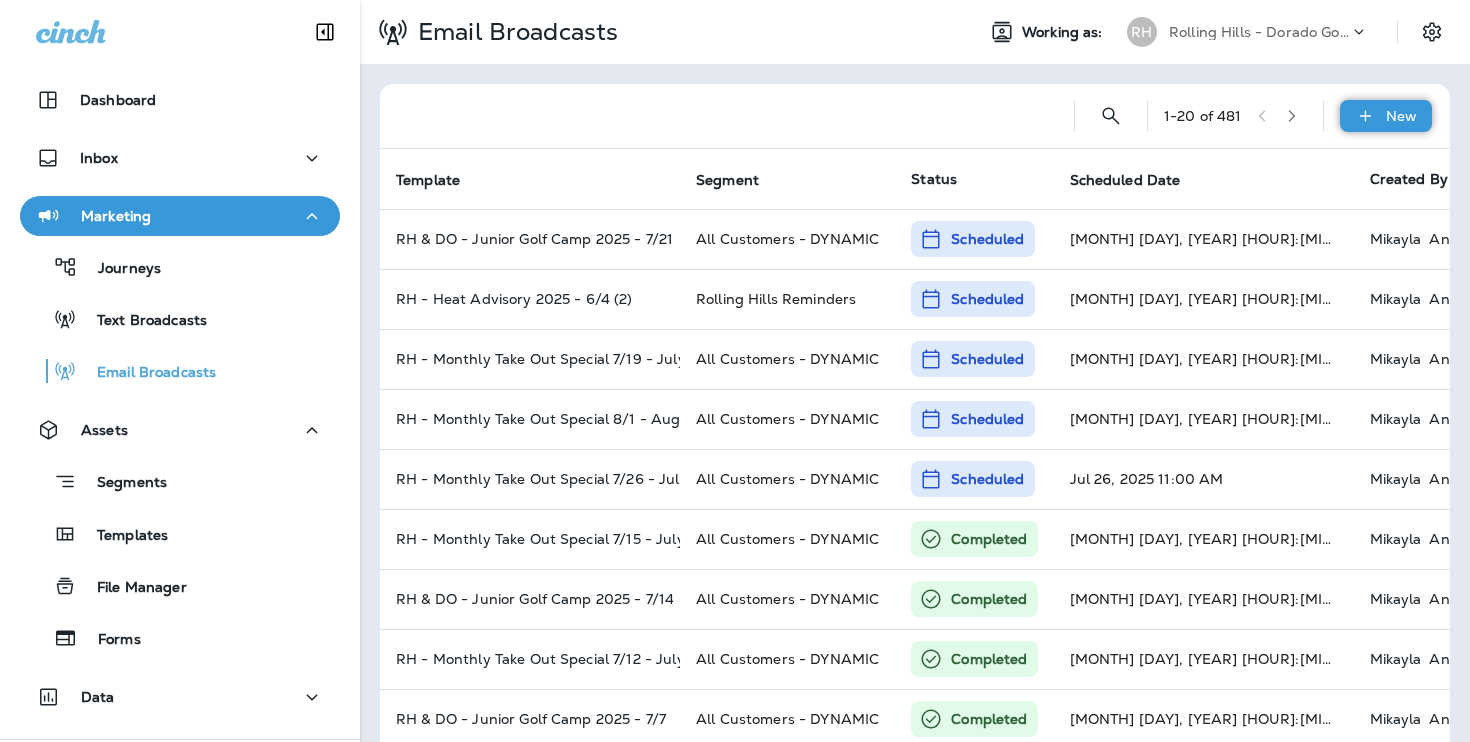 click on "New" at bounding box center [1386, 116] 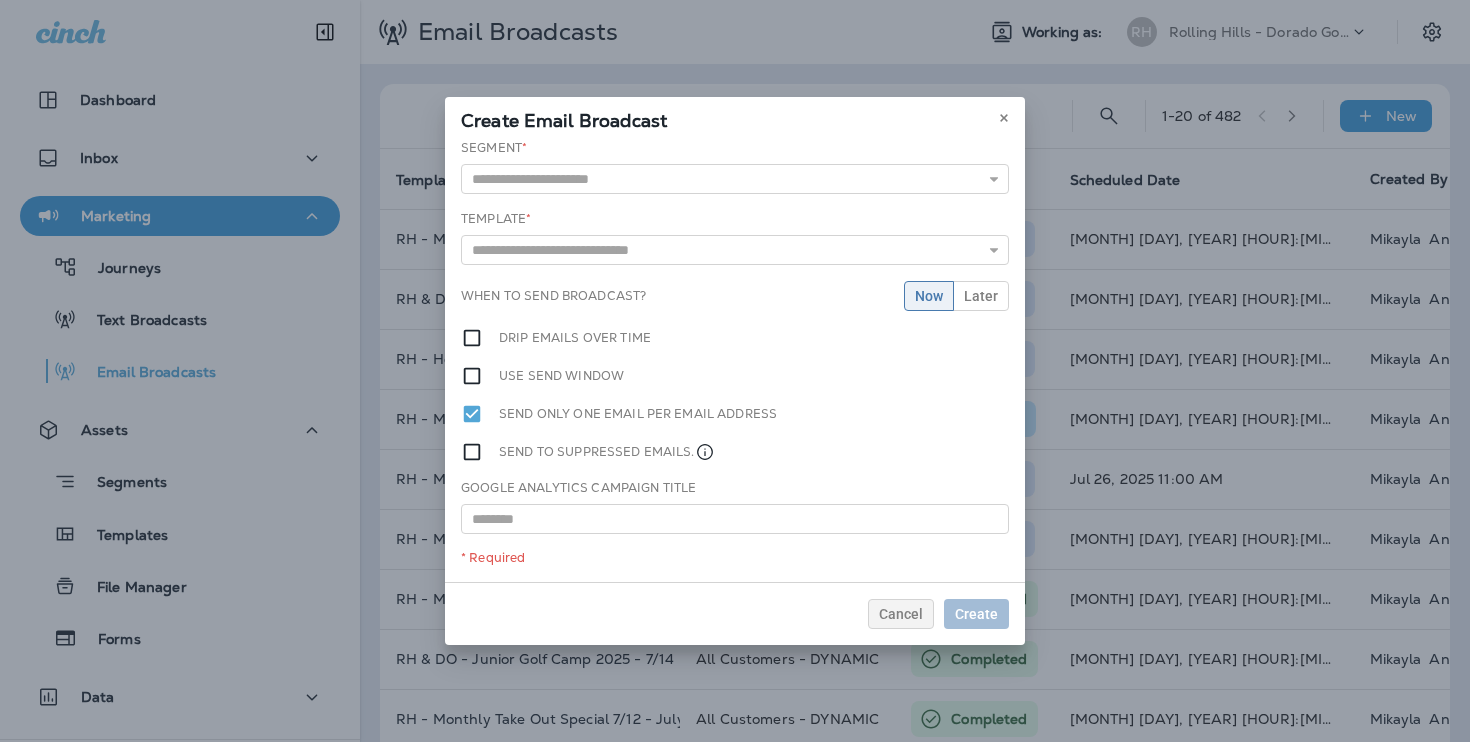 click on "Segment  * Template  * When to send broadcast?   Now   Later Drip emails over time Use send window Send only one email per email address Send to suppressed emails. Google Analytics Campaign Title * Required" at bounding box center [735, 360] 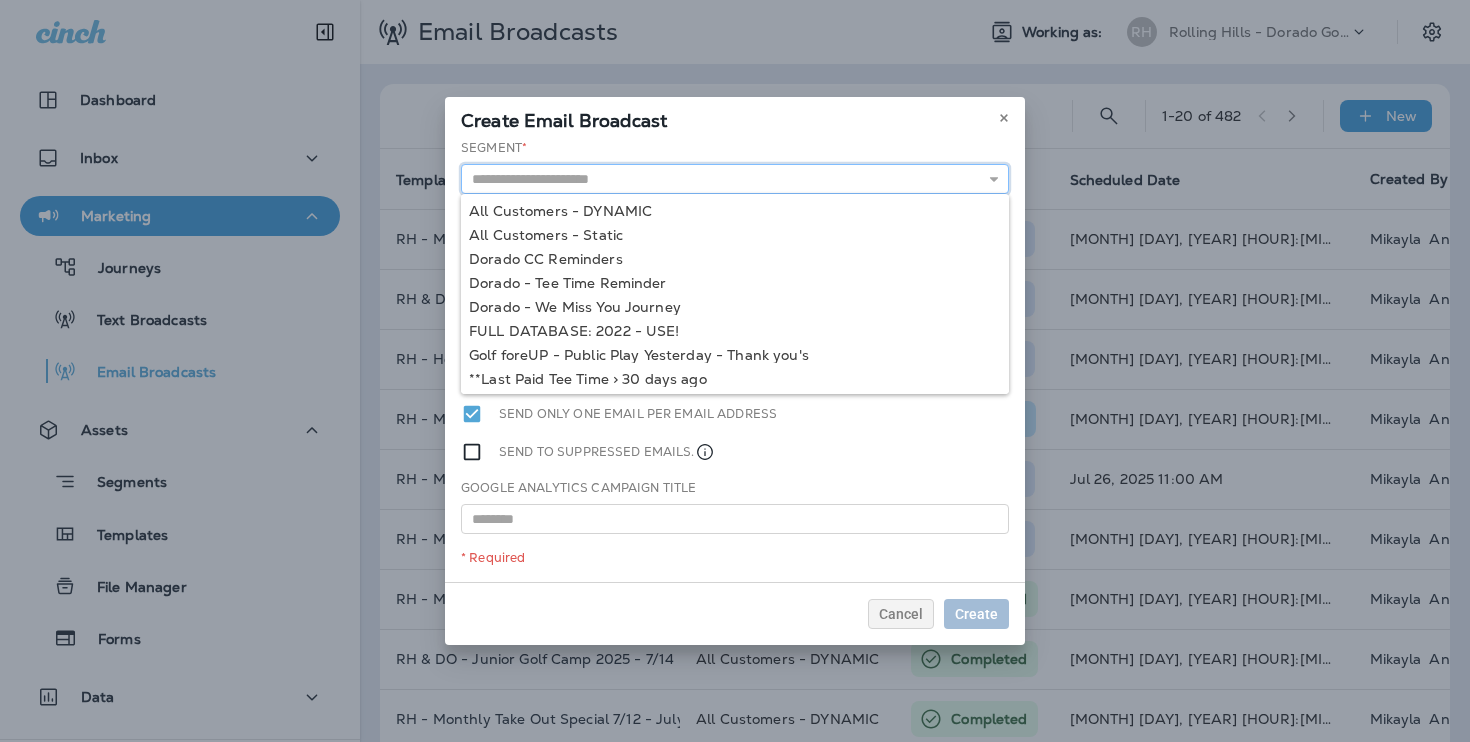 click at bounding box center (735, 179) 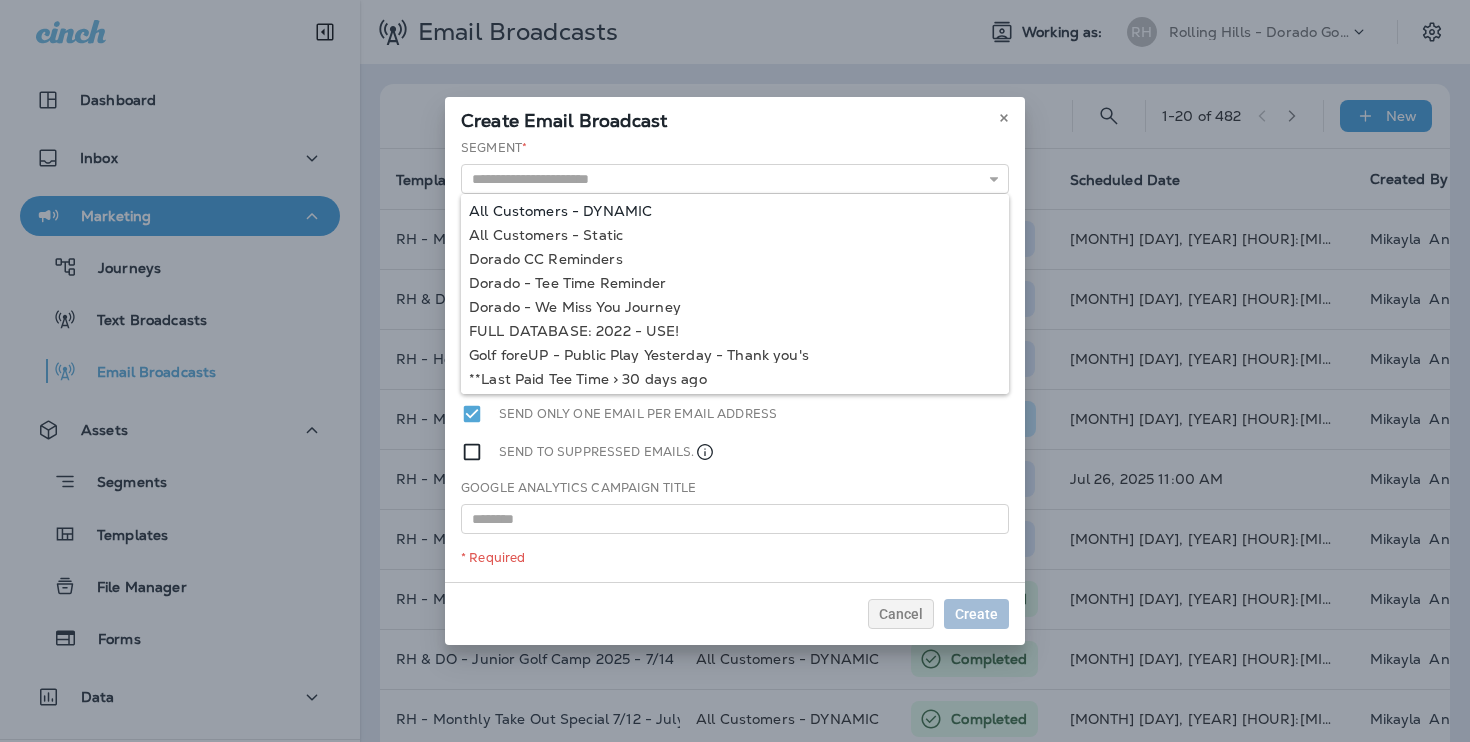 type on "**********" 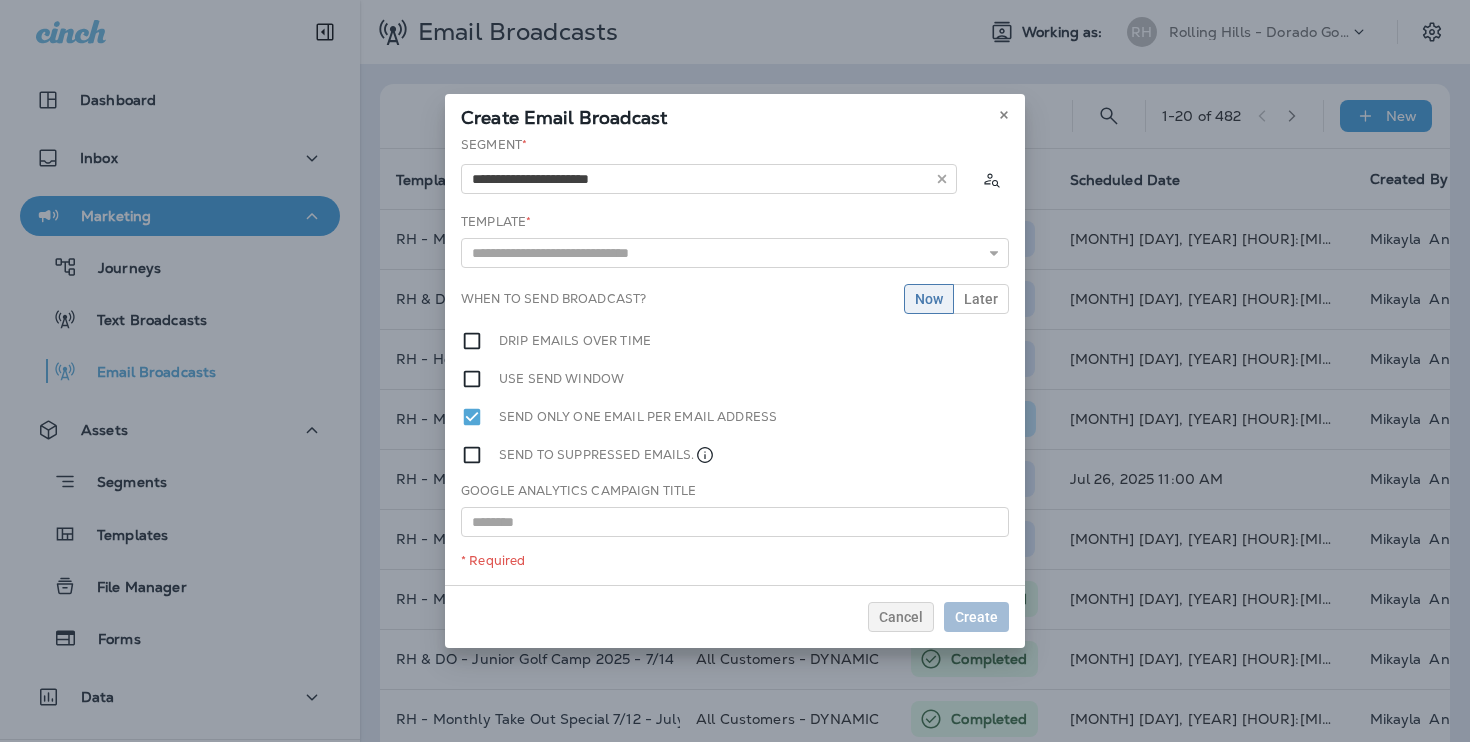 click on "Segment  * All Customers - DYNAMIC All Customers - Static Dorado CC Reminders Dorado - Tee Time Reminder Dorado - We Miss You Journey FULL DATABASE: 2022 - USE! Golf foreUP - Public Play Yesterday - Thank you's **Last Paid Tee Time > 30 days ago **Past Tee Times (Filters out Cancelled) **Past Tee Times (Filters out Cancelled) Template  * 4th of July Shootout - July (1) DO - Christmas Hours- 12/24 - (1) DO - Christmas Hours- 12/24 - (2) Dorado - April Sip n Chip 2024 (1) Dorado - April Sip n Chip 2024 (2) Dorado - April Sip n Chip 2024 (3) Dorado | APRIL sippin n chippin Dorado - August Sip n Chip Dorado - Birdies for Good 2024 (1) Dorado - Birdies for Good 2024 (2) When to send broadcast?   Now   Later Drip emails over time Use send window Send only one email per email address Send to suppressed emails. Google Analytics Campaign Title * Required" at bounding box center [735, 360] 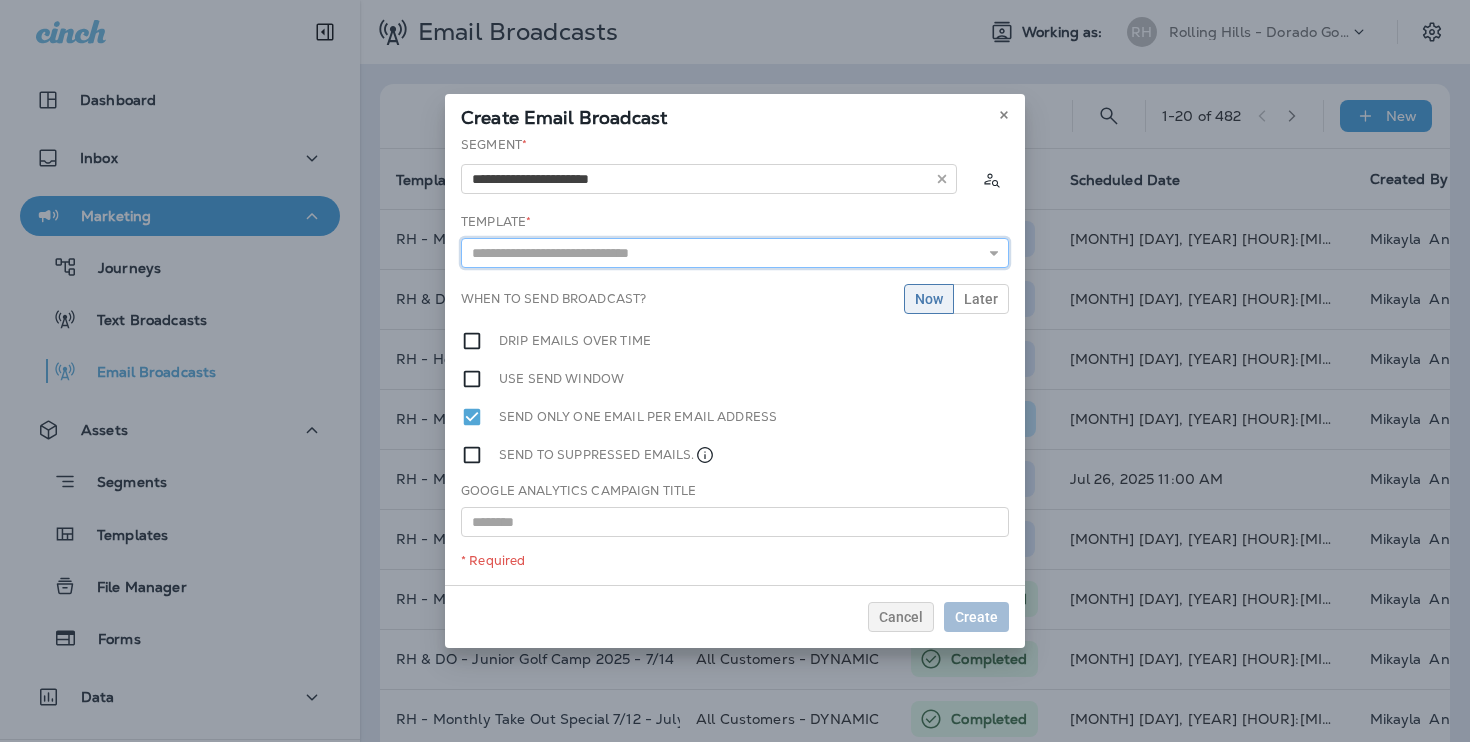 click at bounding box center (735, 253) 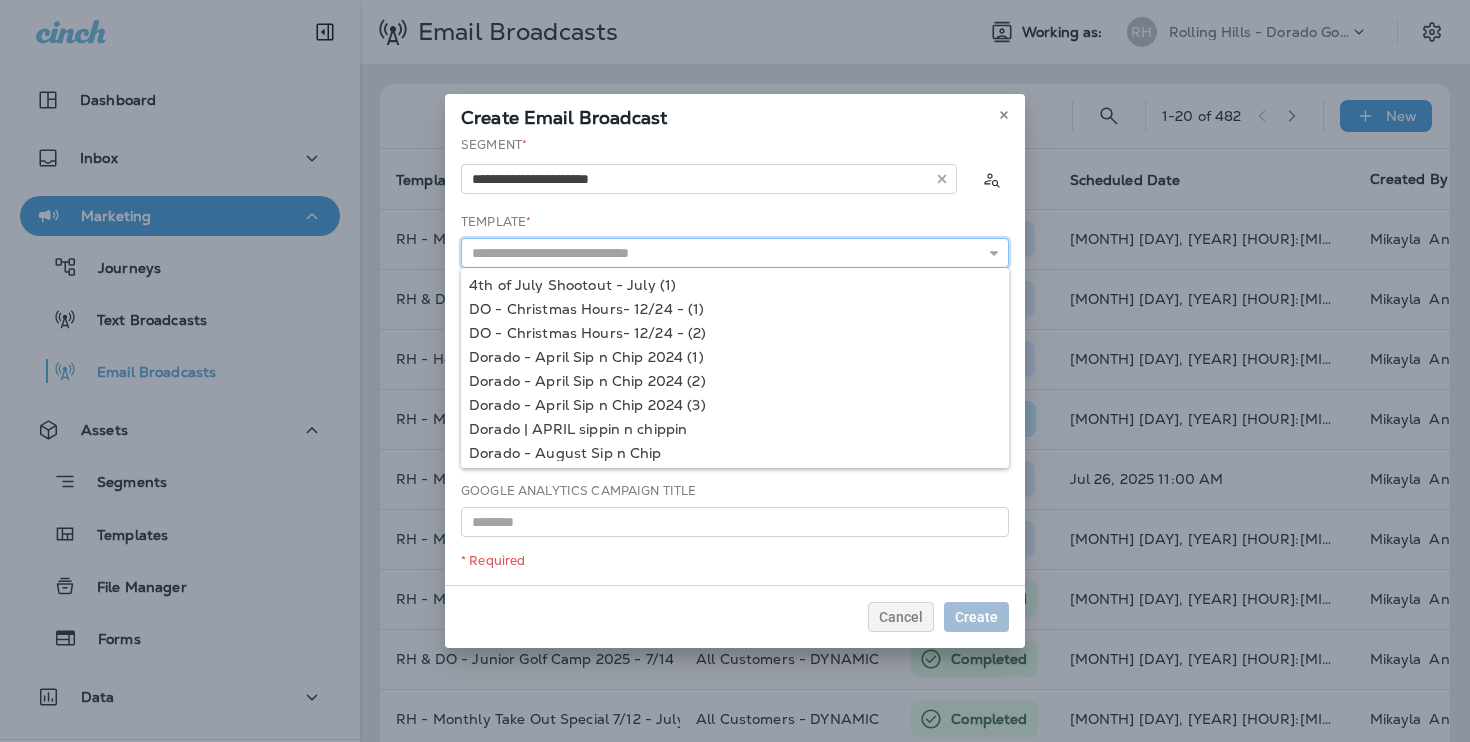 paste on "**********" 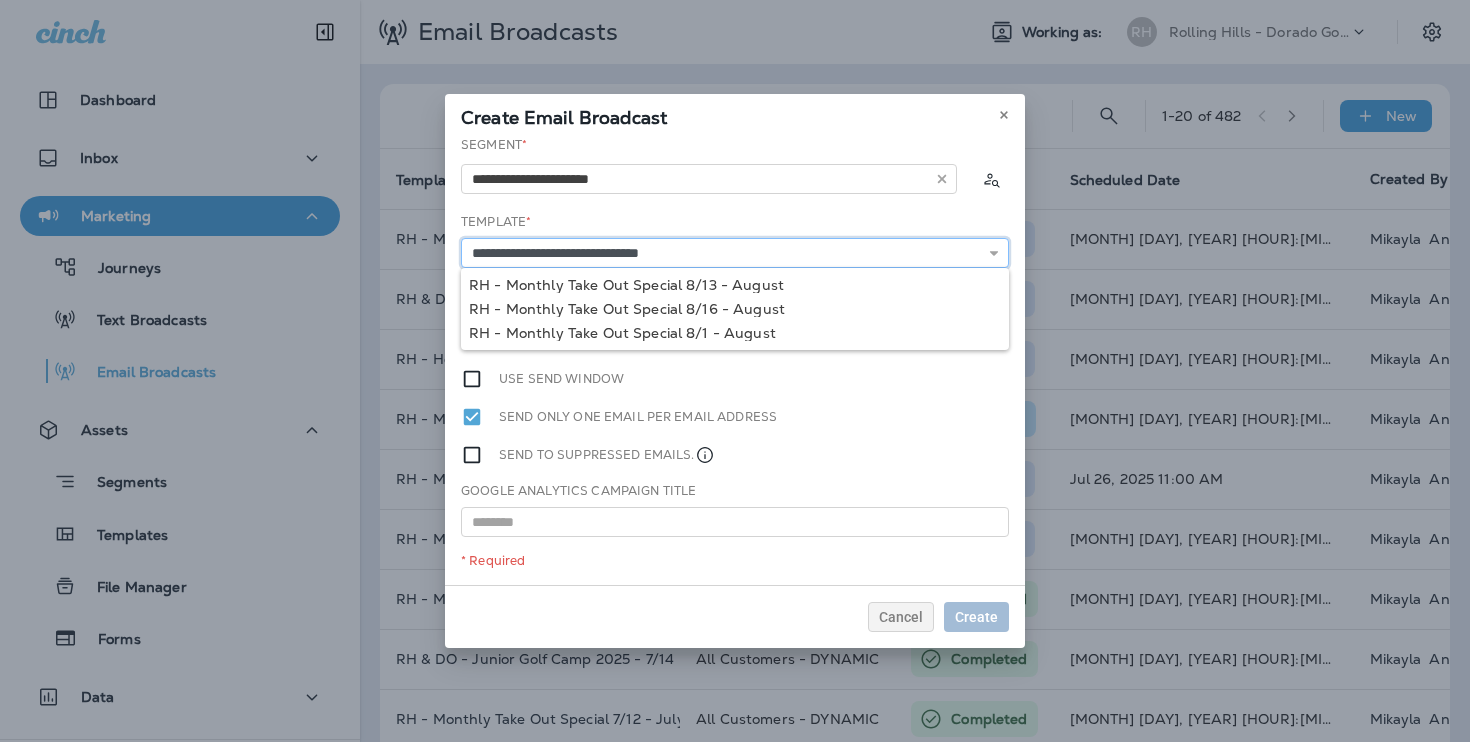 type on "**********" 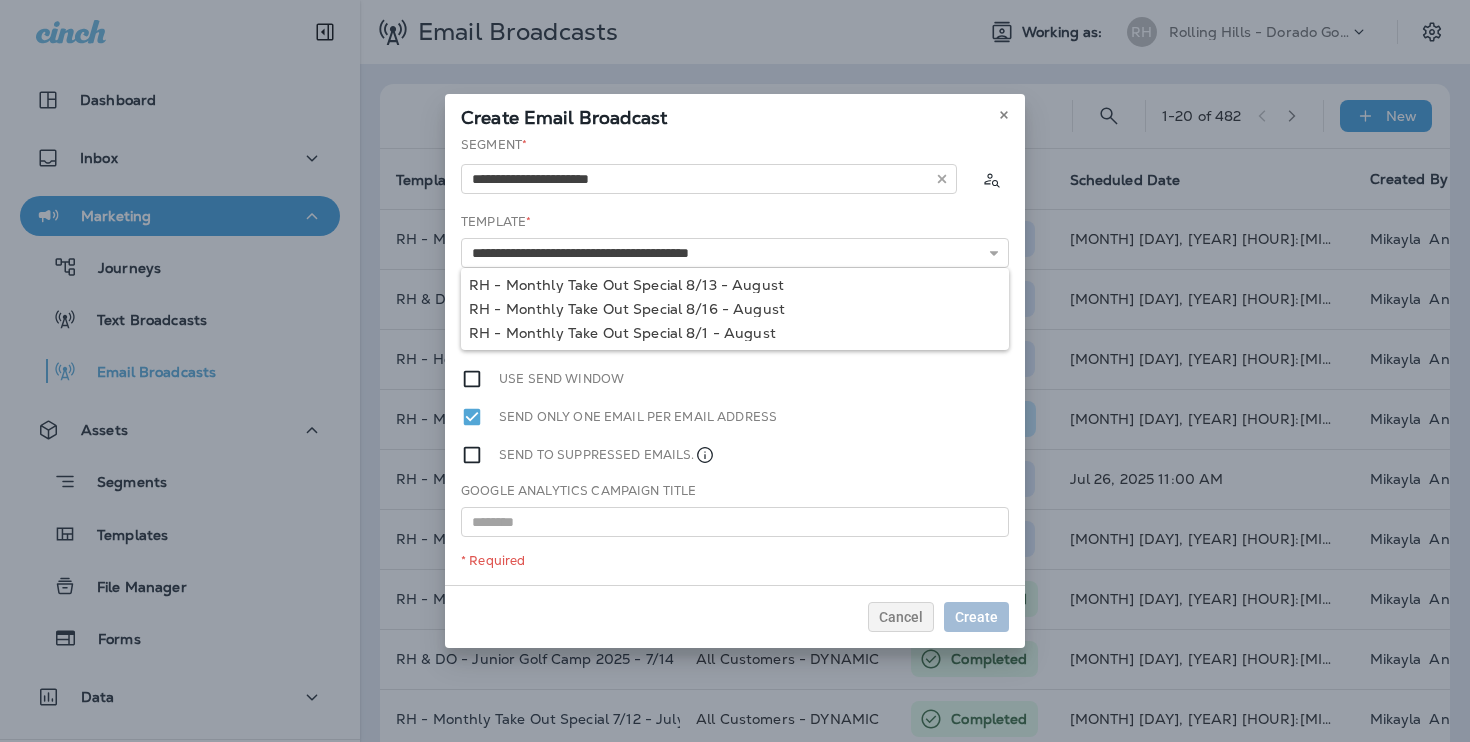 click on "Segment  * Template  * When to send broadcast?   Now   Later Drip emails over time Use send window Send only one email per email address Send to suppressed emails. Google Analytics Campaign Title * Required" at bounding box center (735, 360) 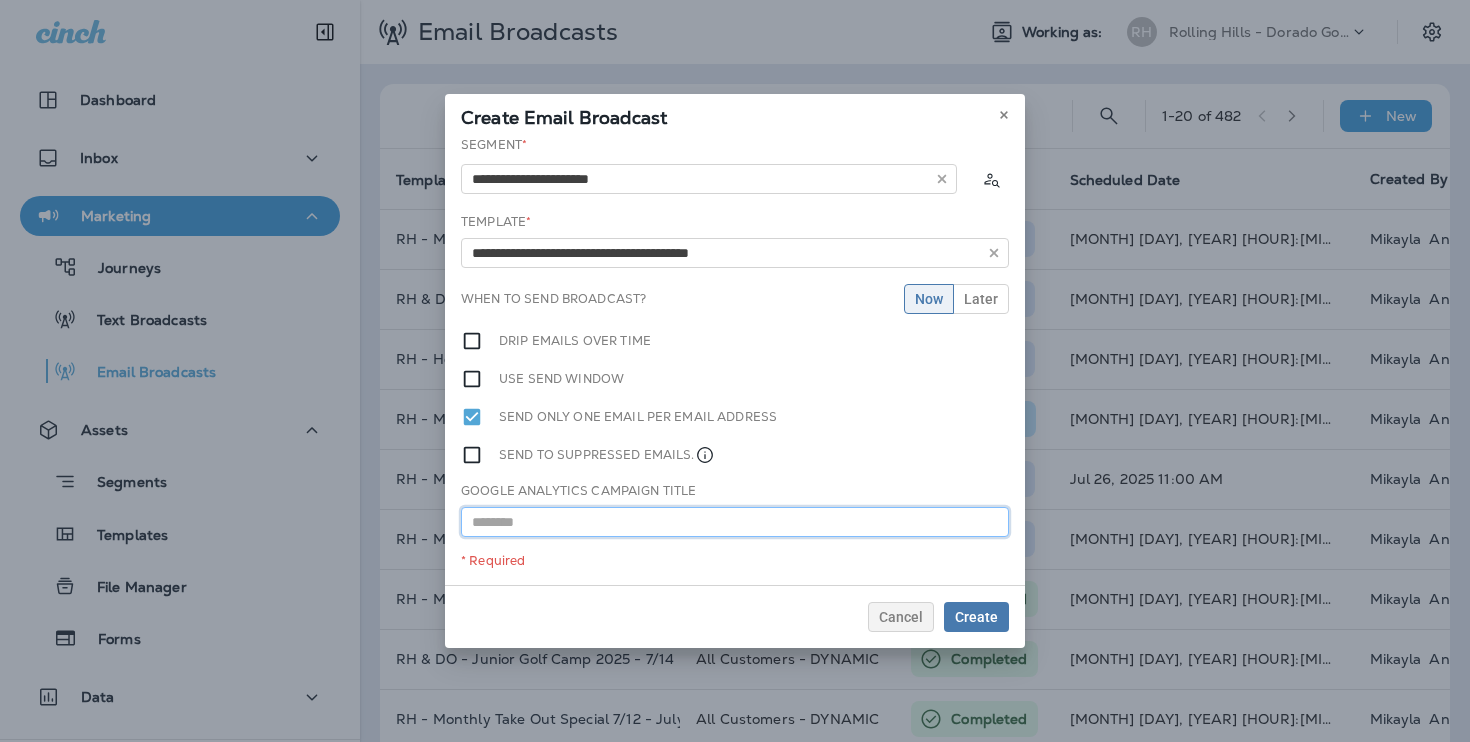 click at bounding box center (735, 522) 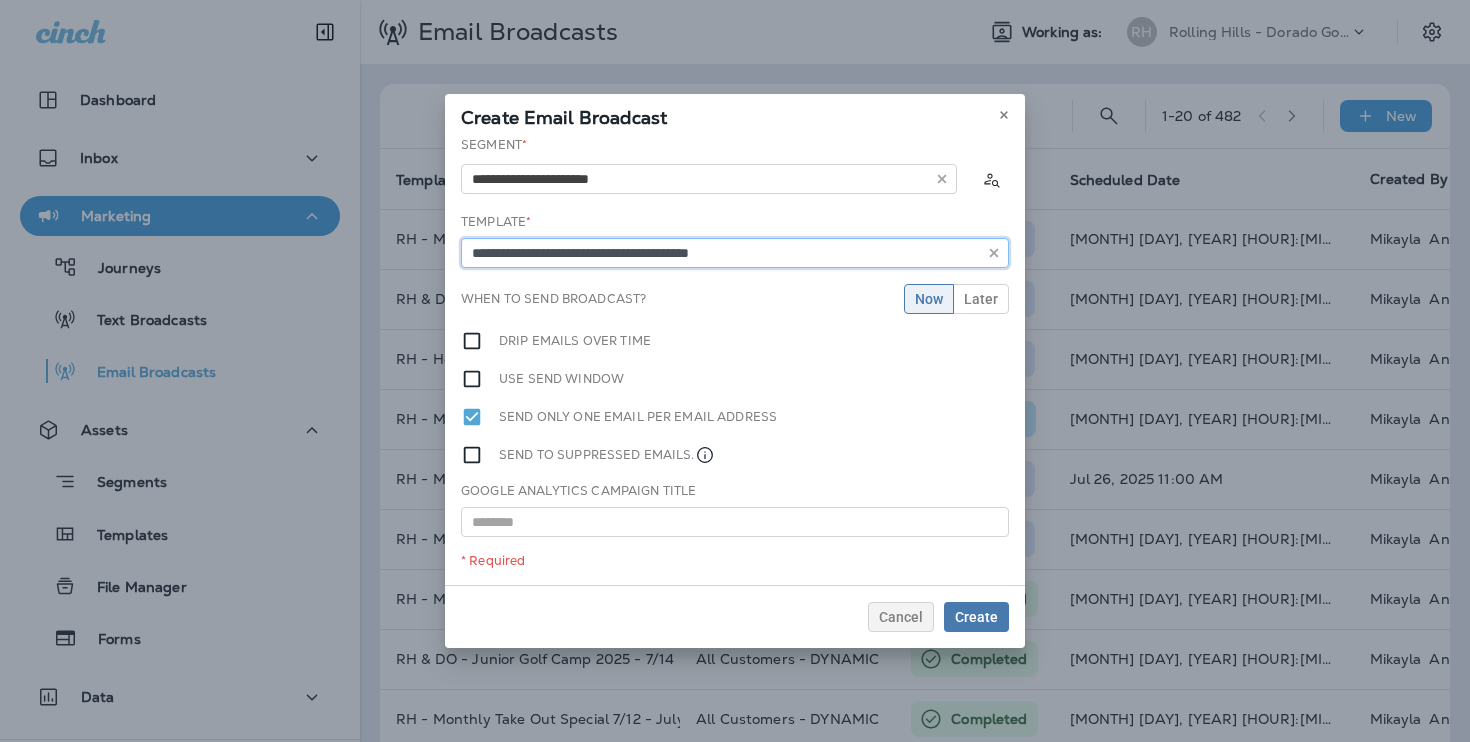 click on "**********" at bounding box center (735, 253) 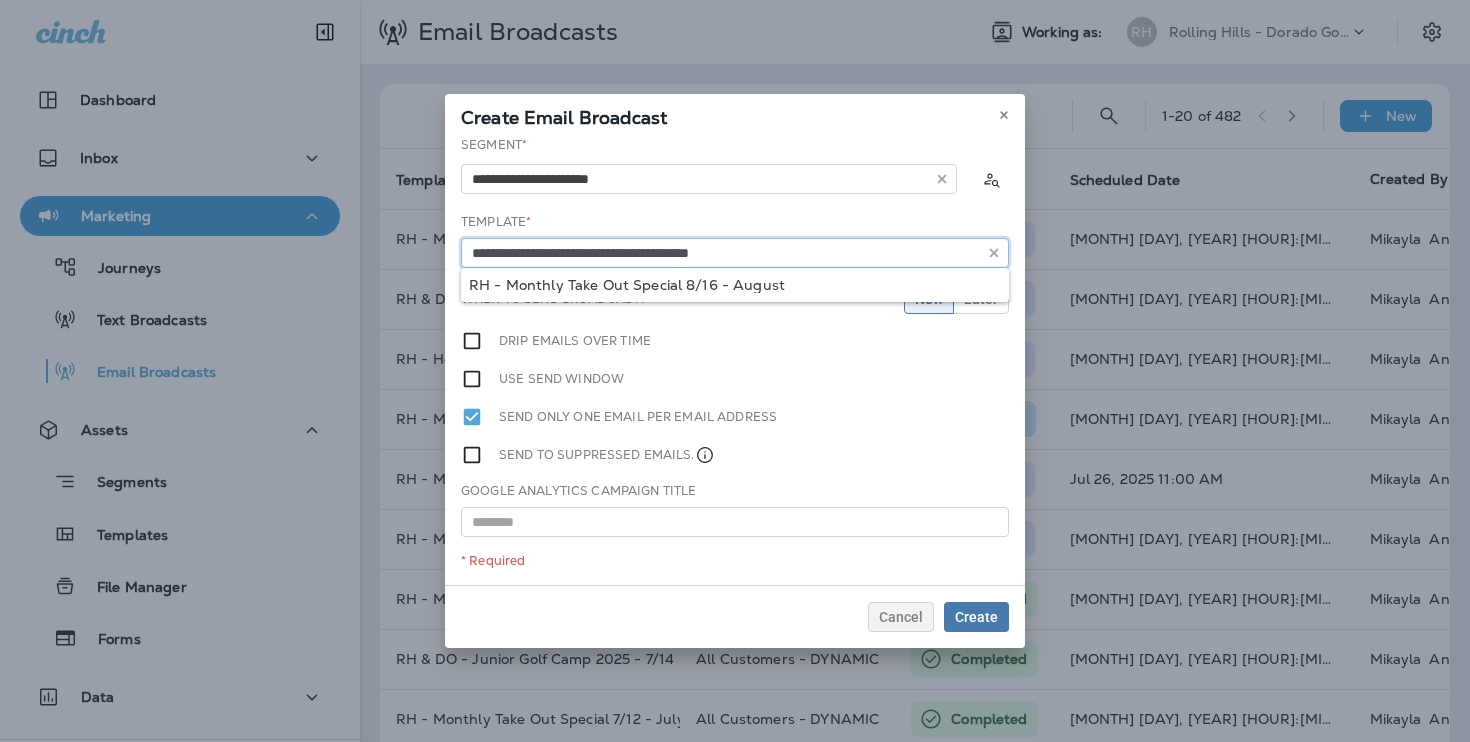 click on "**********" at bounding box center (735, 253) 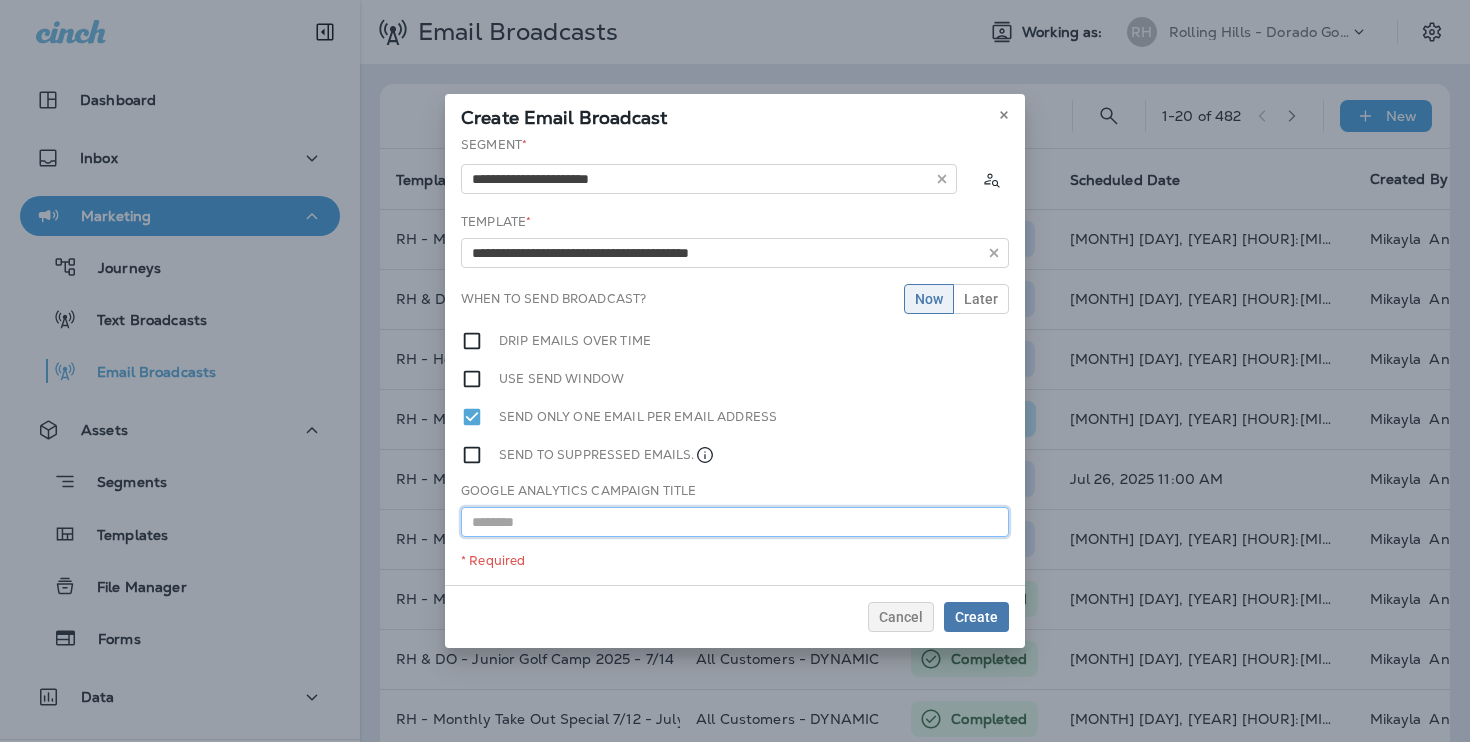 click at bounding box center [735, 522] 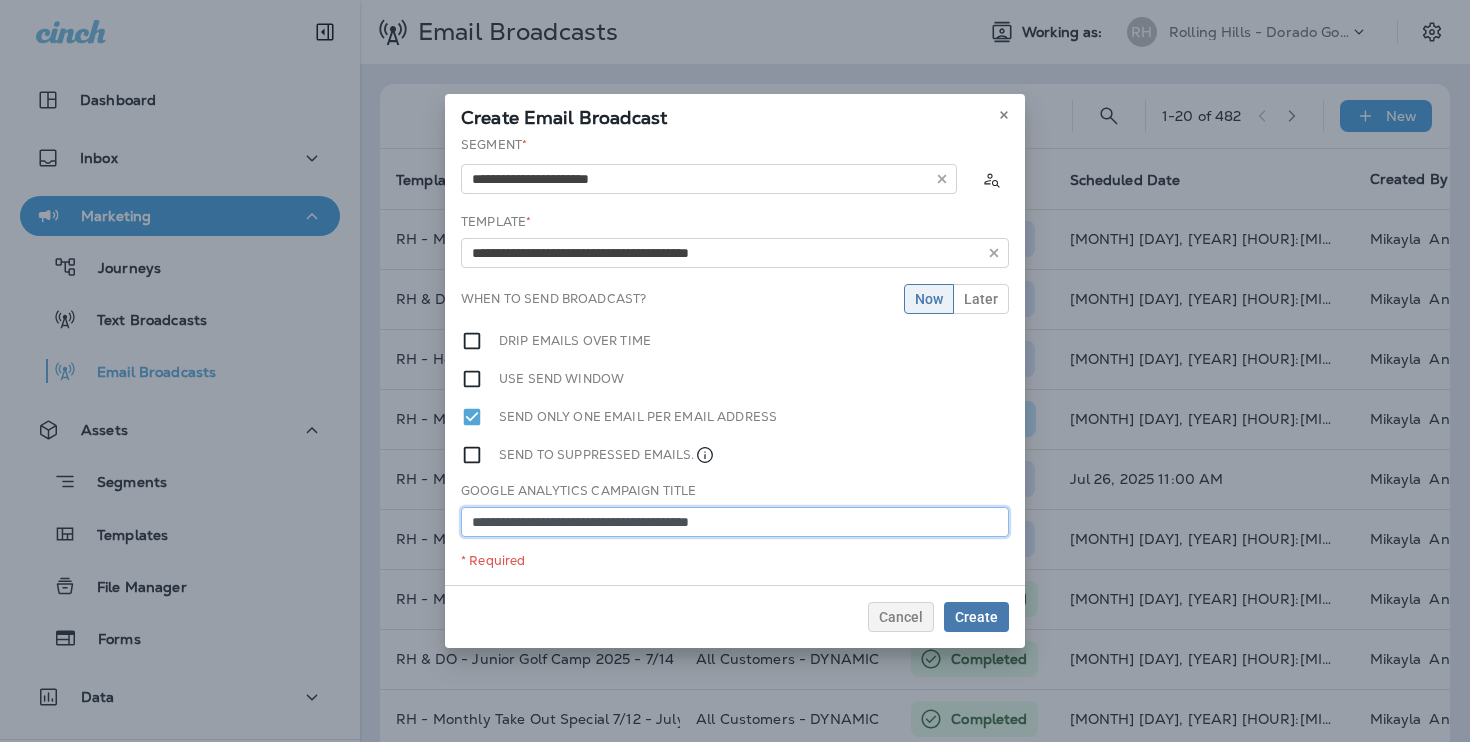type on "**********" 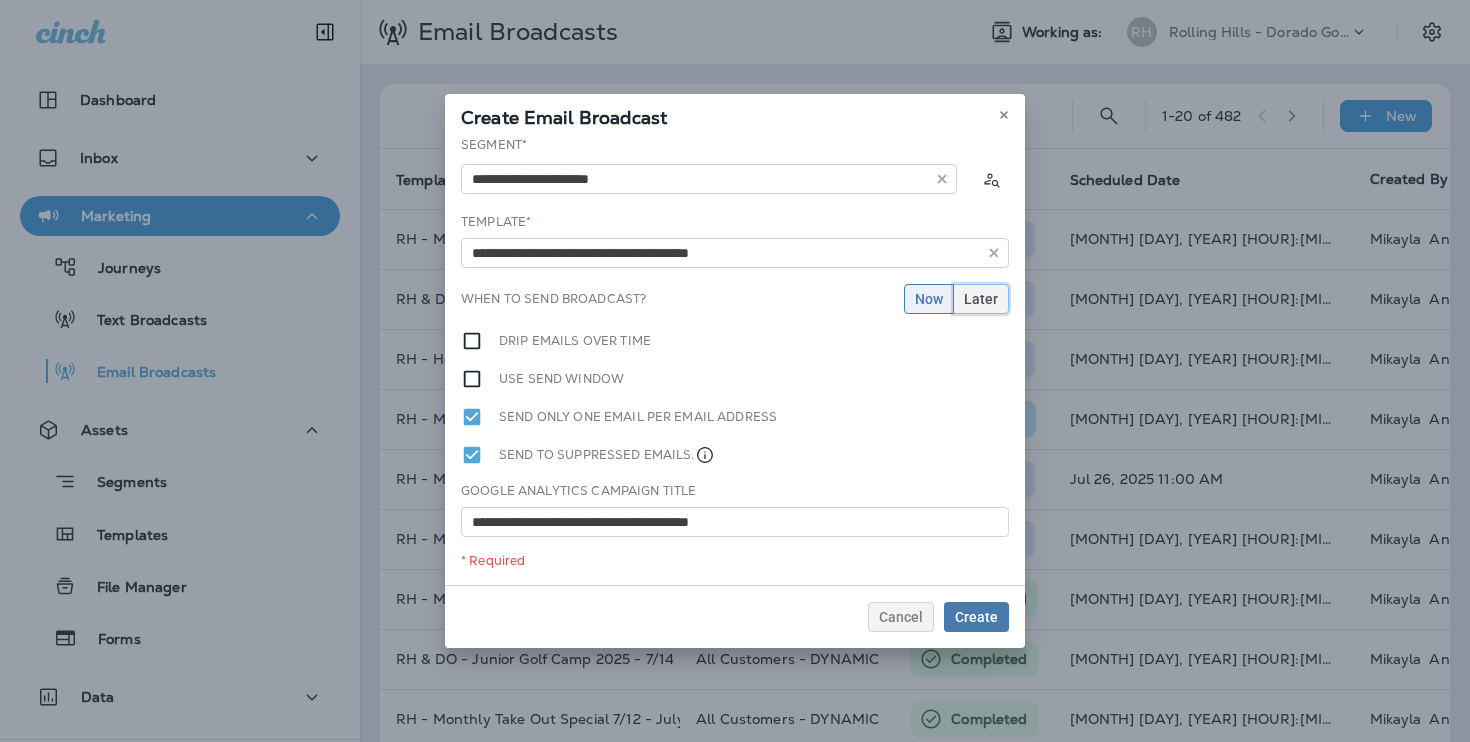 click on "Later" at bounding box center (981, 299) 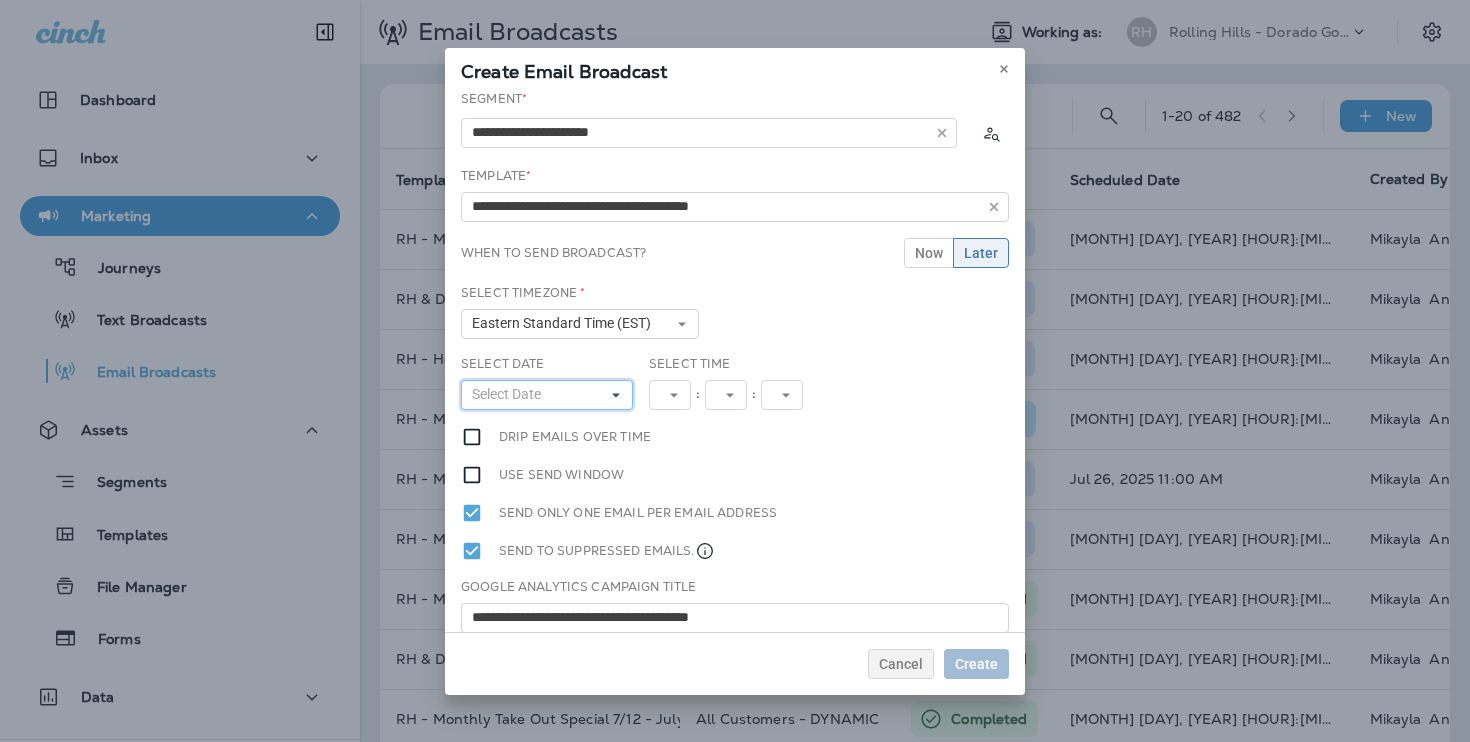 click on "Select Date" at bounding box center [547, 395] 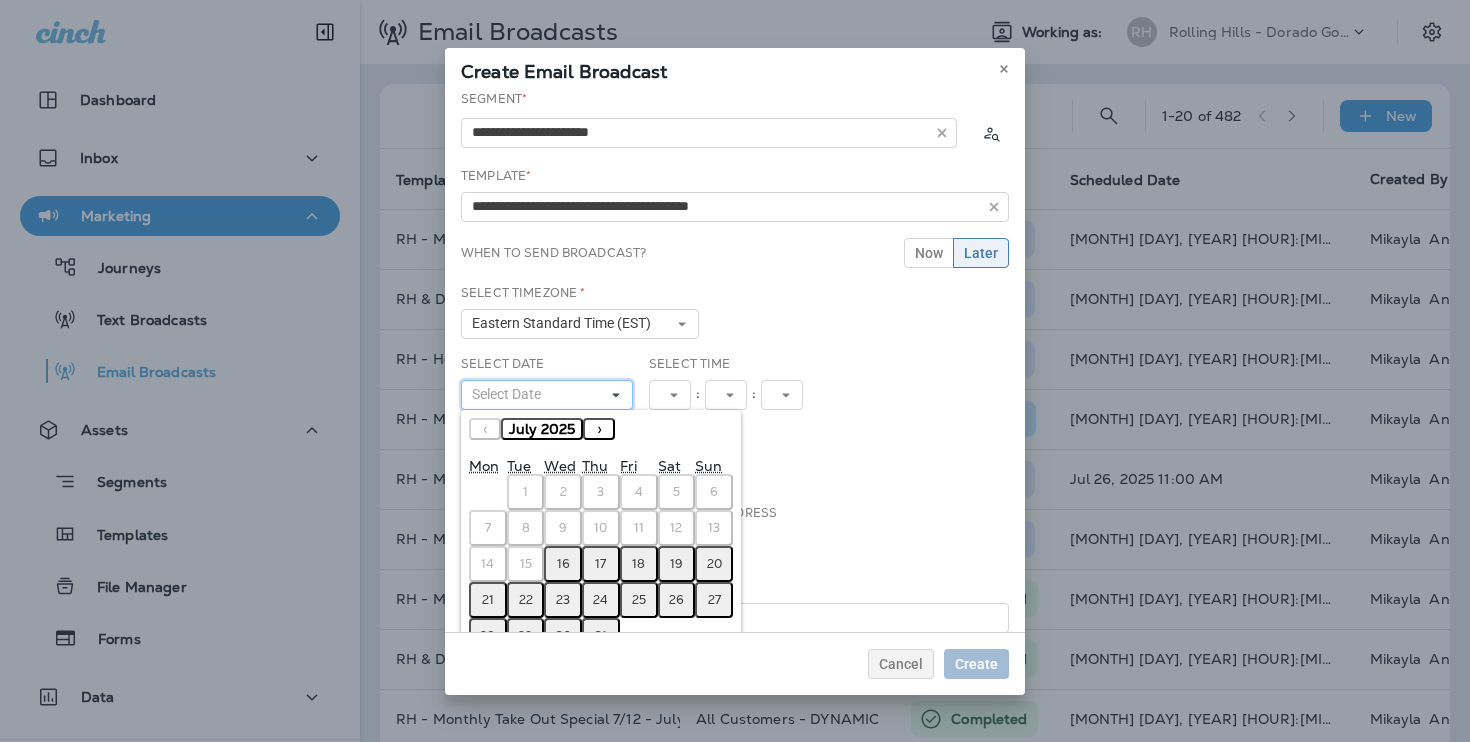 scroll, scrollTop: 49, scrollLeft: 0, axis: vertical 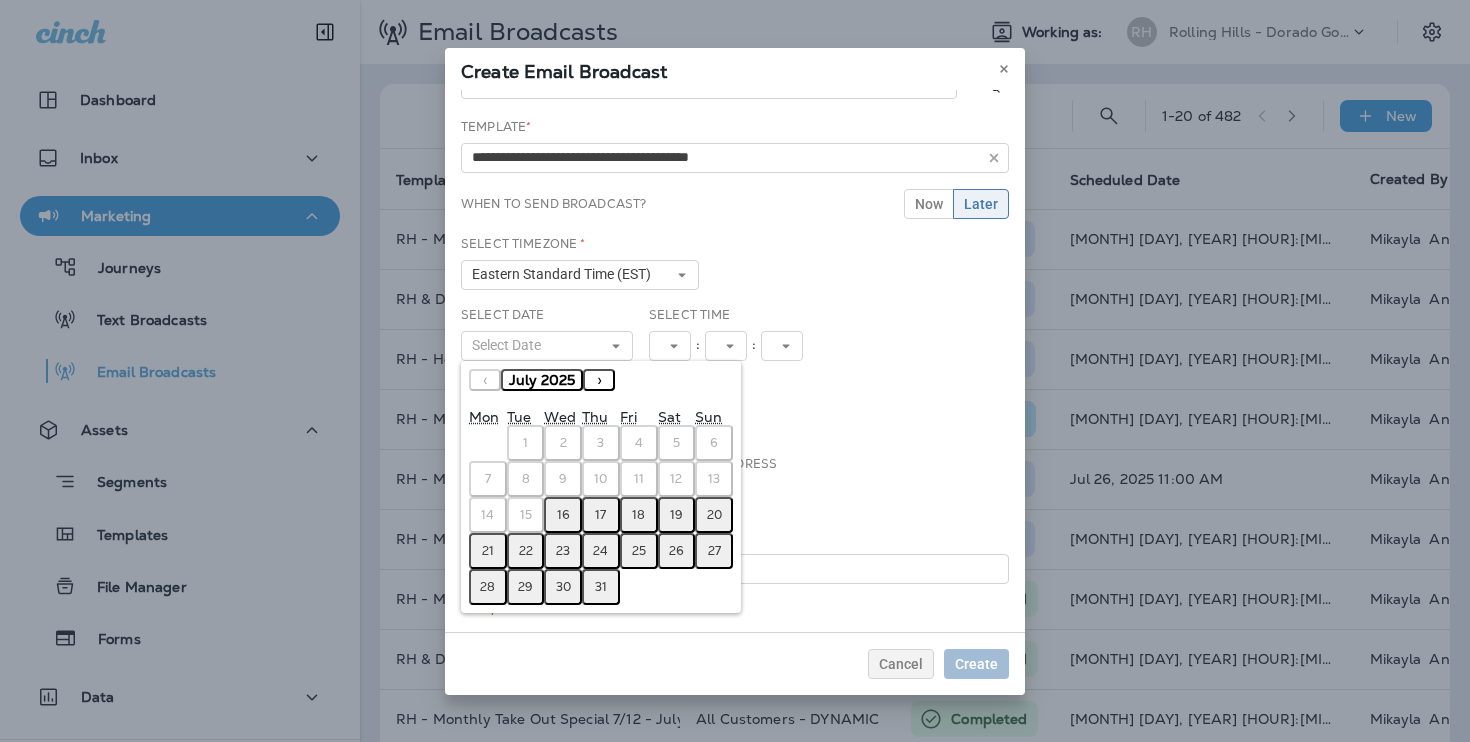 click on "›" at bounding box center (599, 380) 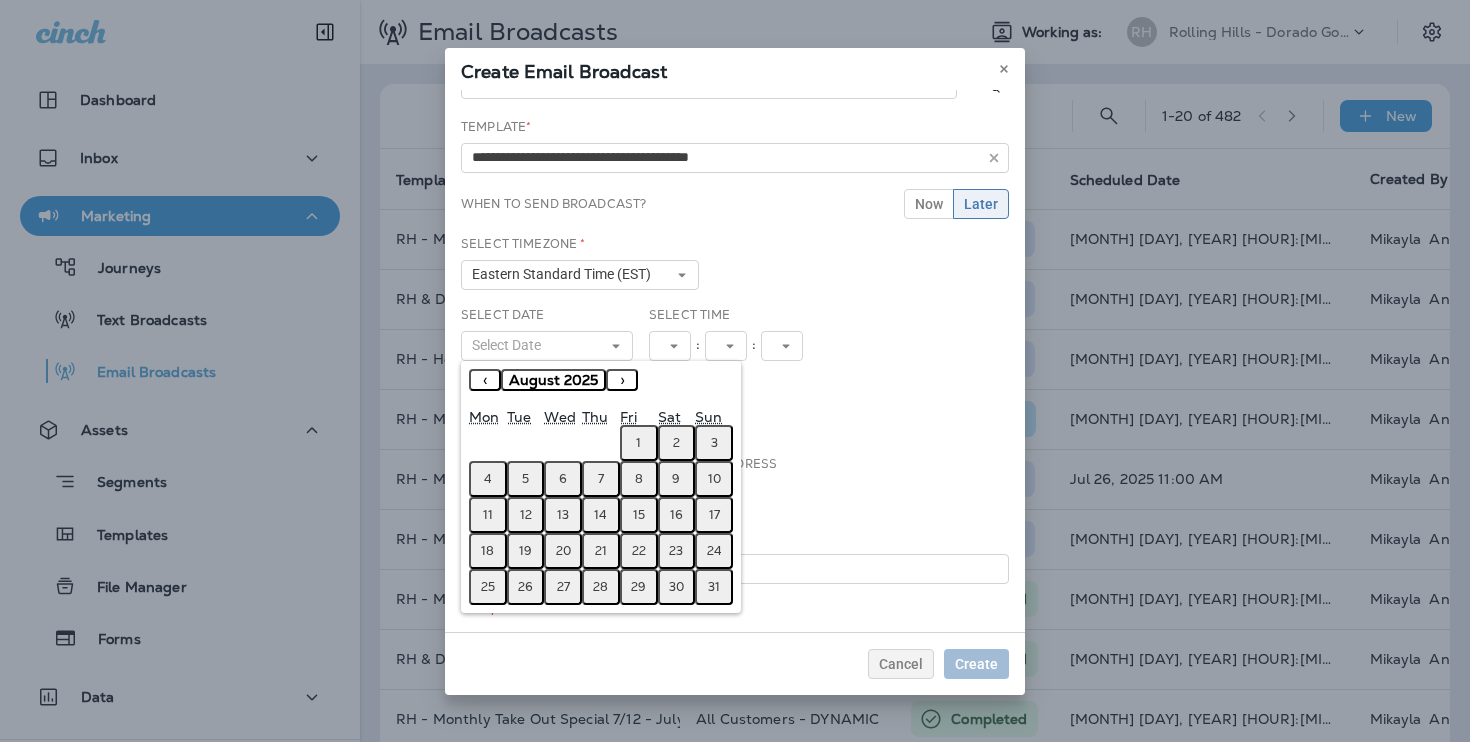 click on "16" at bounding box center [677, 515] 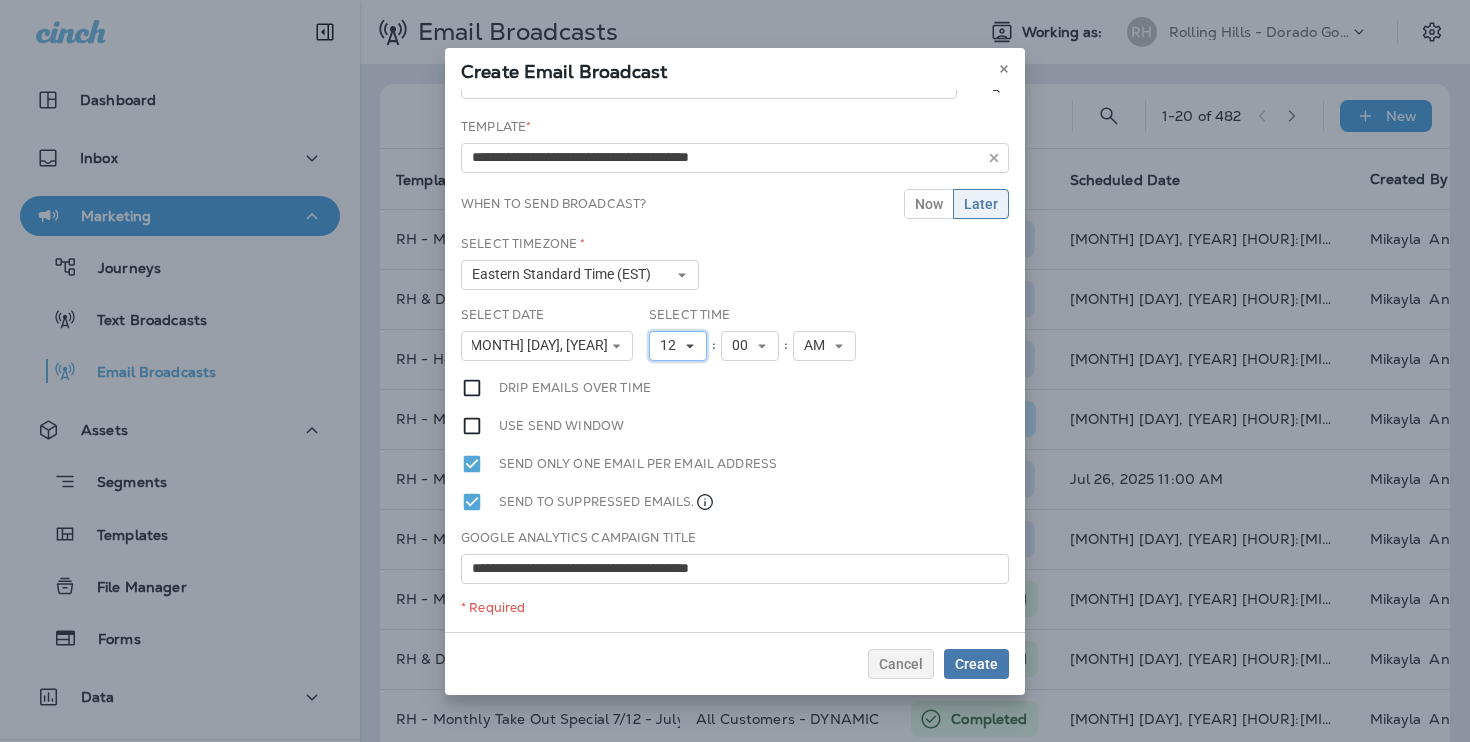 click on "12" at bounding box center [672, 345] 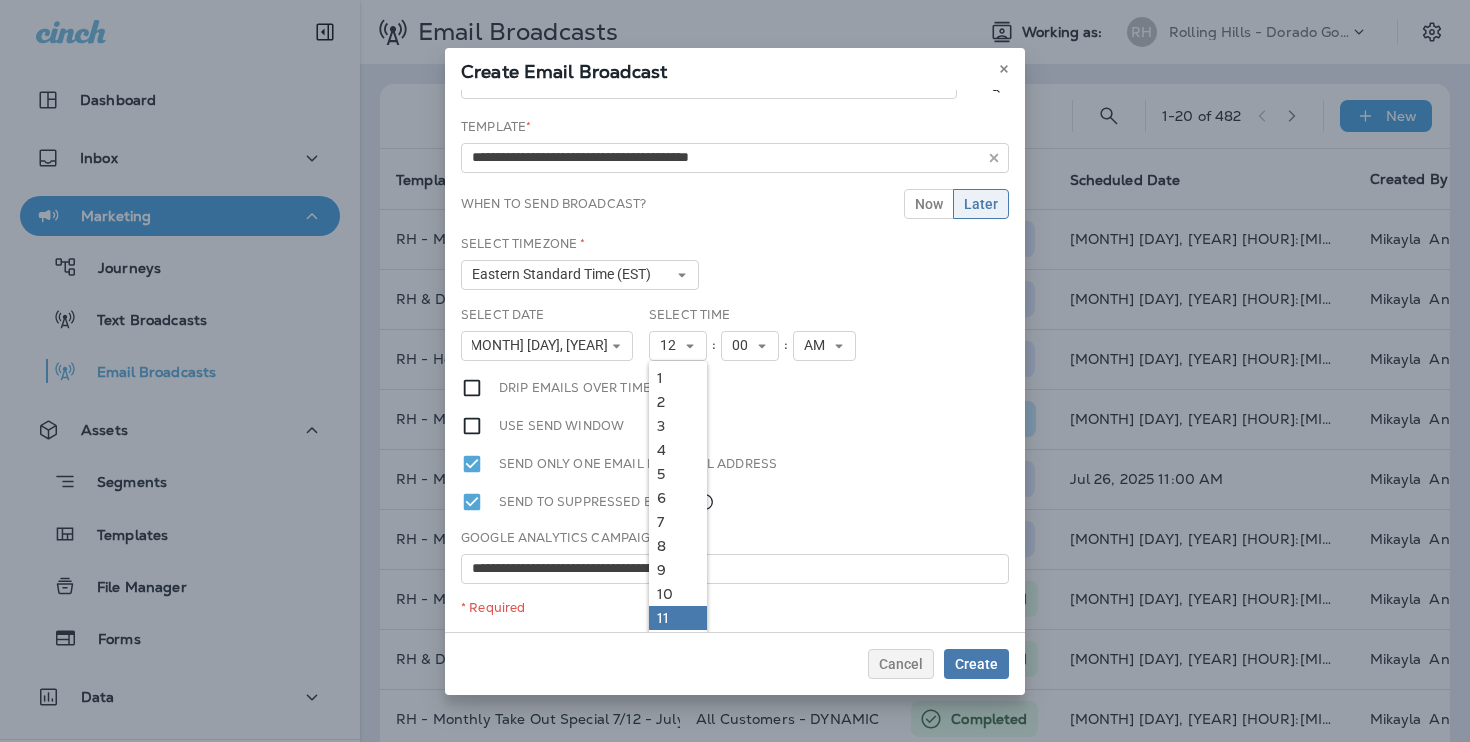 click on "11" at bounding box center (678, 618) 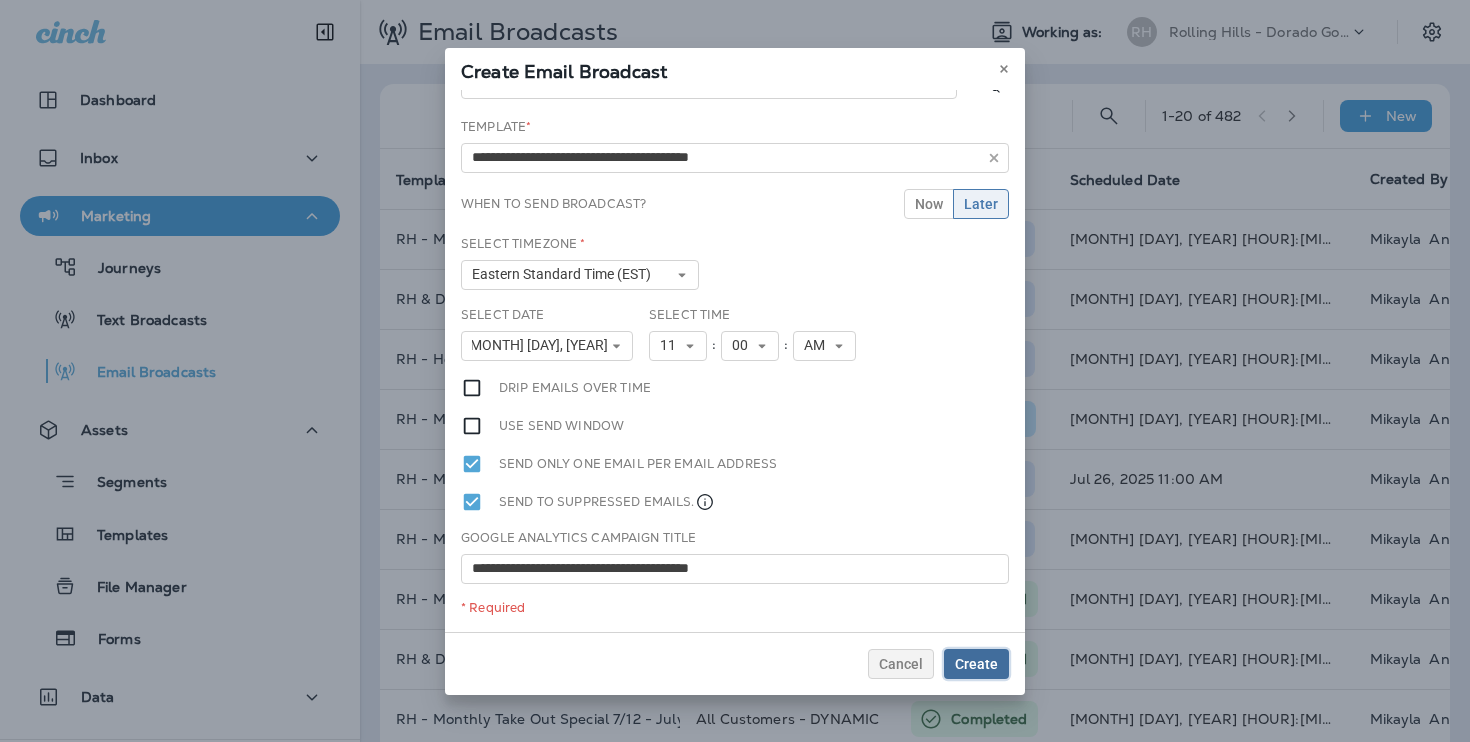 click on "Create" at bounding box center [976, 664] 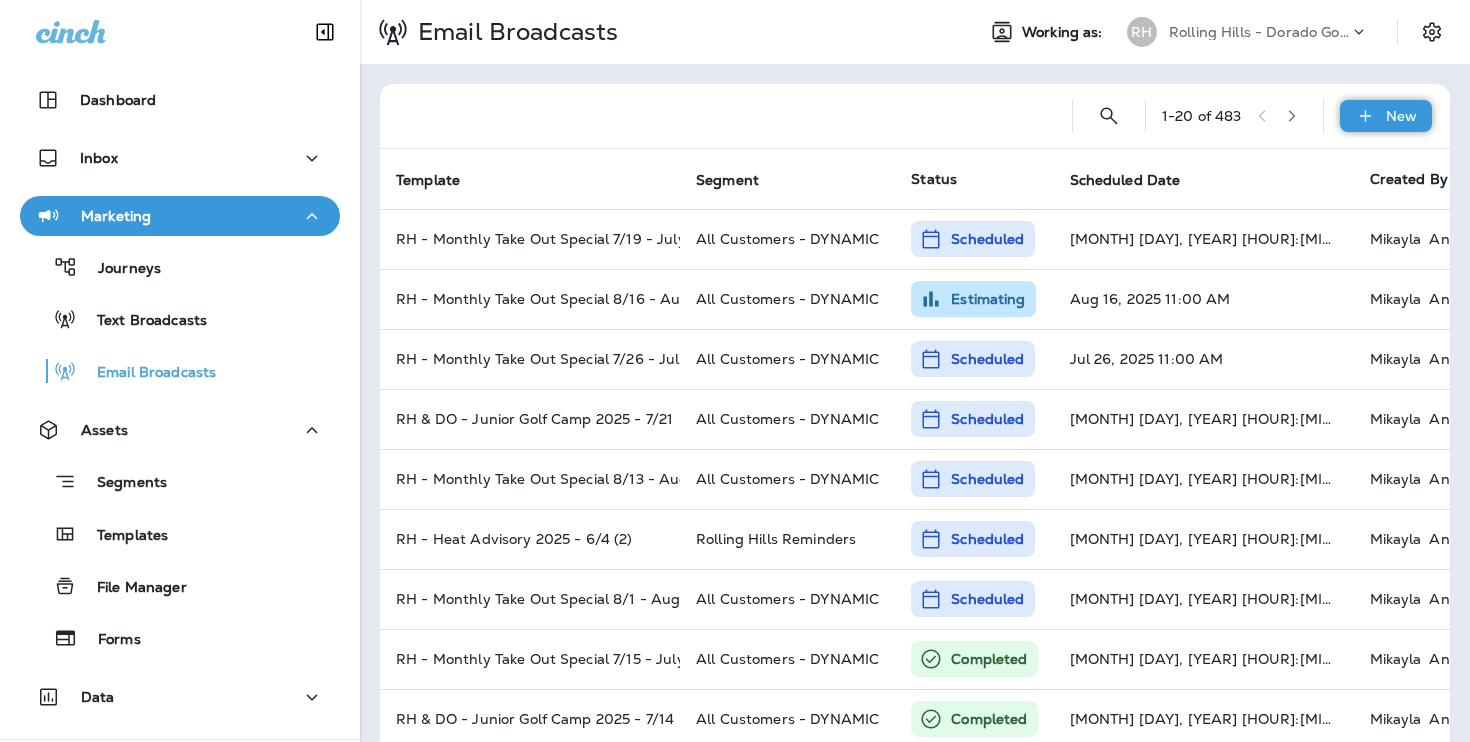 click on "New" at bounding box center (1386, 116) 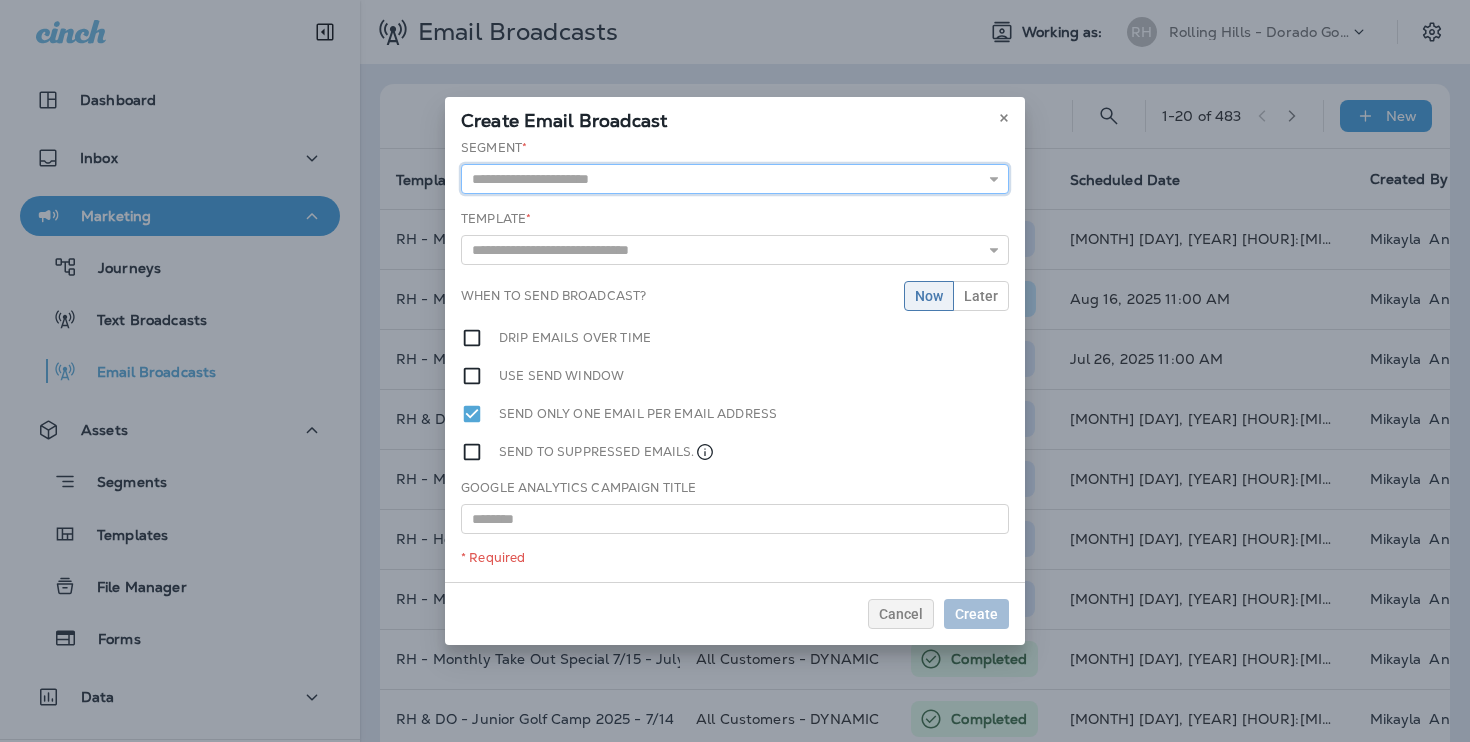 click at bounding box center [735, 179] 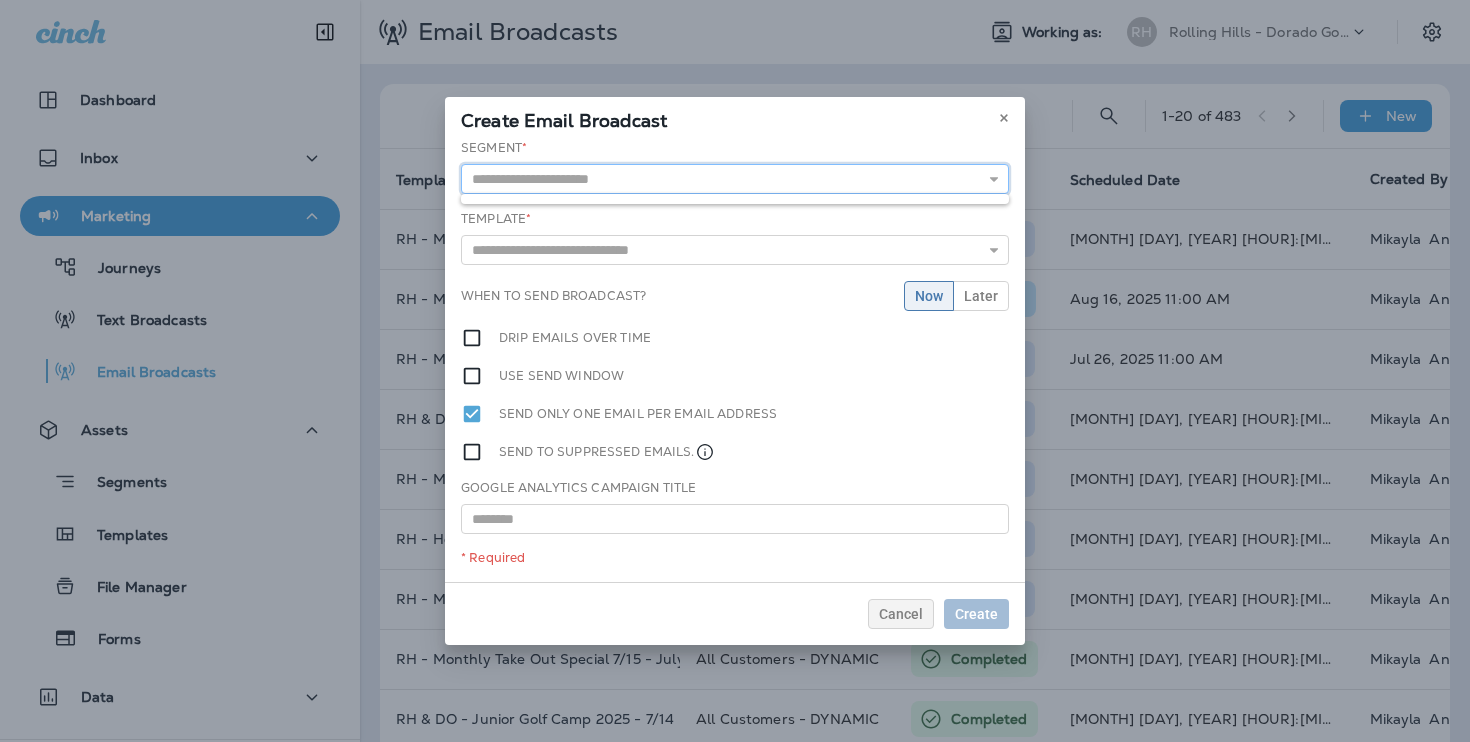 paste on "**********" 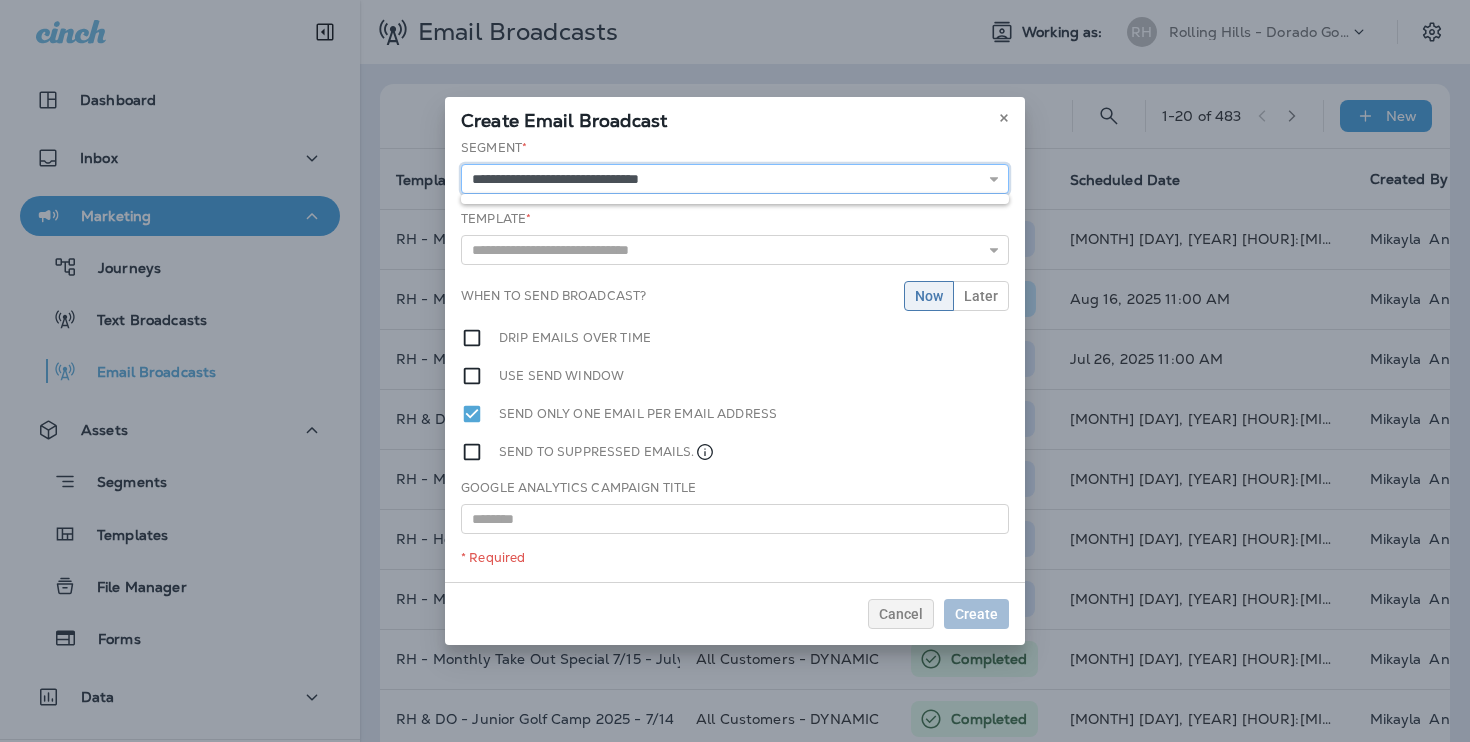 type on "**********" 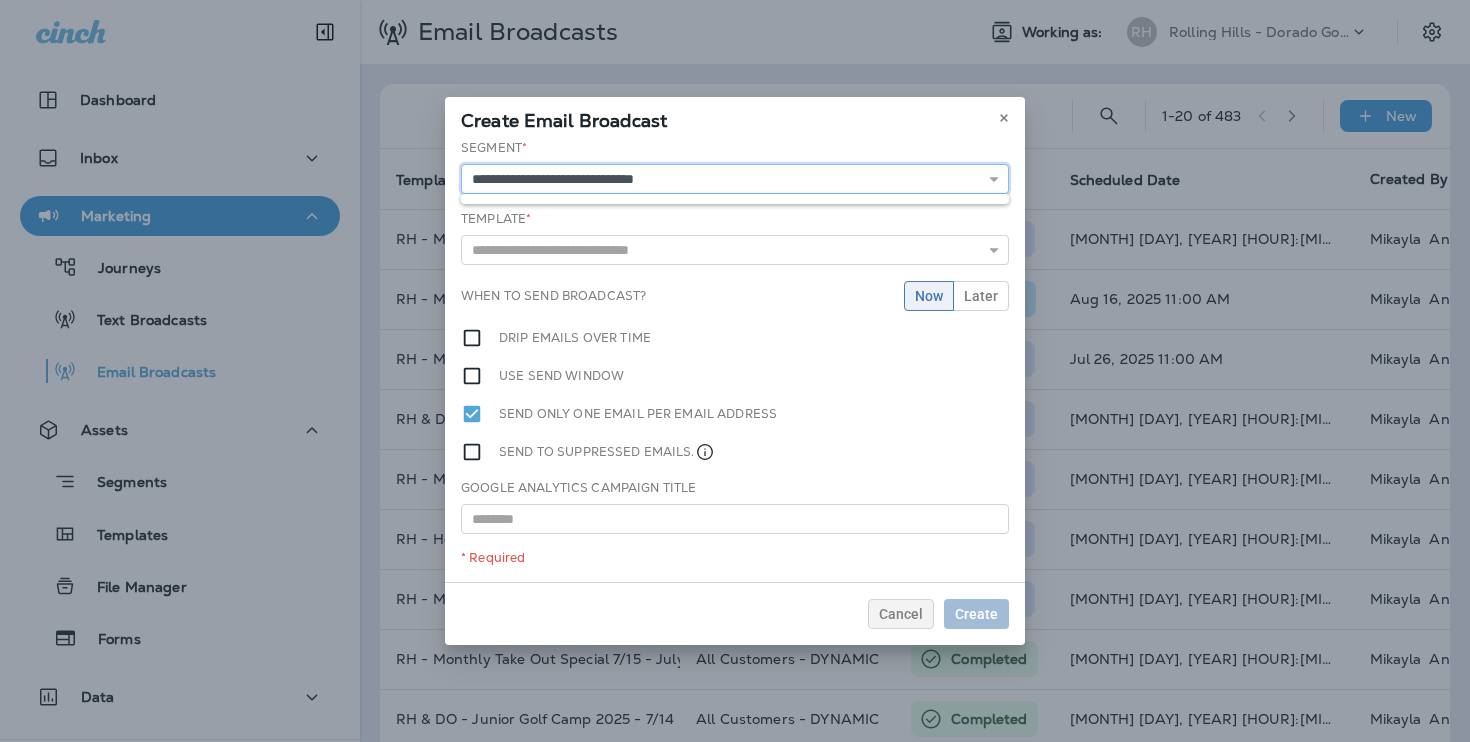 click on "**********" at bounding box center (735, 179) 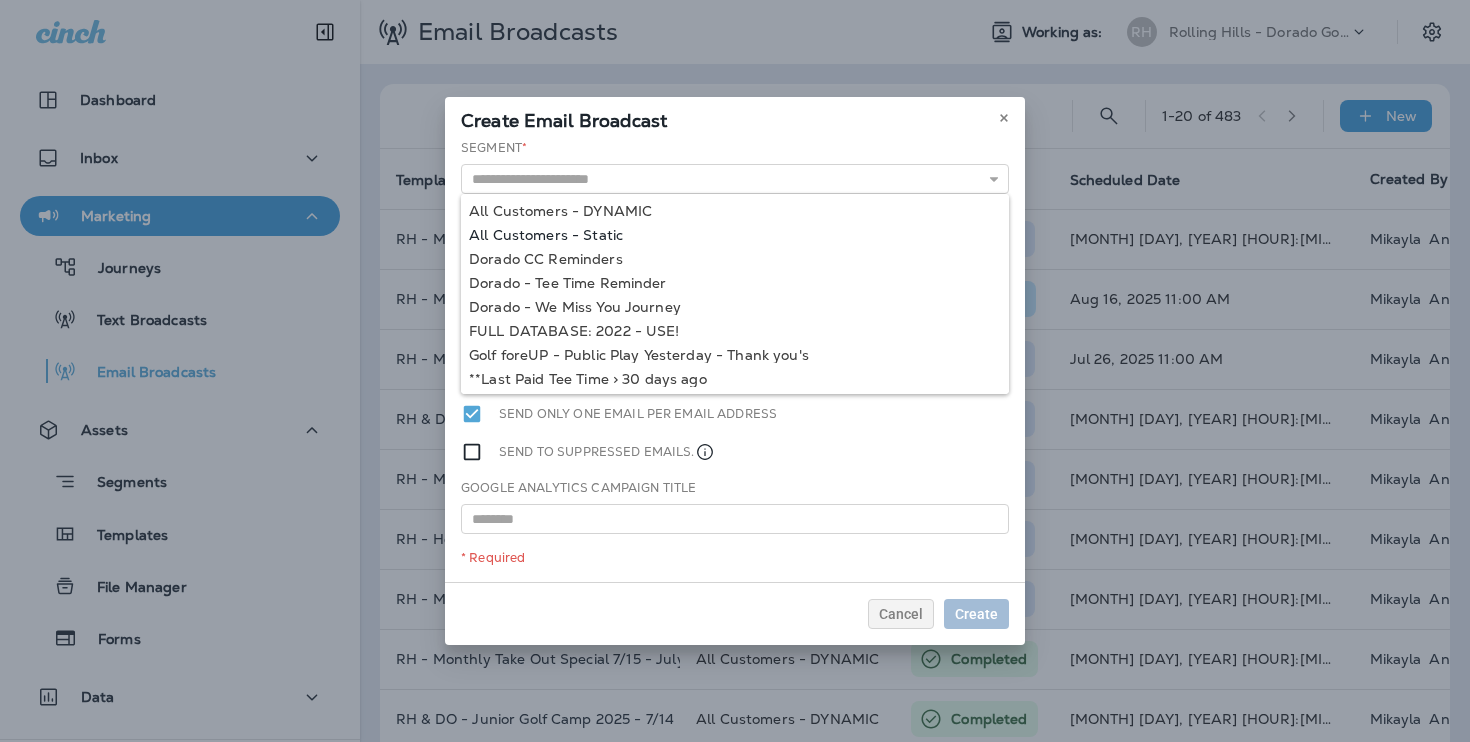 type on "**********" 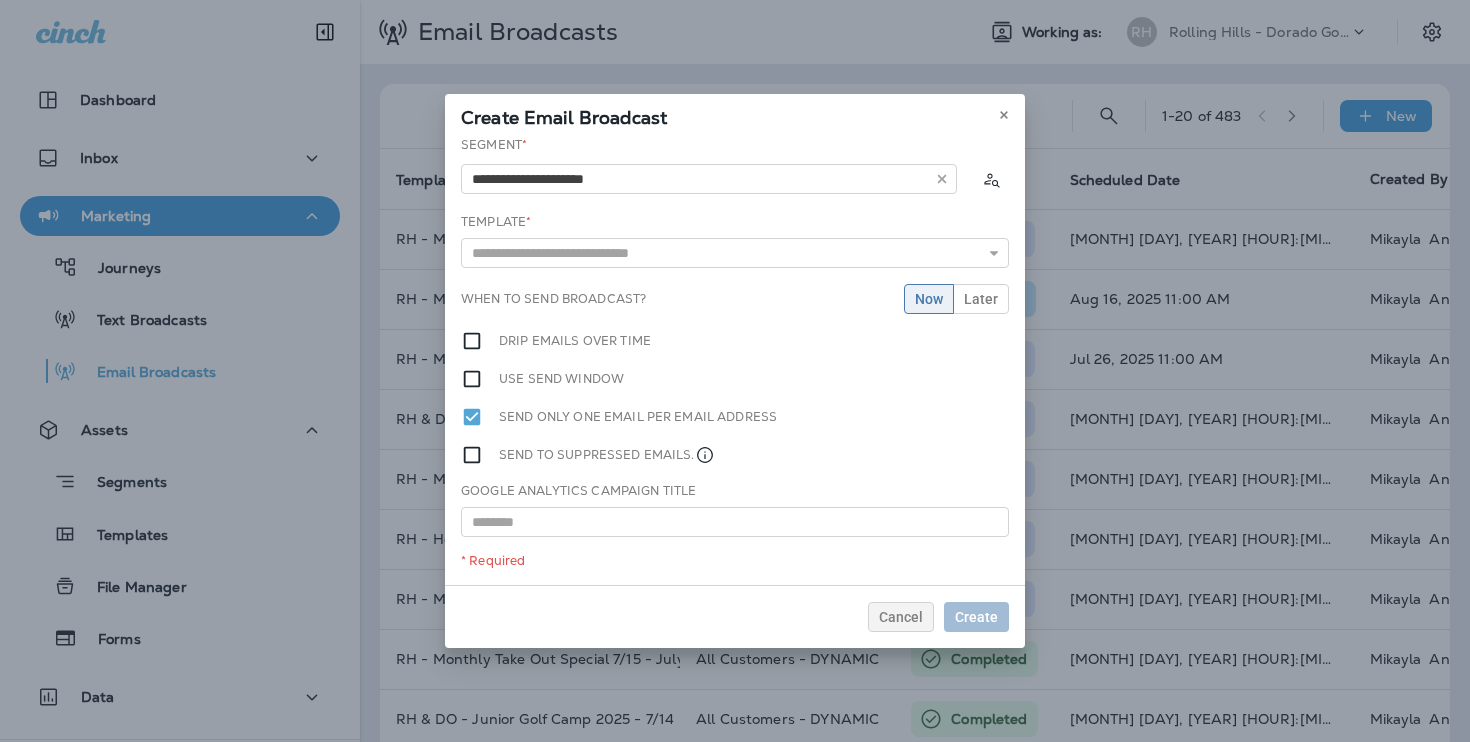 click on "Segment  * All Customers - DYNAMIC All Customers - Static Dorado CC Reminders Dorado - Tee Time Reminder Dorado - We Miss You Journey FULL DATABASE: 2022 - USE! Golf foreUP - Public Play Yesterday - Thank you's **Last Paid Tee Time > 30 days ago **Past Tee Times (Filters out Cancelled) **Past Tee Times (Filters out Cancelled) Template  * 4th of July Shootout - July (1) DO - Christmas Hours- 12/24 - (1) DO - Christmas Hours- 12/24 - (2) Dorado - April Sip n Chip 2024 (1) Dorado - April Sip n Chip 2024 (2) Dorado - April Sip n Chip 2024 (3) Dorado | APRIL sippin n chippin Dorado - August Sip n Chip Dorado - Birdies for Good 2024 (1) Dorado - Birdies for Good 2024 (2) When to send broadcast?   Now   Later Drip emails over time Use send window Send only one email per email address Send to suppressed emails. Google Analytics Campaign Title * Required" at bounding box center (735, 360) 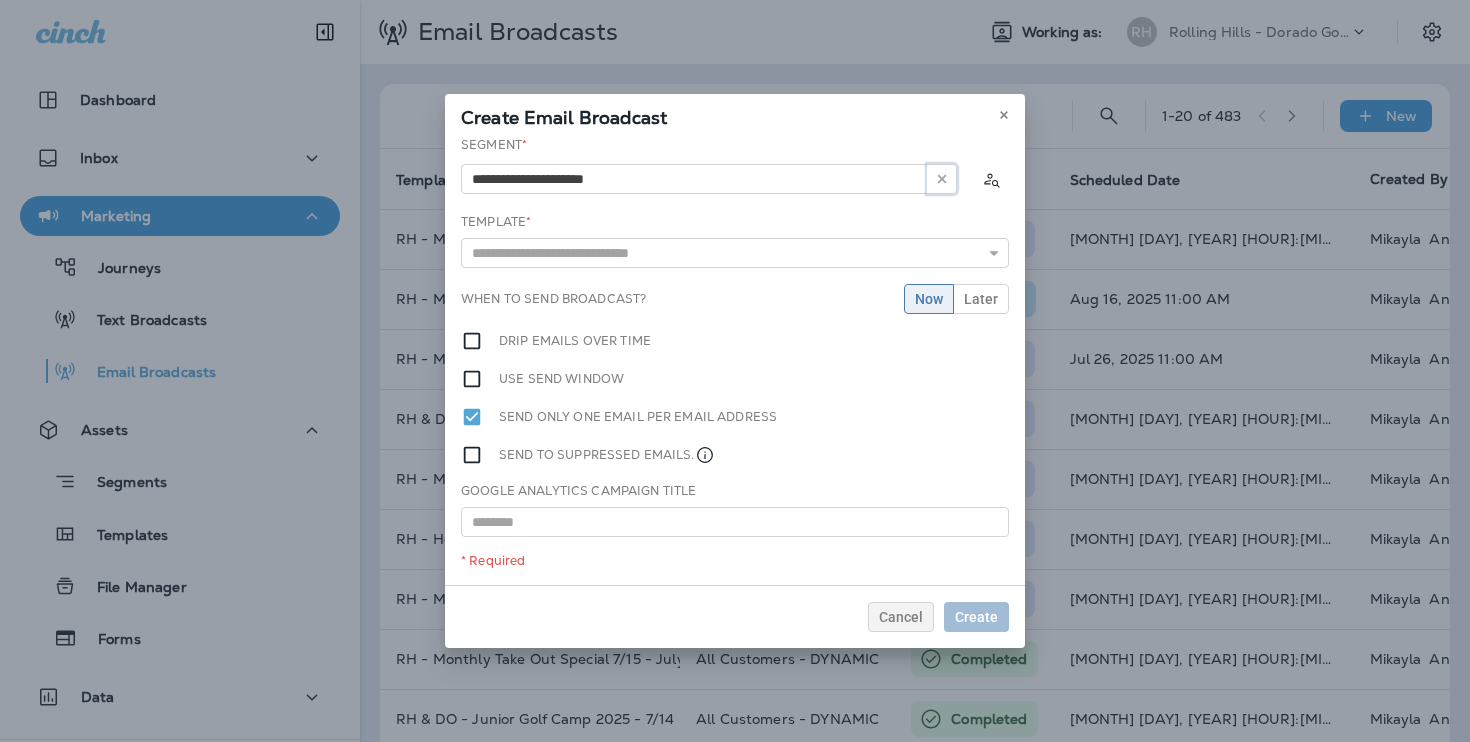 click 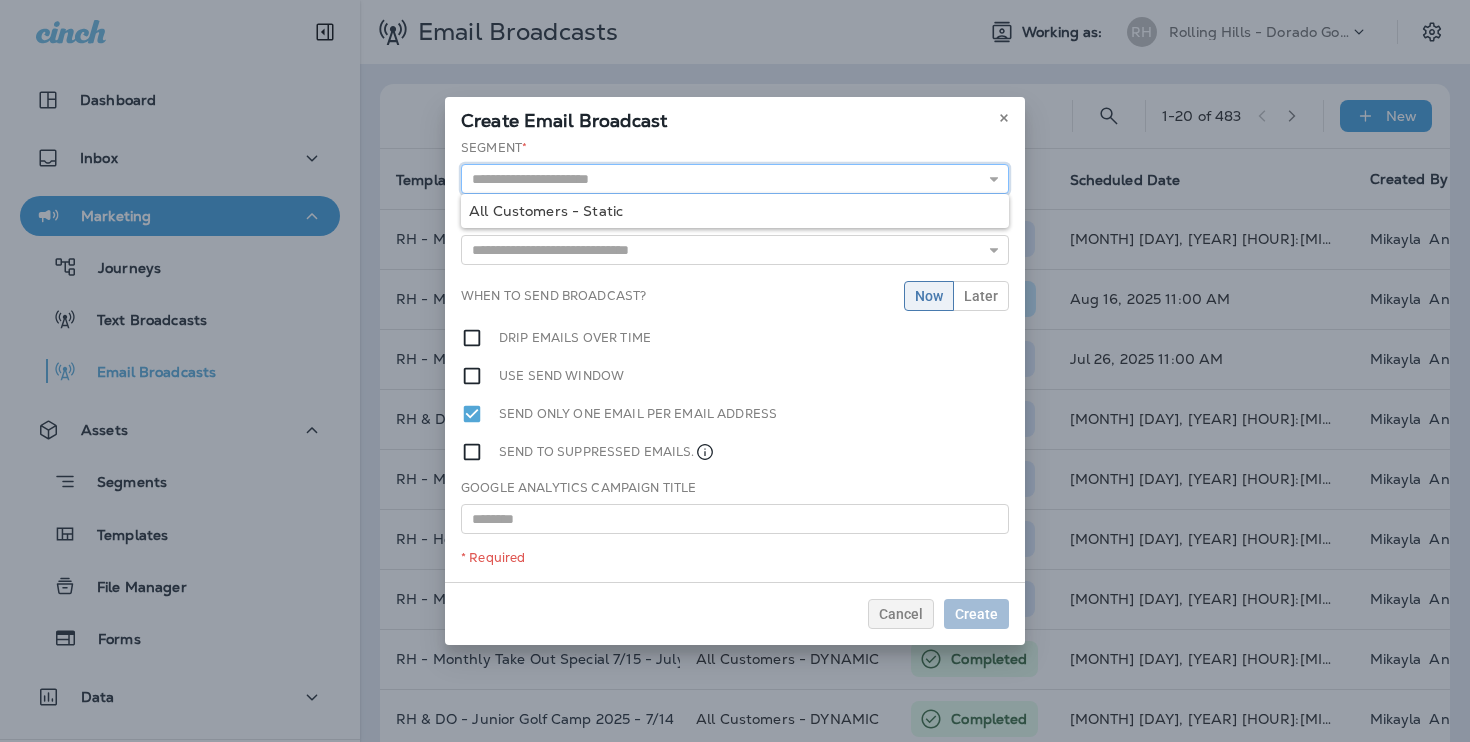 click at bounding box center (735, 179) 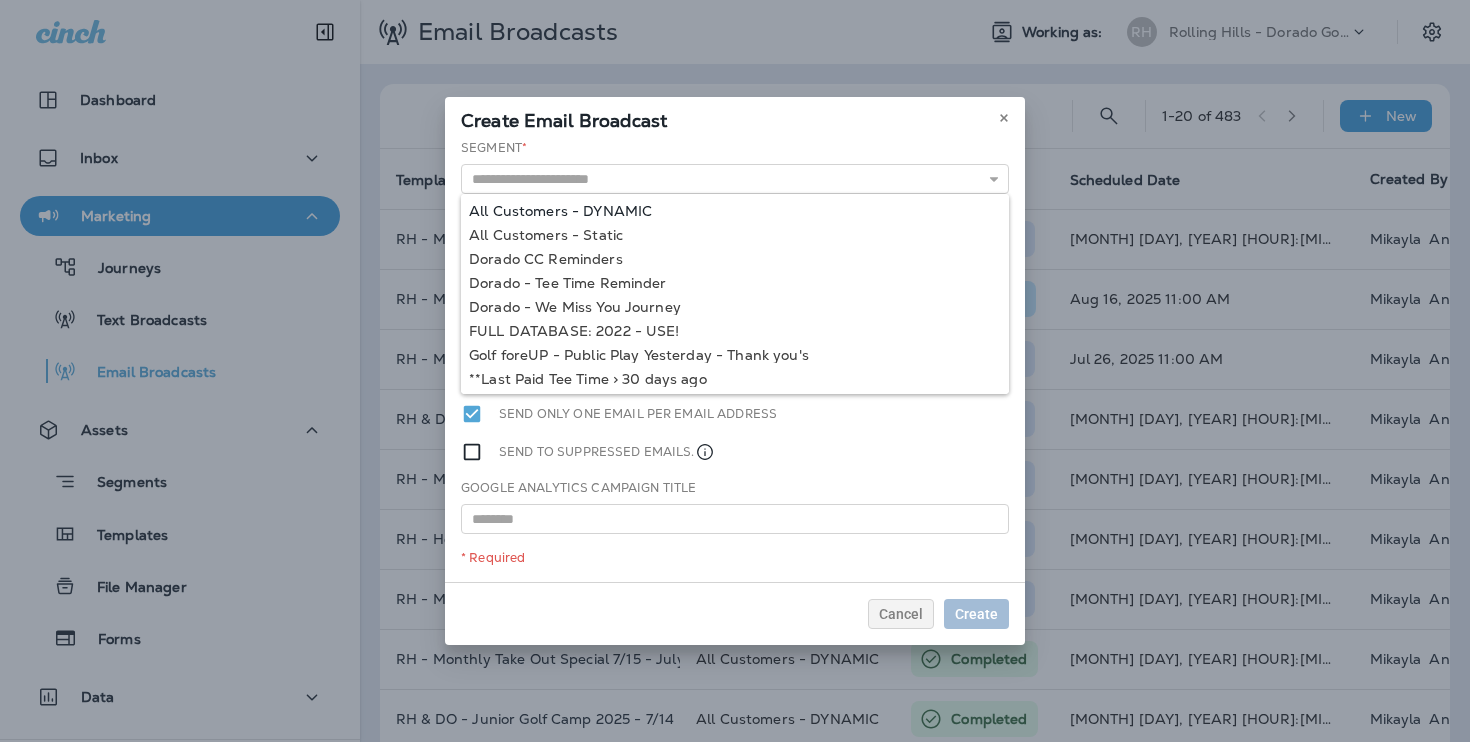type on "**********" 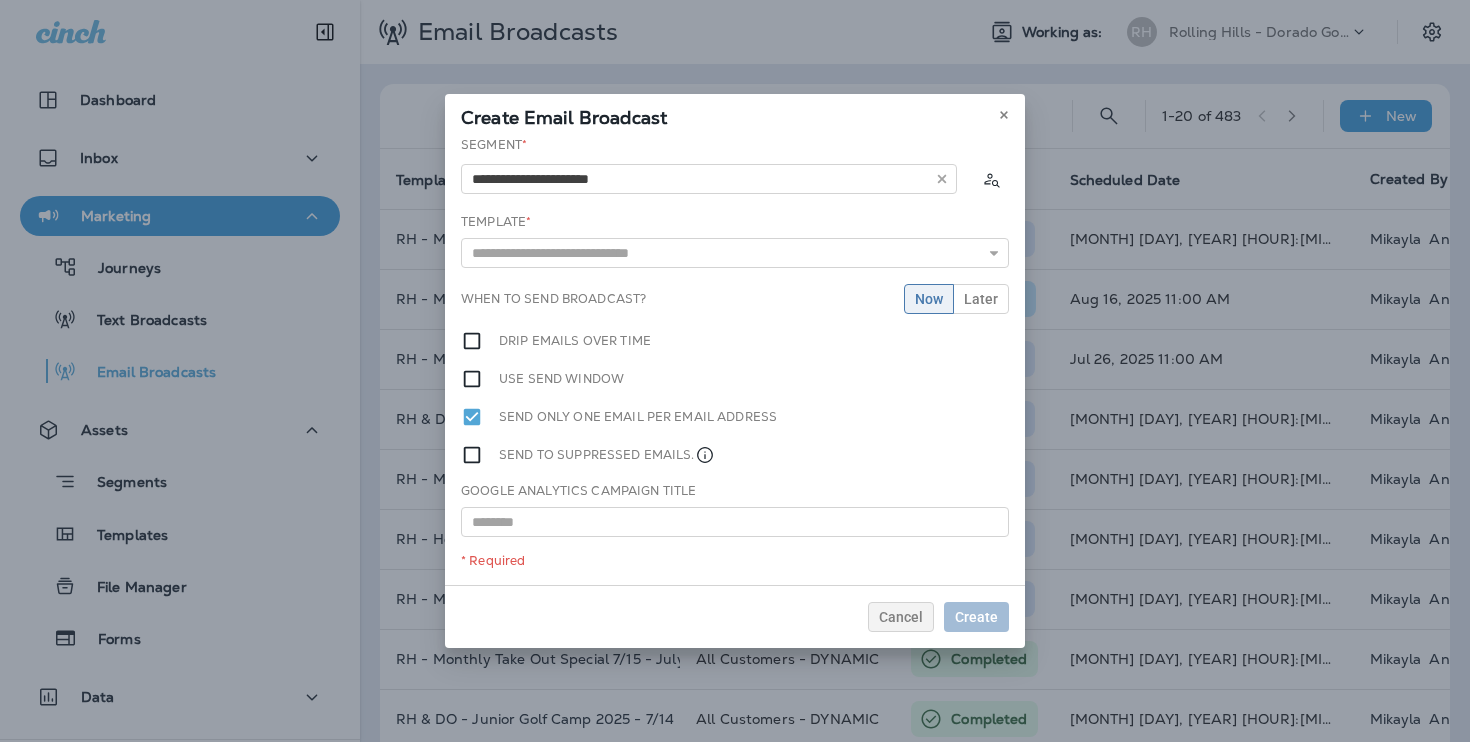click on "Segment  * All Customers - DYNAMIC All Customers - Static Dorado CC Reminders Dorado - Tee Time Reminder Dorado - We Miss You Journey FULL DATABASE: 2022 - USE! Golf foreUP - Public Play Yesterday - Thank you's **Last Paid Tee Time > 30 days ago **Past Tee Times (Filters out Cancelled) **Past Tee Times (Filters out Cancelled) Template  * 4th of July Shootout - July (1) DO - Christmas Hours- 12/24 - (1) DO - Christmas Hours- 12/24 - (2) Dorado - April Sip n Chip 2024 (1) Dorado - April Sip n Chip 2024 (2) Dorado - April Sip n Chip 2024 (3) Dorado | APRIL sippin n chippin Dorado - August Sip n Chip Dorado - Birdies for Good 2024 (1) Dorado - Birdies for Good 2024 (2) When to send broadcast?   Now   Later Drip emails over time Use send window Send only one email per email address Send to suppressed emails. Google Analytics Campaign Title * Required" at bounding box center (735, 360) 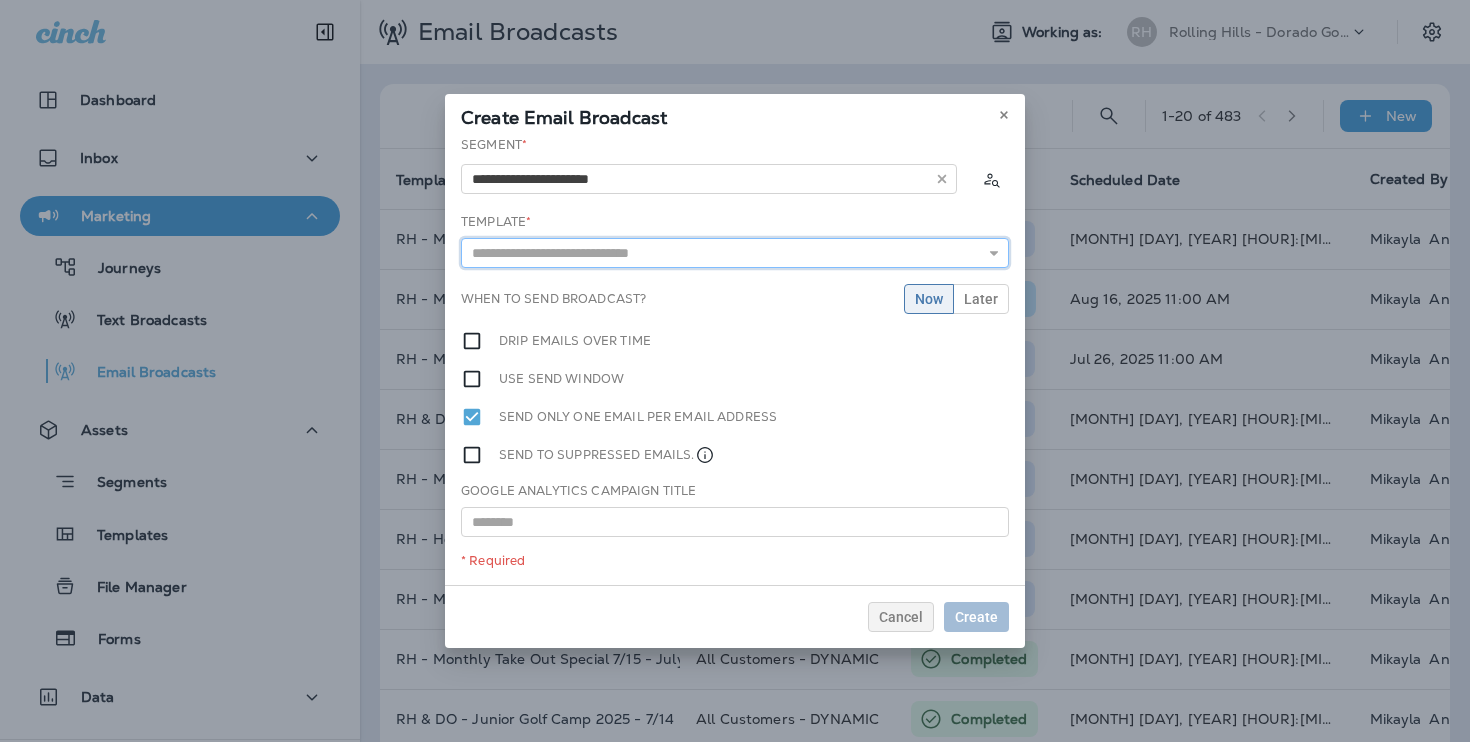 click at bounding box center [735, 253] 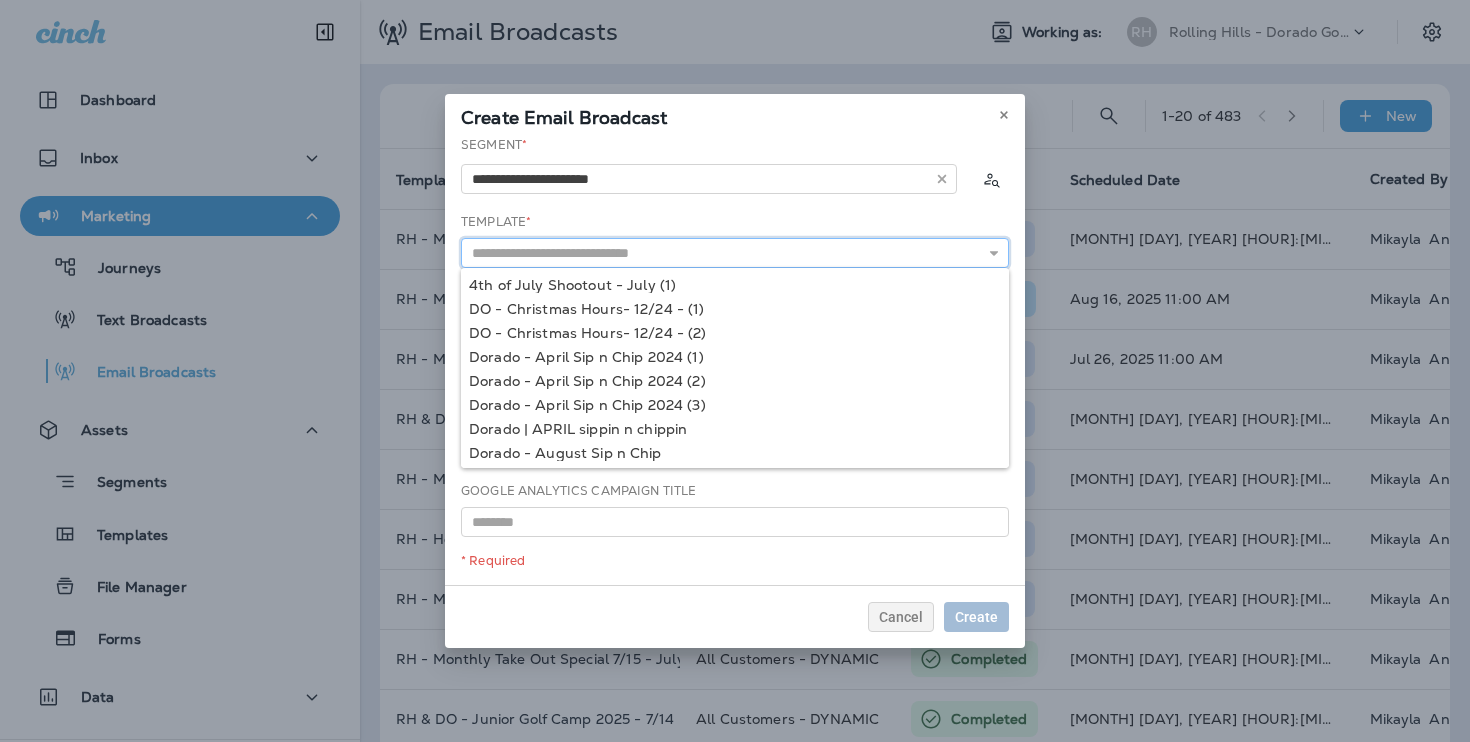 paste on "**********" 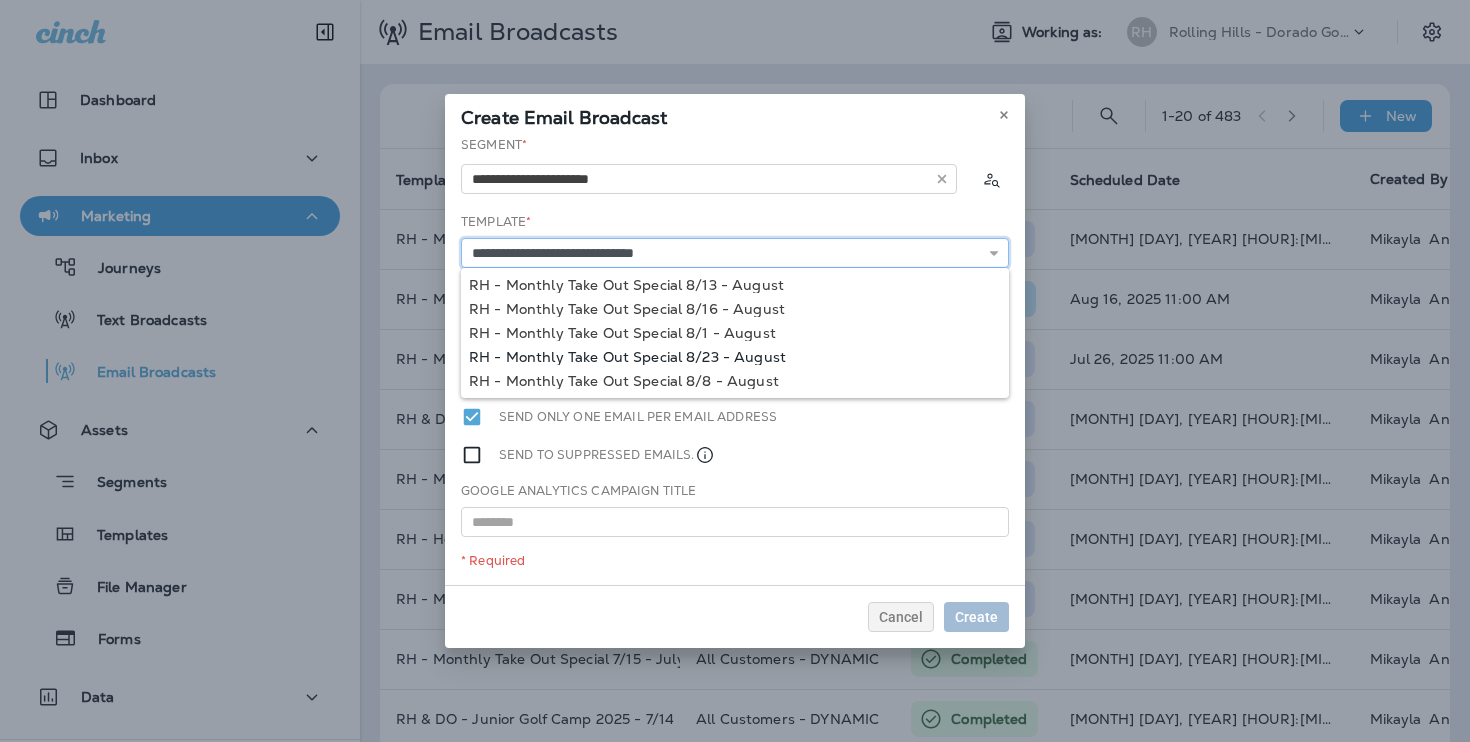 type on "**********" 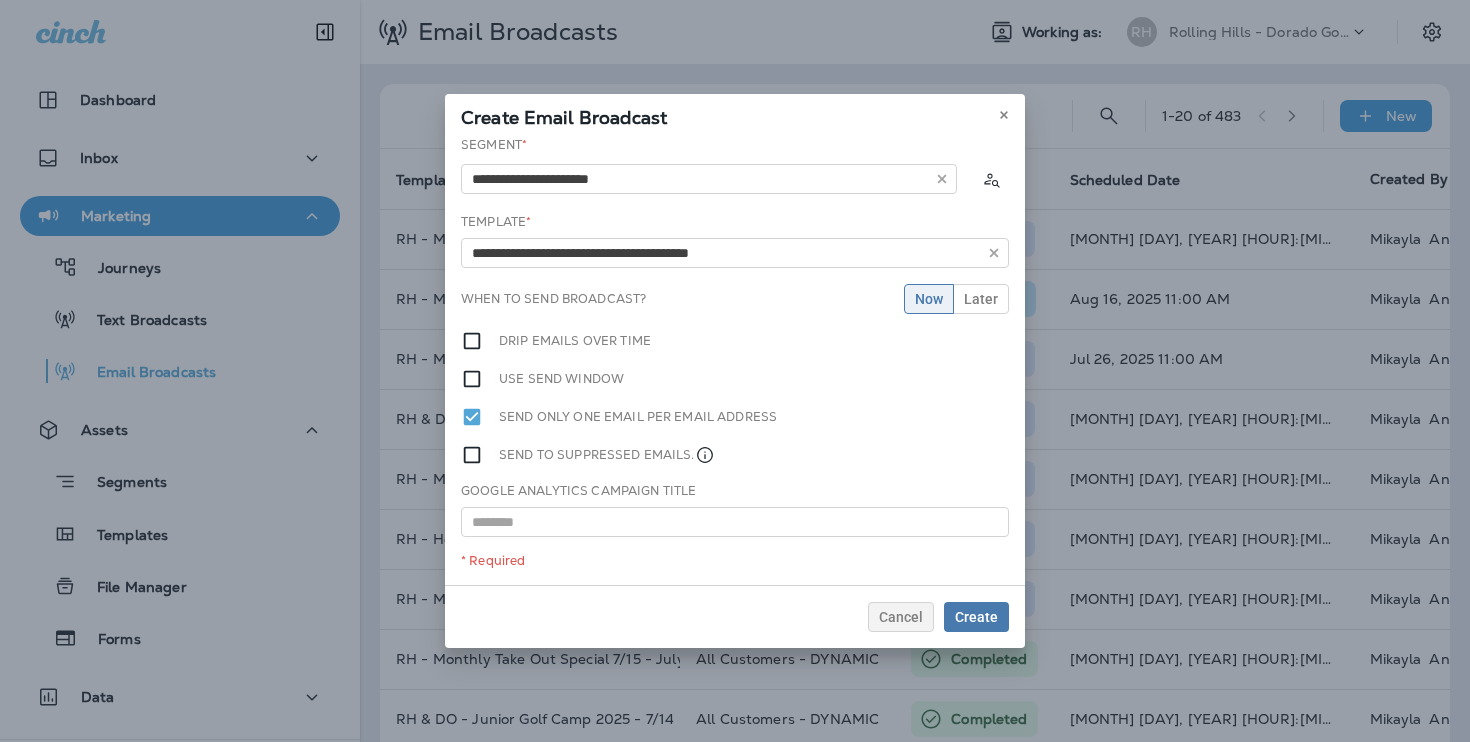 click on "Segment  * Template  * When to send broadcast?   Now   Later Drip emails over time Use send window Send only one email per email address Send to suppressed emails. Google Analytics Campaign Title * Required" at bounding box center (735, 360) 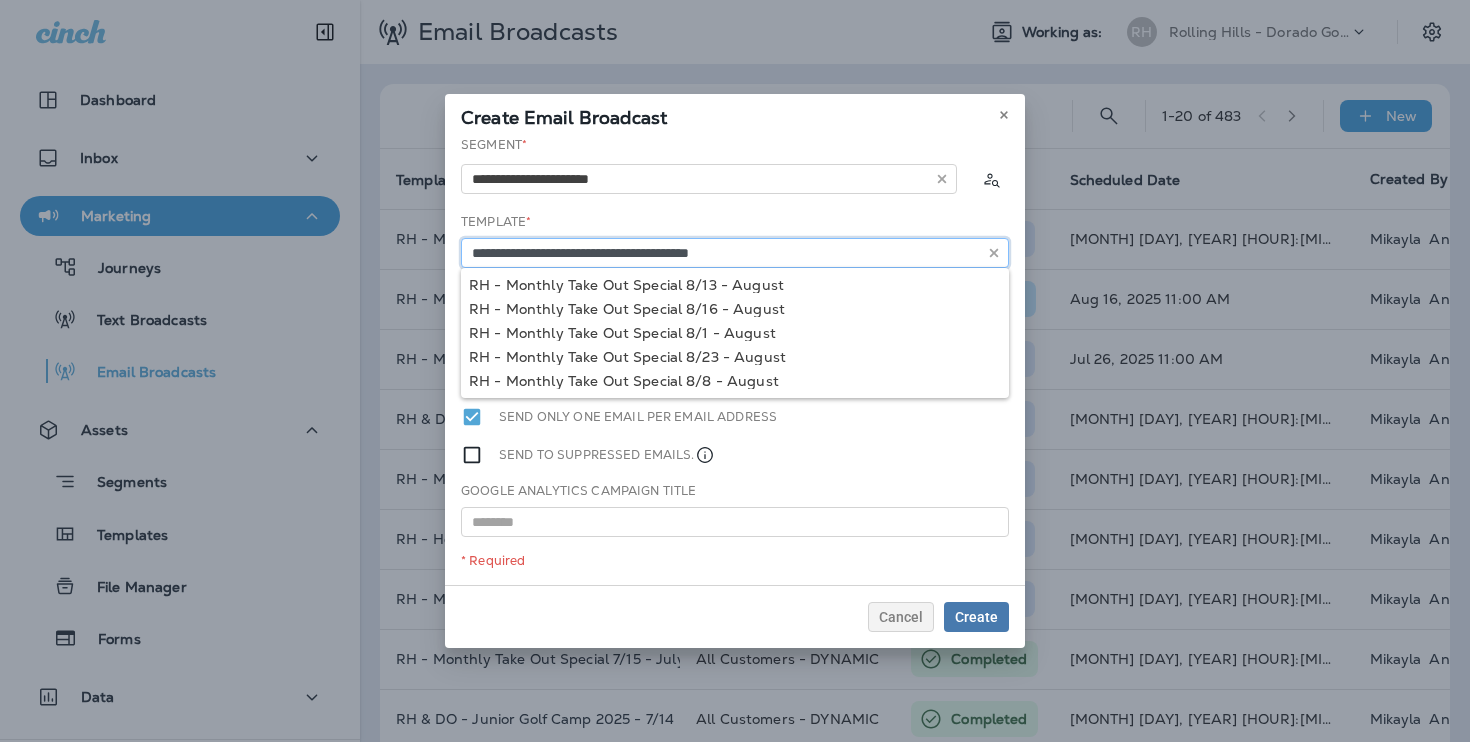 click on "**********" at bounding box center (735, 253) 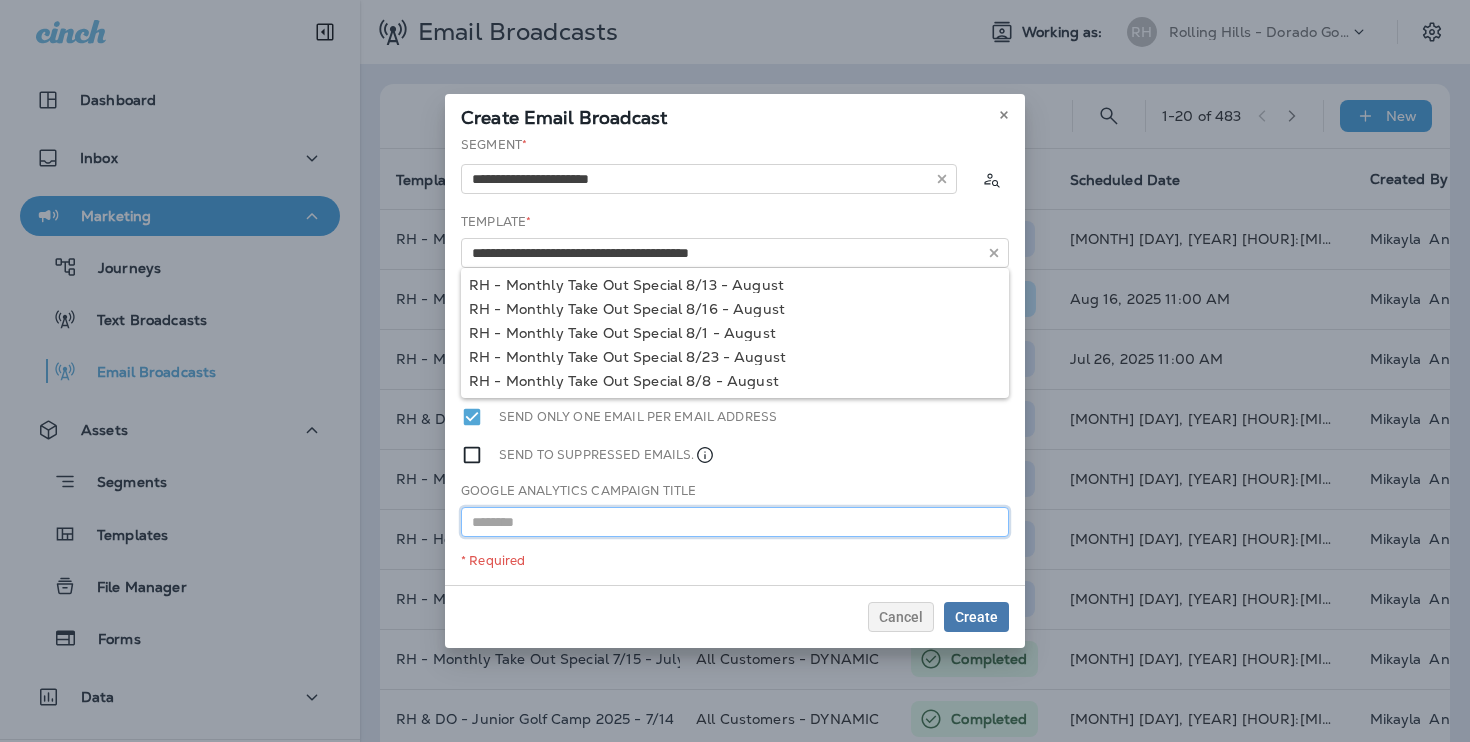 click at bounding box center (735, 522) 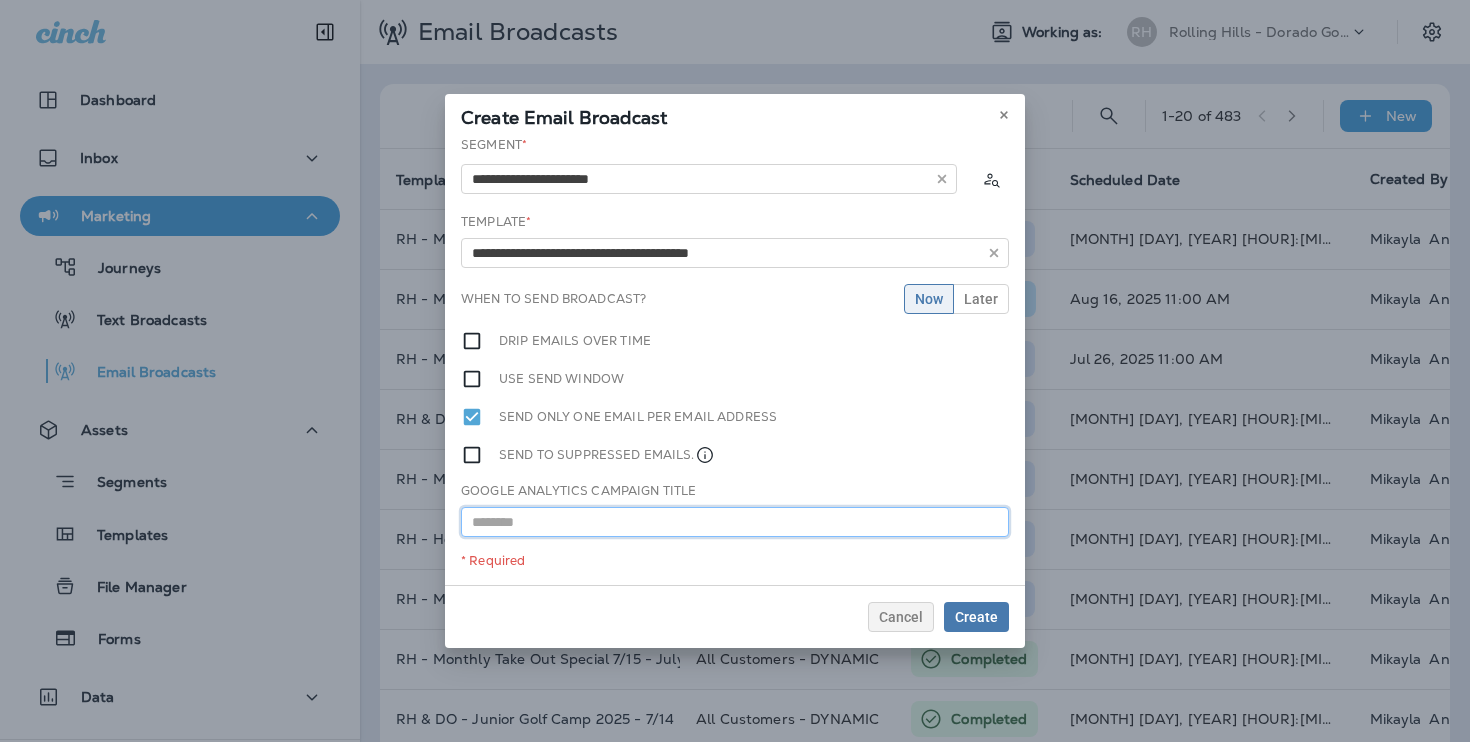 paste on "**********" 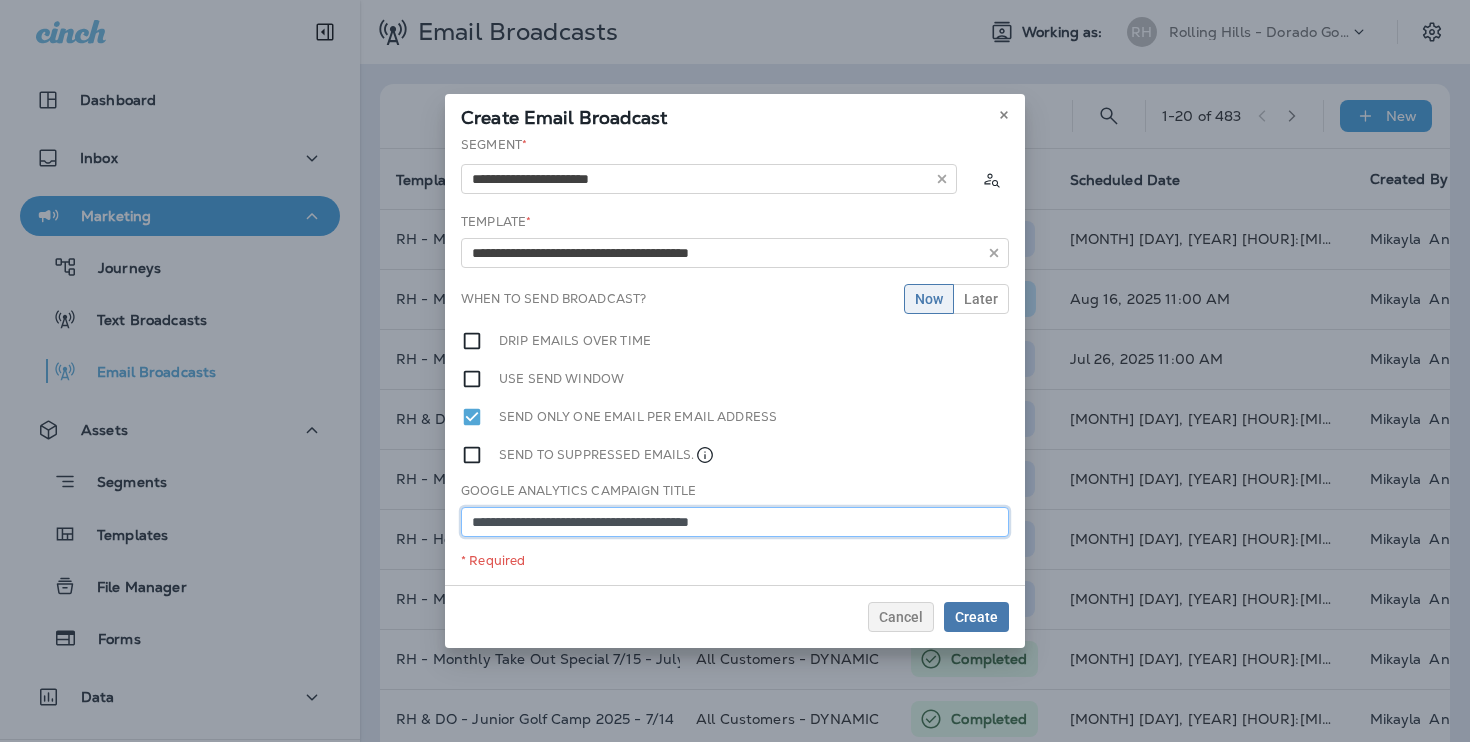type on "**********" 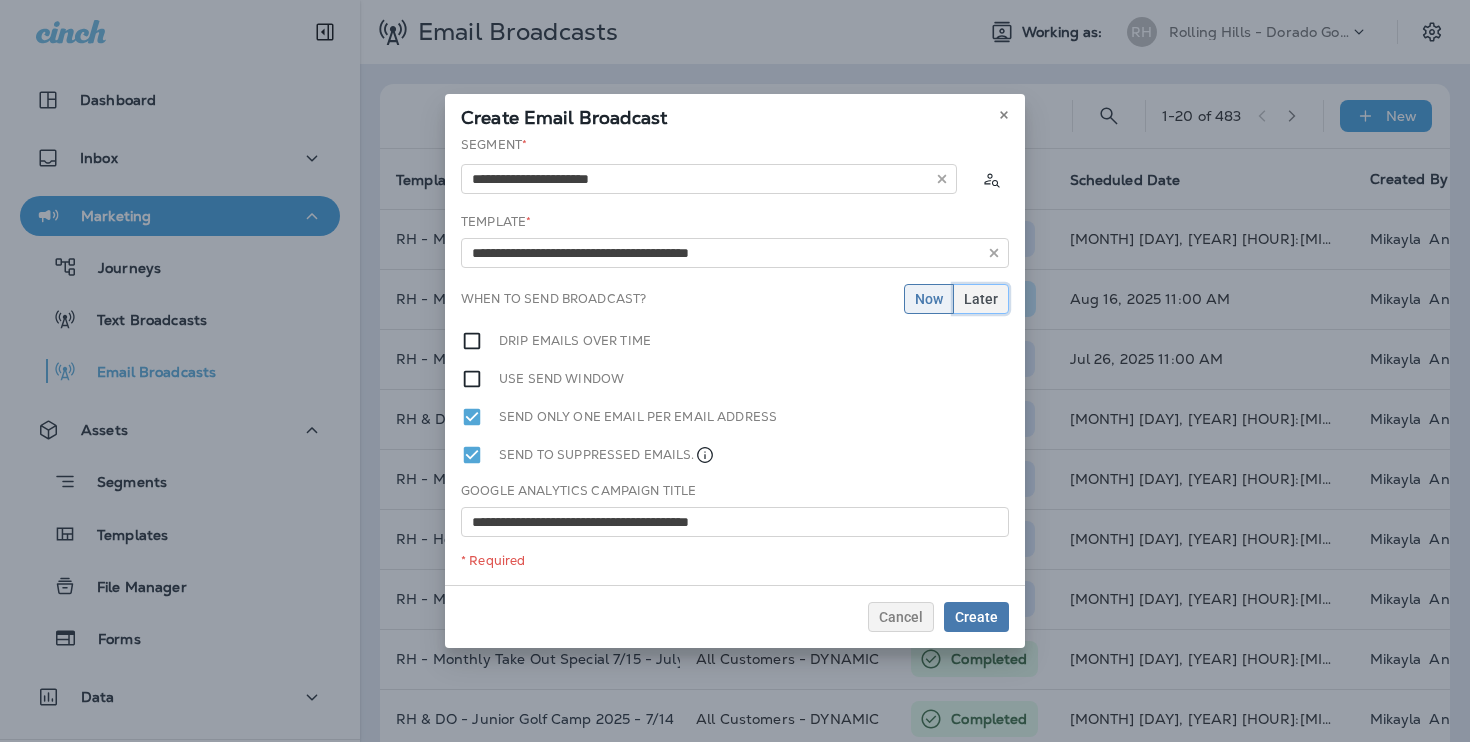 click on "Later" at bounding box center [981, 299] 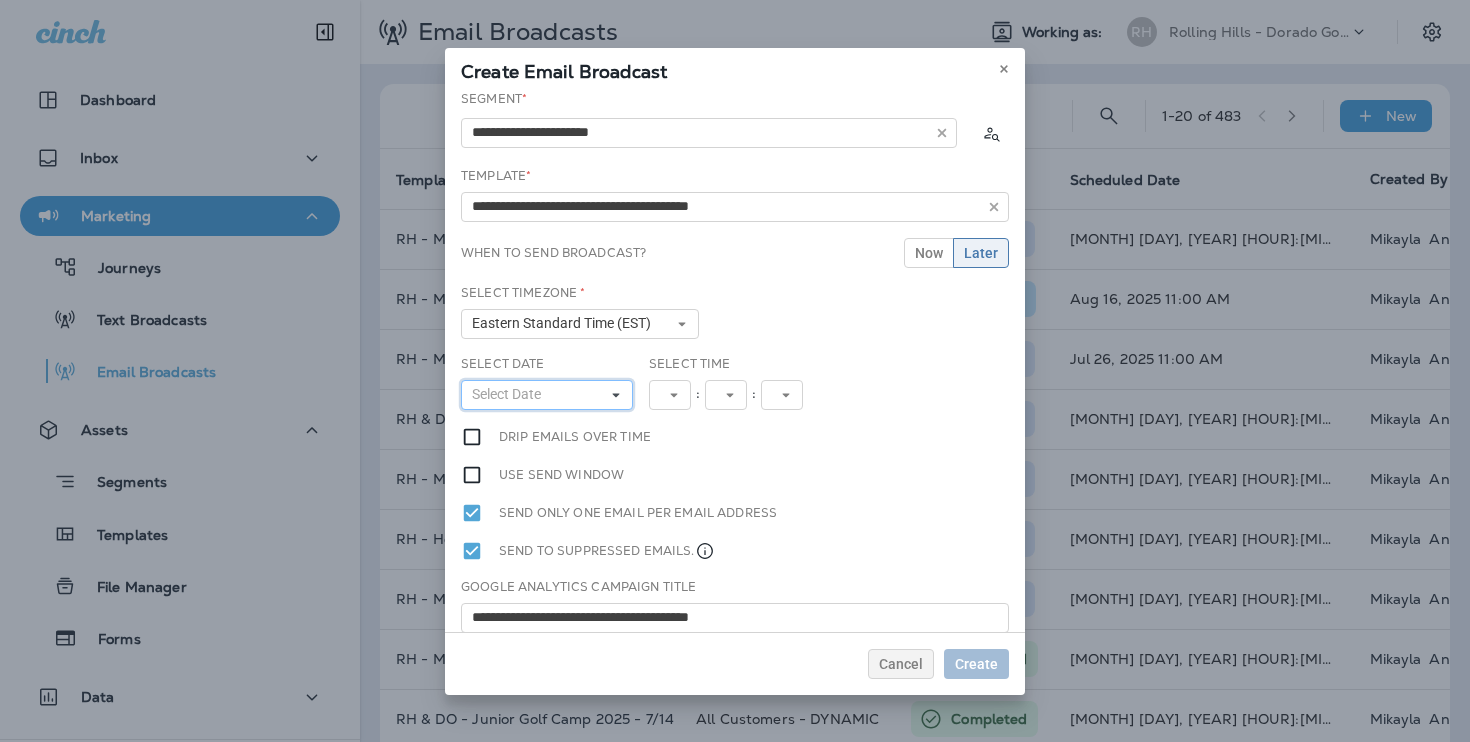 click on "Select Date" at bounding box center [547, 395] 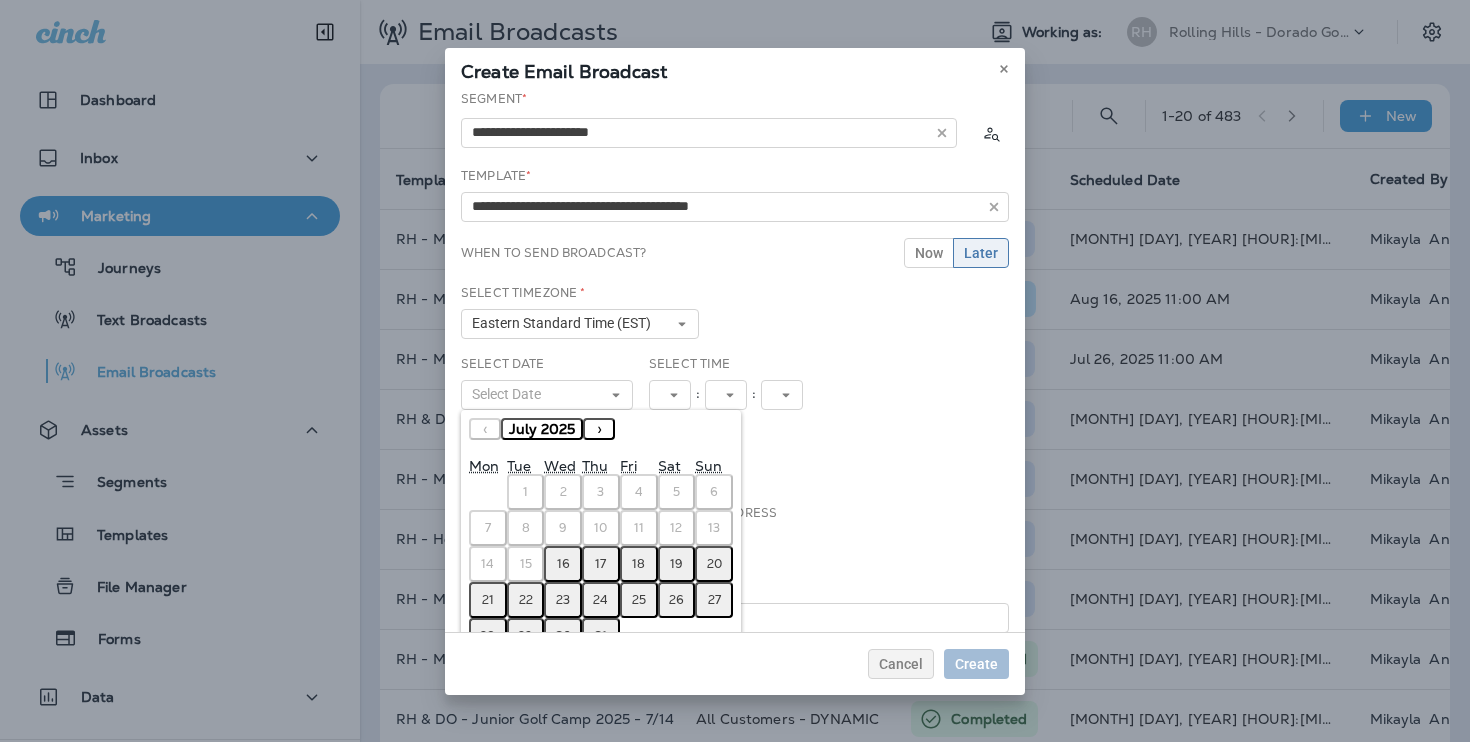 click on "›" at bounding box center [599, 429] 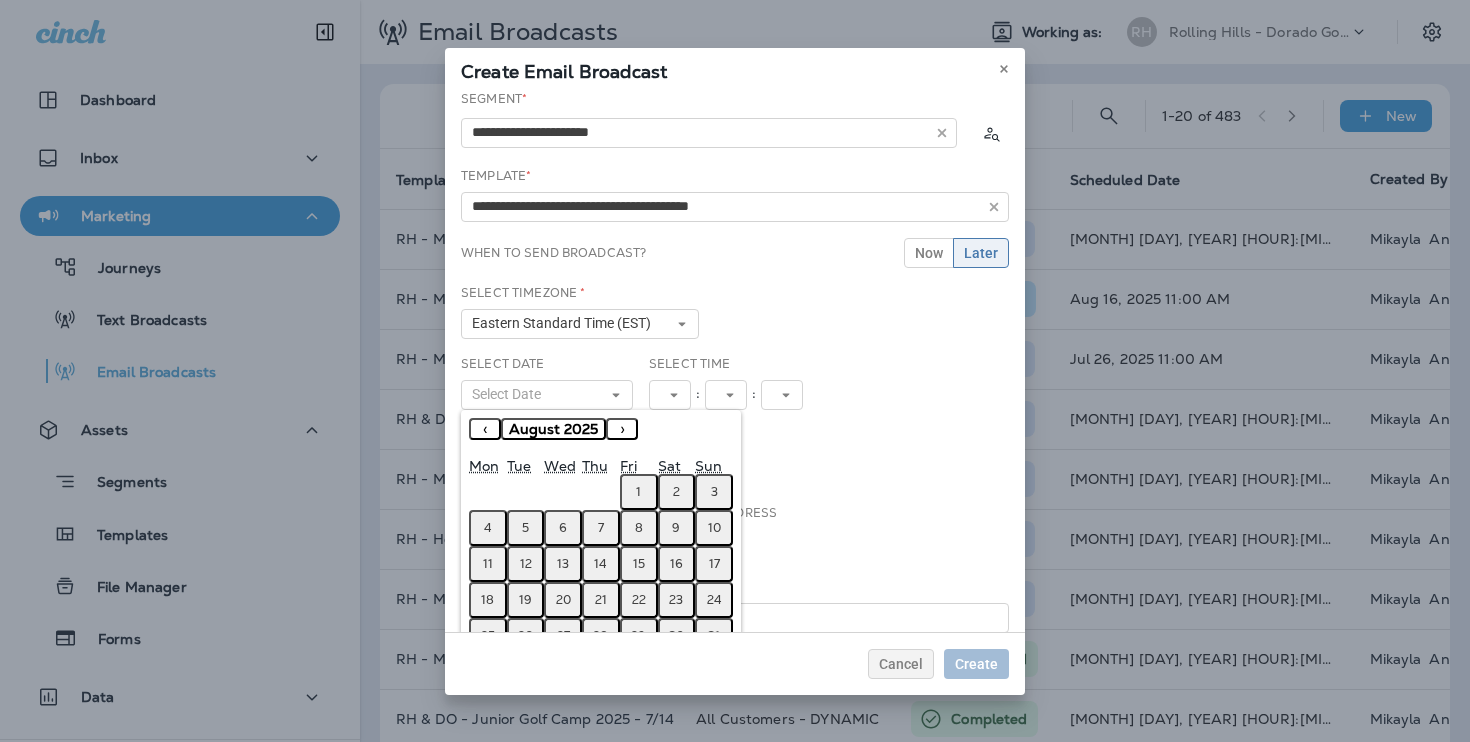 click on "23" at bounding box center (676, 600) 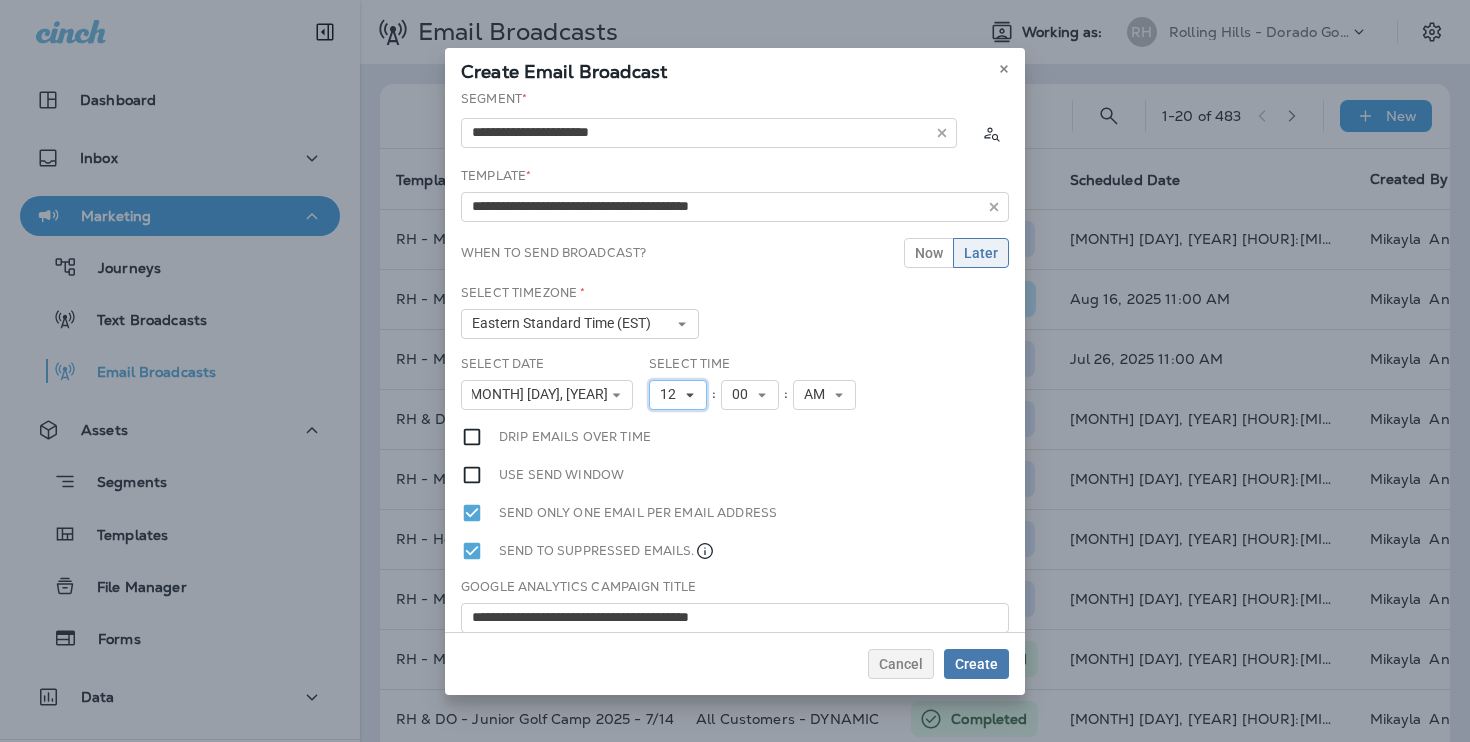 click on "12" at bounding box center [672, 394] 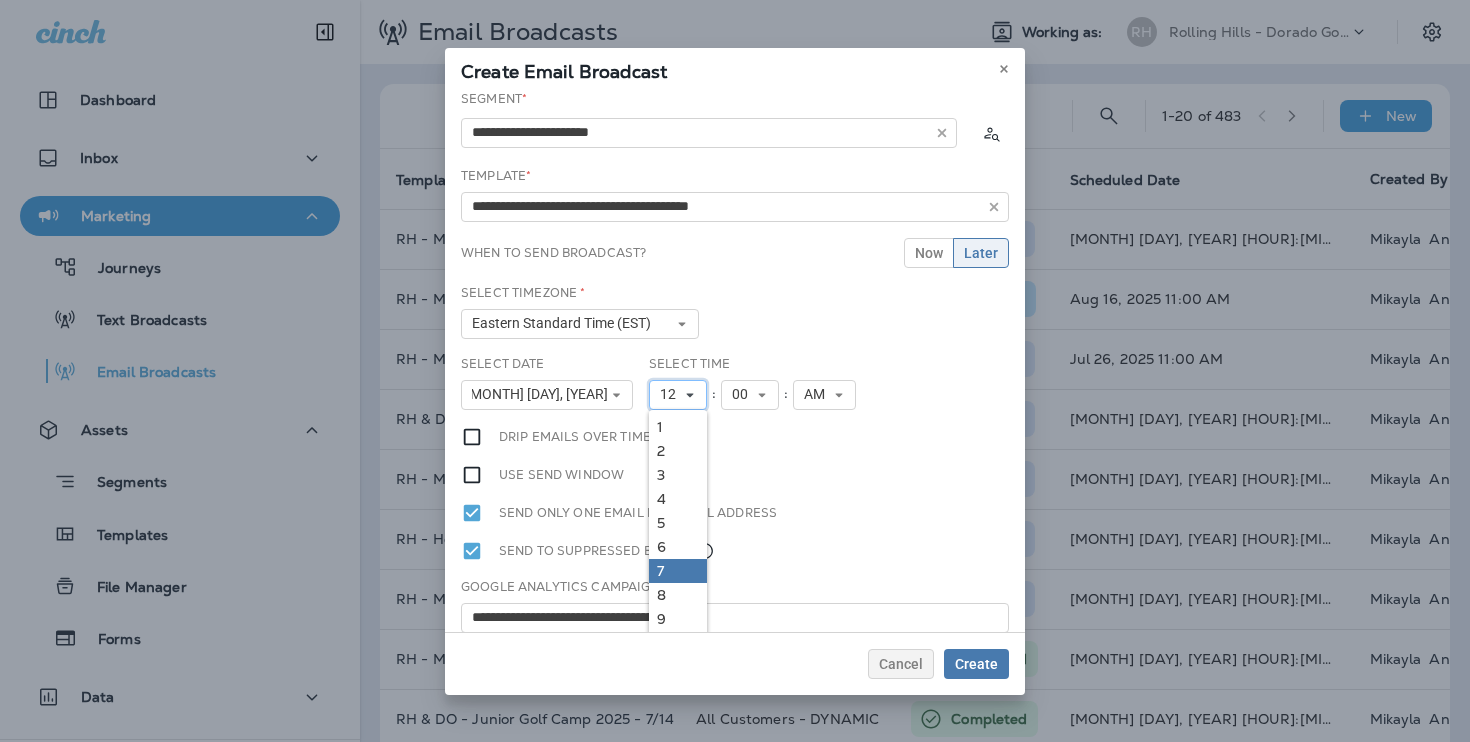 scroll, scrollTop: 18, scrollLeft: 0, axis: vertical 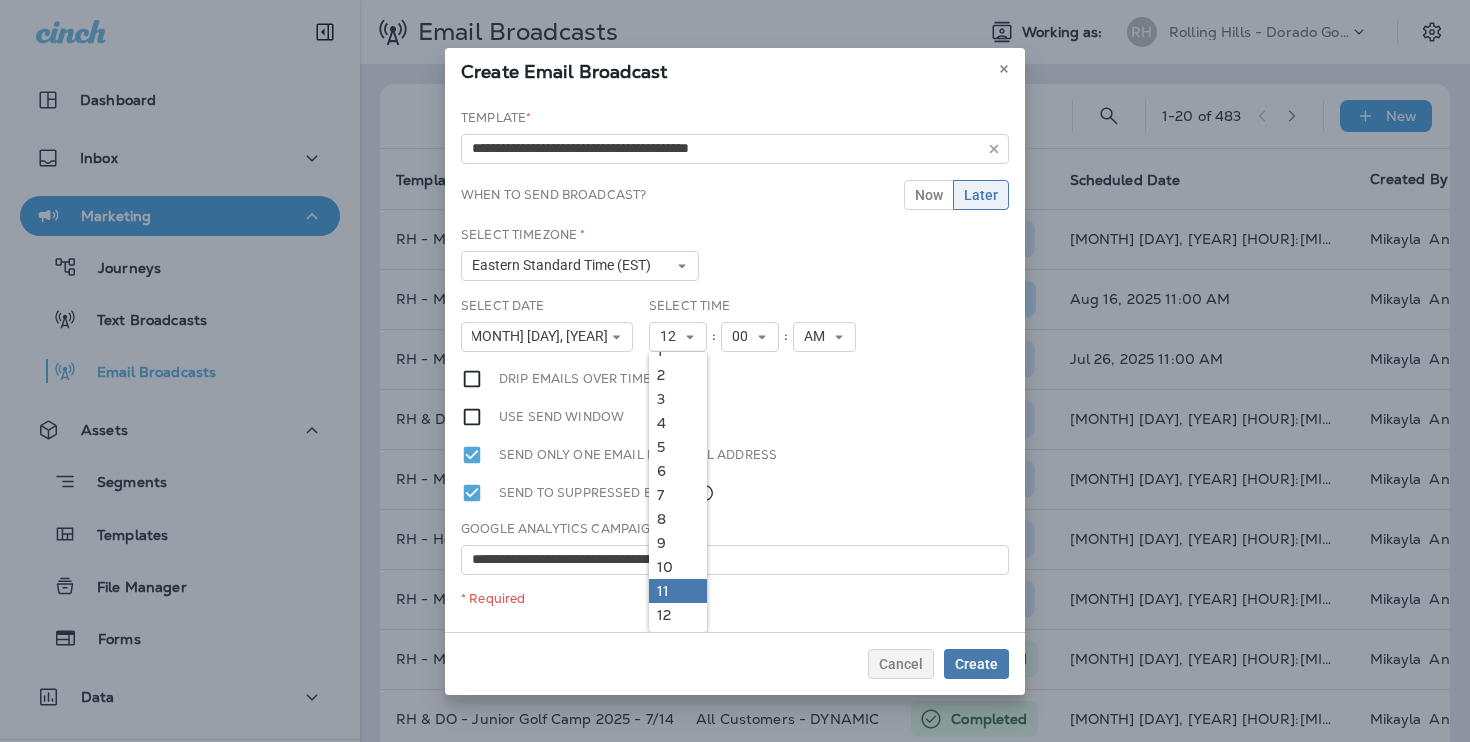click on "11" at bounding box center [678, 591] 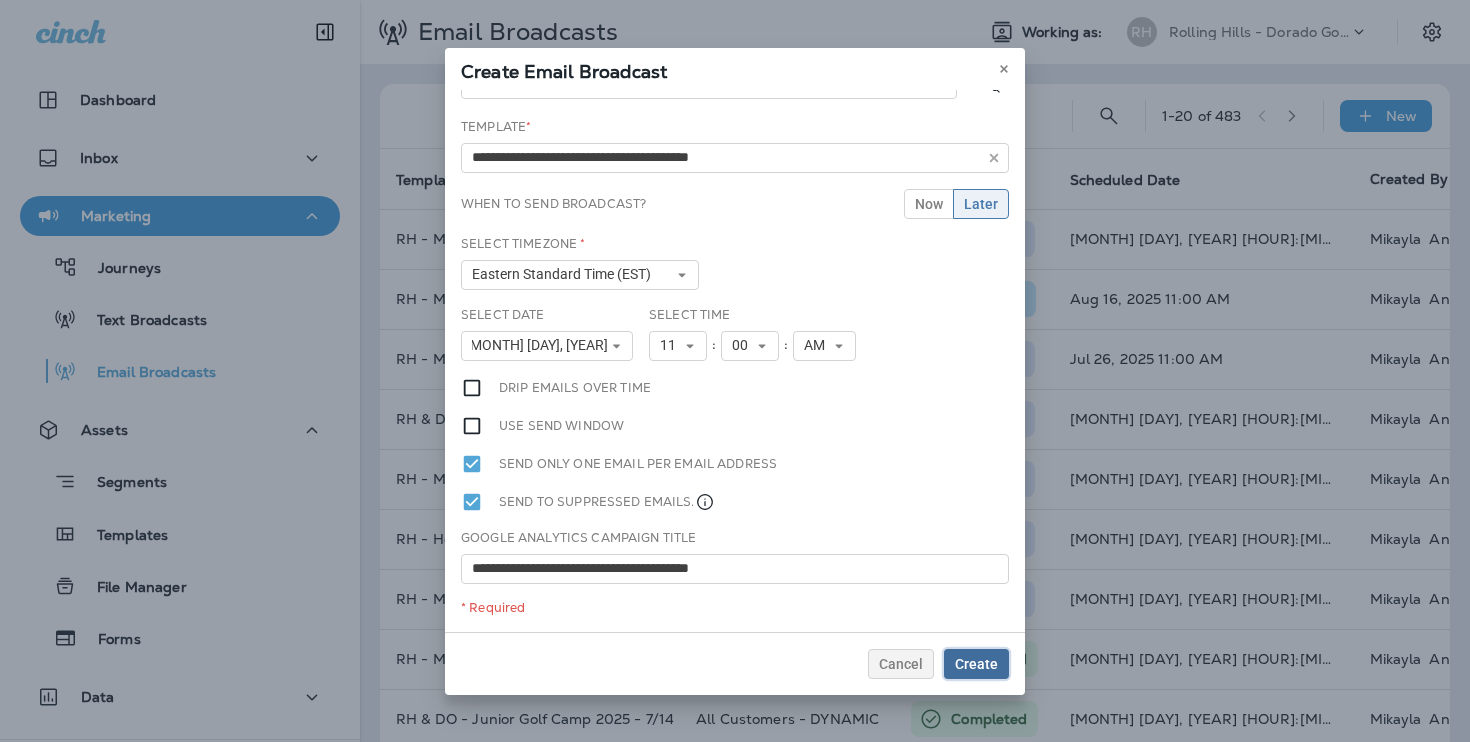 click on "Create" at bounding box center (976, 664) 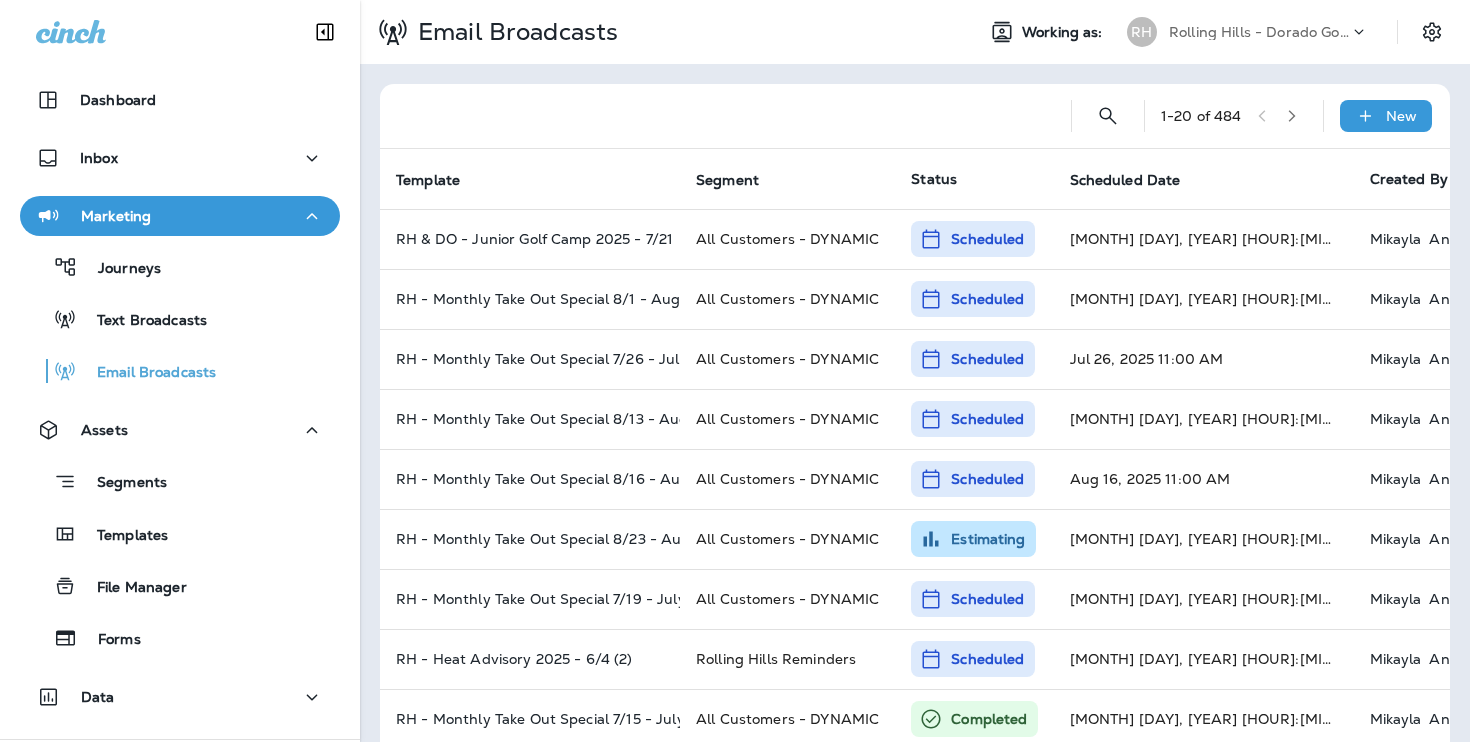 click on "1  -  20   of 484 New" at bounding box center (919, 116) 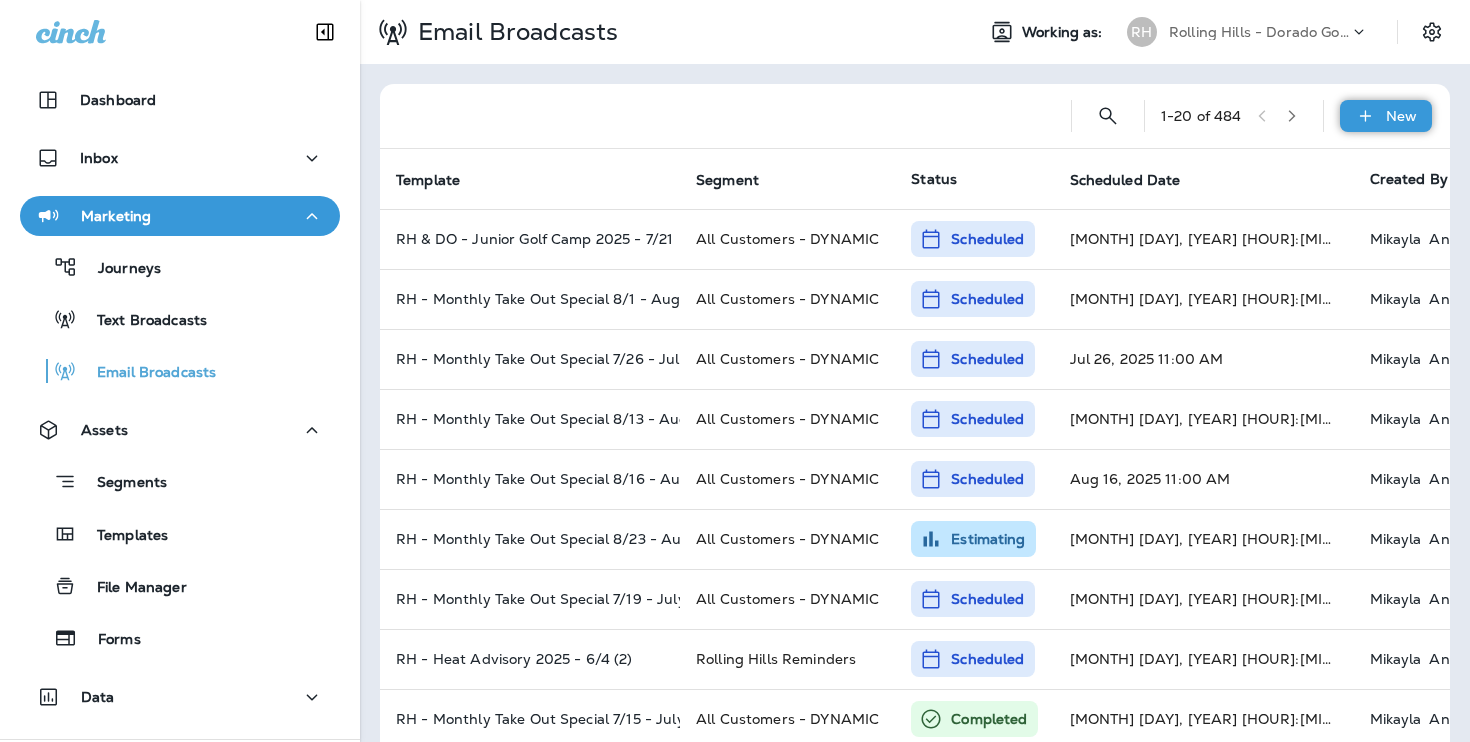 click on "New" at bounding box center [1386, 116] 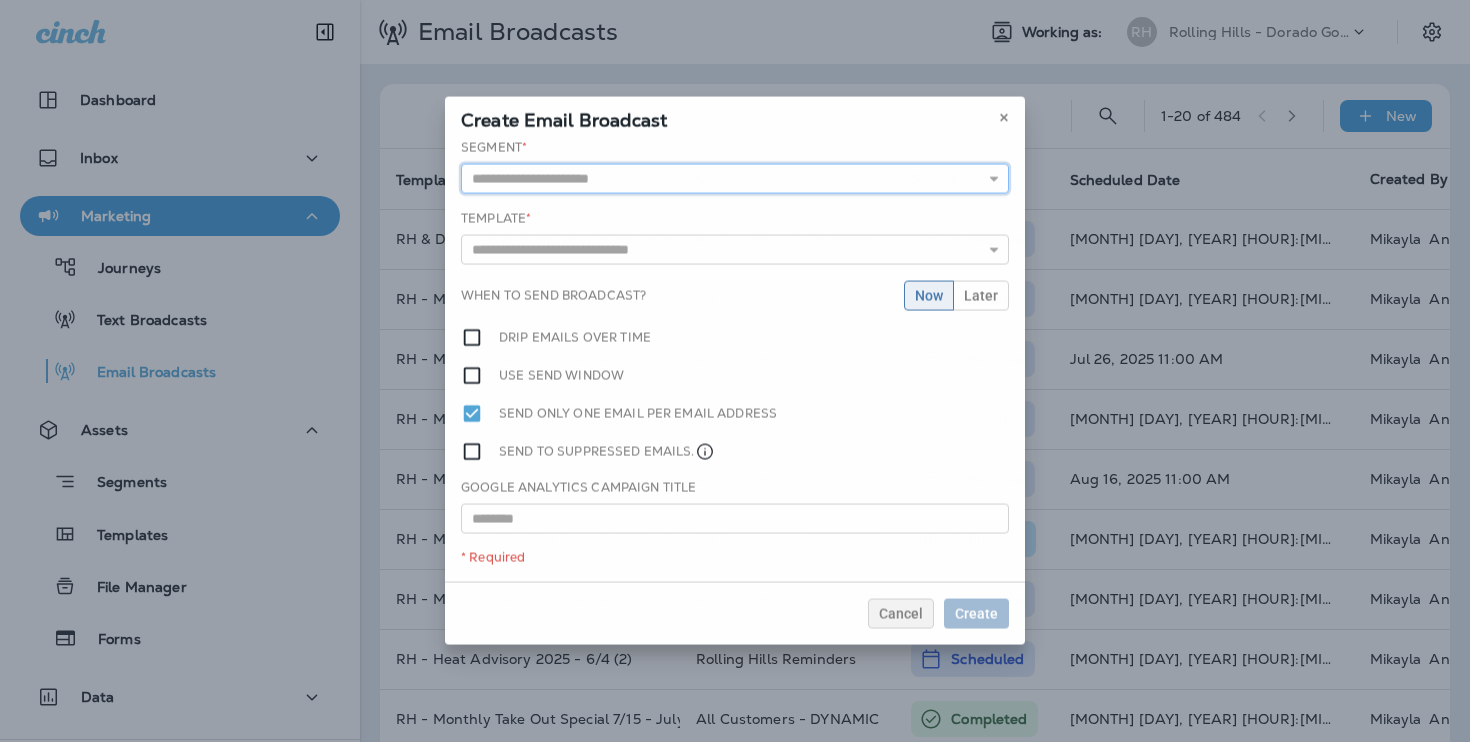 click at bounding box center [735, 179] 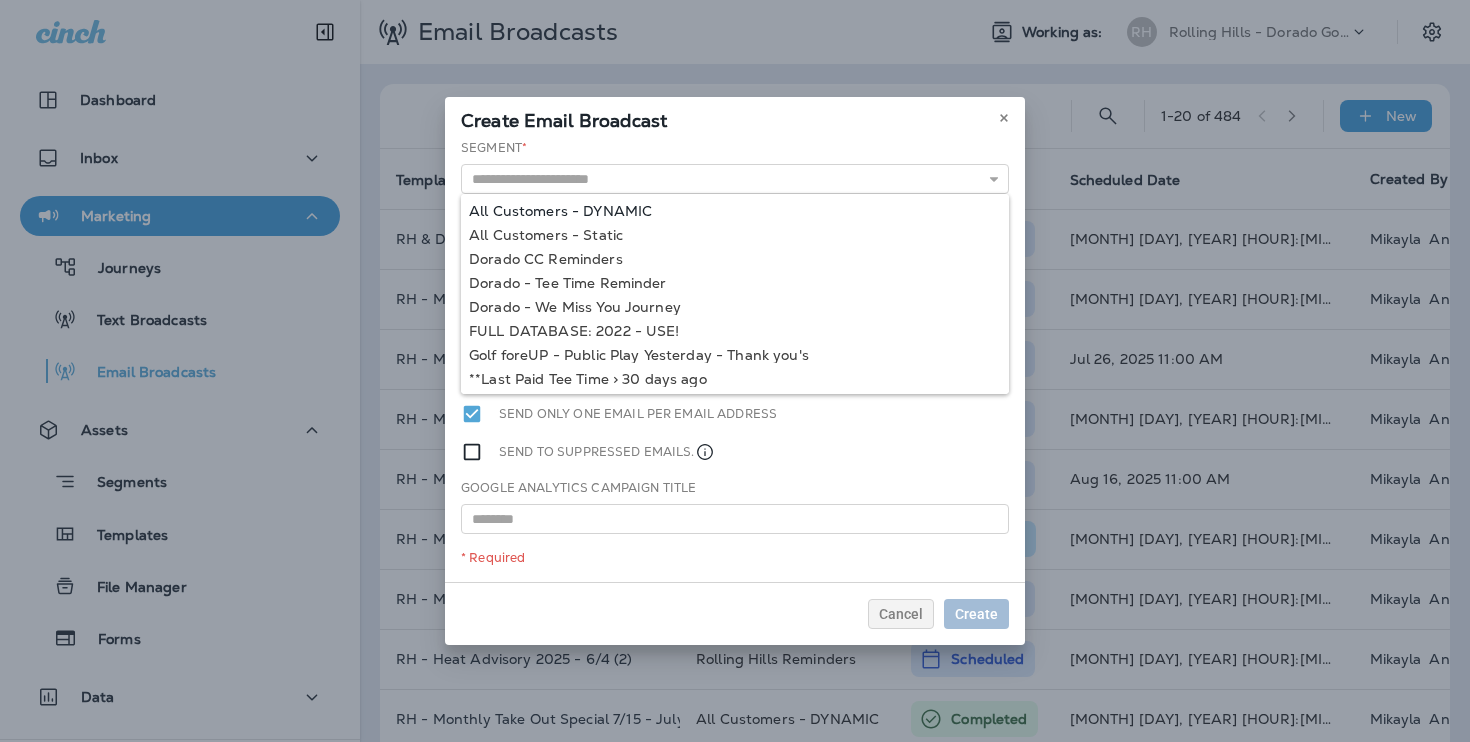 type on "**********" 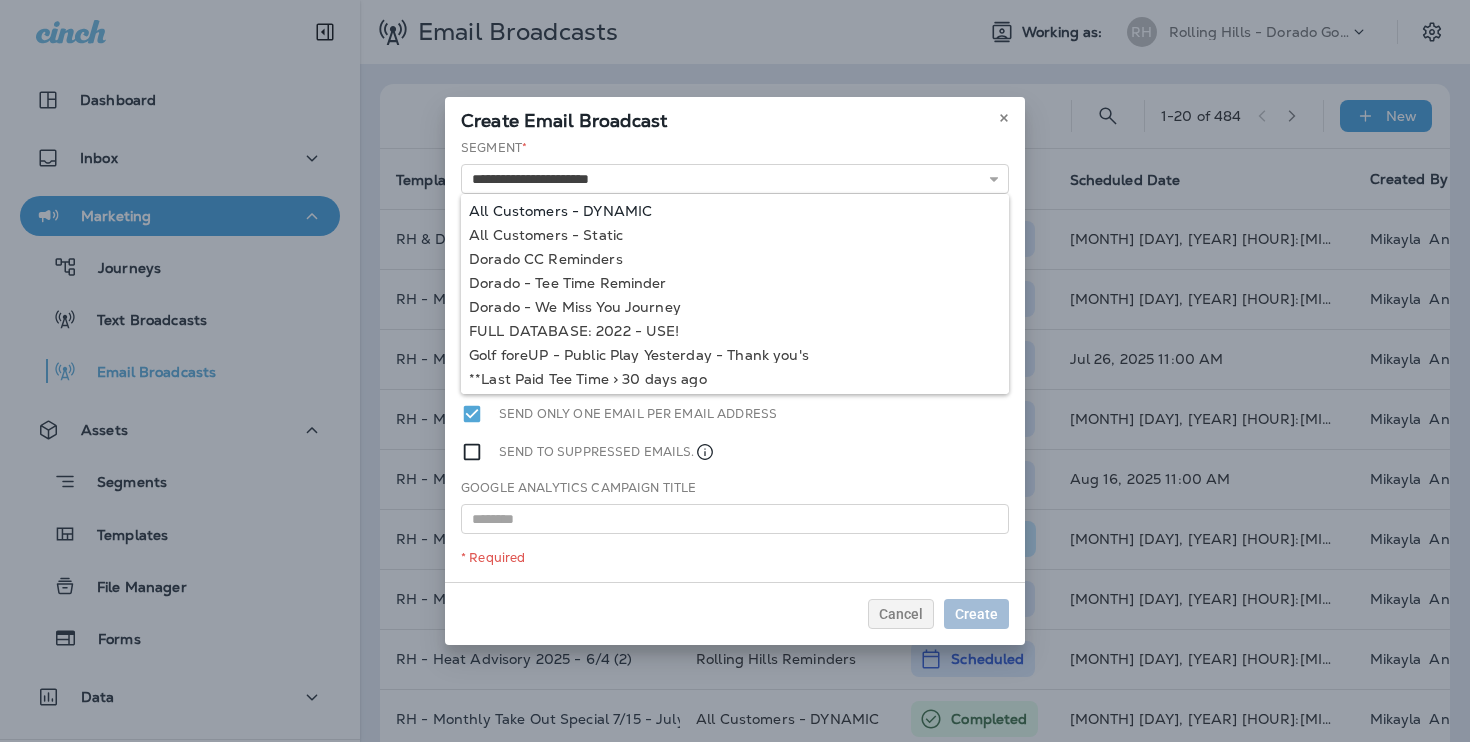 click on "Segment  * All Customers - DYNAMIC All Customers - Static Dorado CC Reminders Dorado - Tee Time Reminder Dorado - We Miss You Journey FULL DATABASE: 2022 - USE! Golf foreUP - Public Play Yesterday - Thank you's **Last Paid Tee Time > 30 days ago **Past Tee Times (Filters out Cancelled) **Past Tee Times (Filters out Cancelled) Template  * 4th of July Shootout - July (1) DO - Christmas Hours- 12/24 - (1) DO - Christmas Hours- 12/24 - (2) Dorado - April Sip n Chip 2024 (1) Dorado - April Sip n Chip 2024 (2) Dorado - April Sip n Chip 2024 (3) Dorado | APRIL sippin n chippin Dorado - August Sip n Chip Dorado - Birdies for Good 2024 (1) Dorado - Birdies for Good 2024 (2) When to send broadcast?   Now   Later Drip emails over time Use send window Send only one email per email address Send to suppressed emails. Google Analytics Campaign Title * Required" at bounding box center [735, 360] 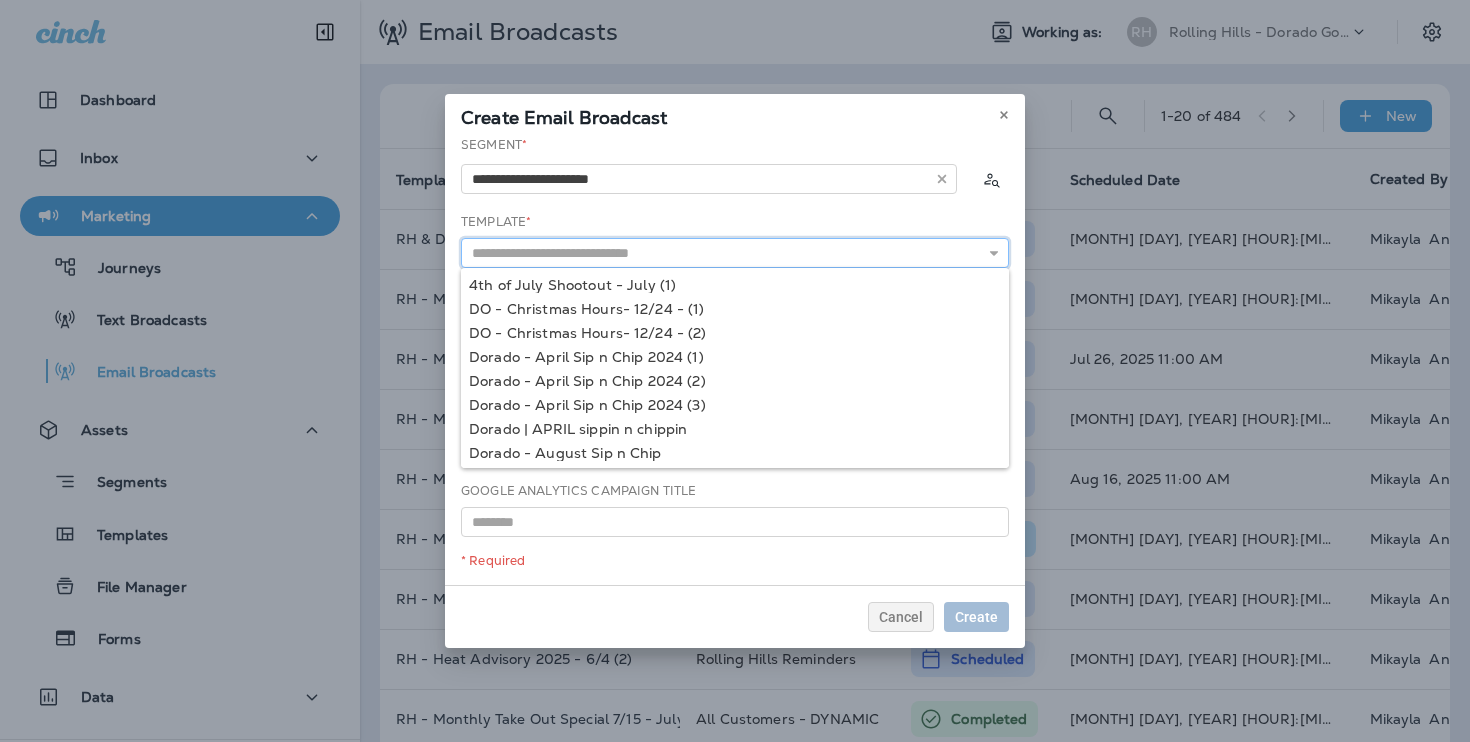 click at bounding box center (735, 253) 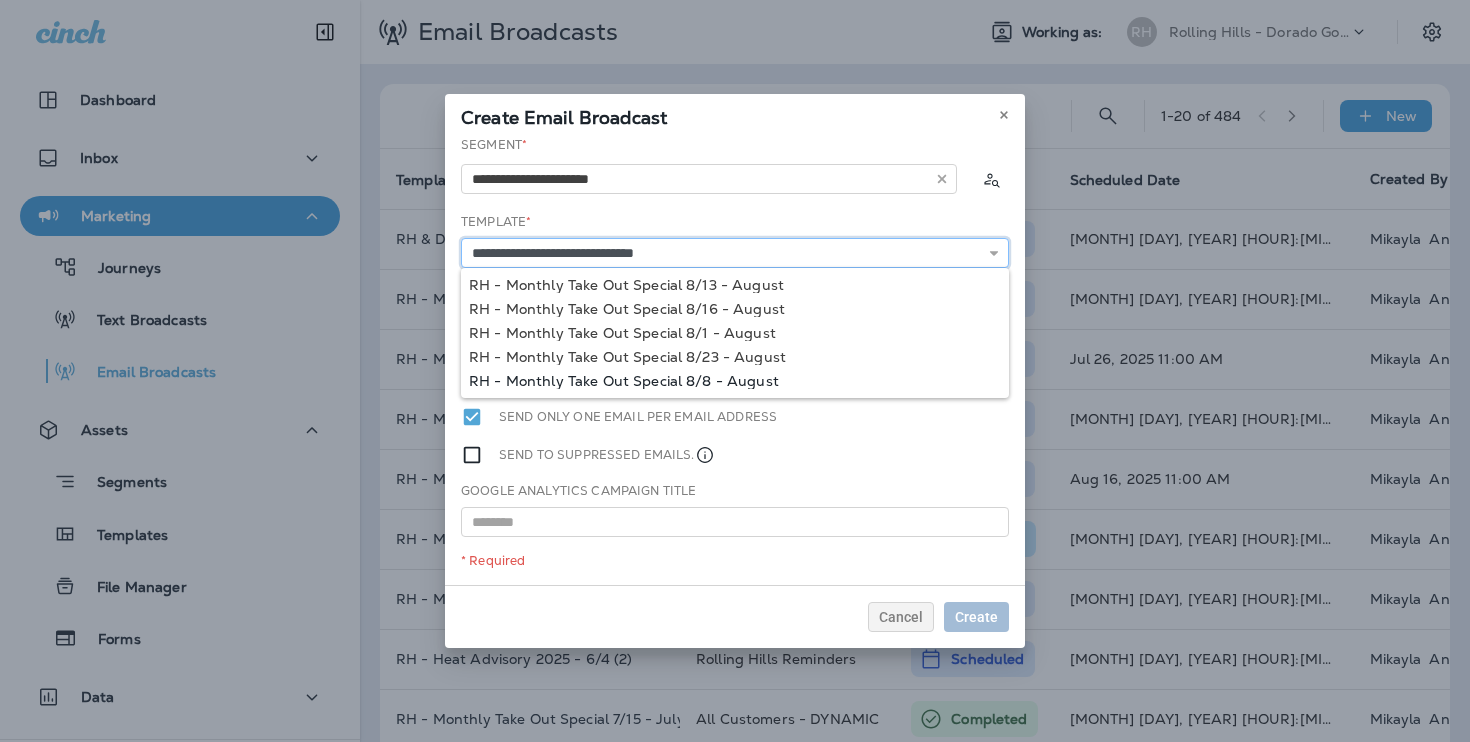 type on "**********" 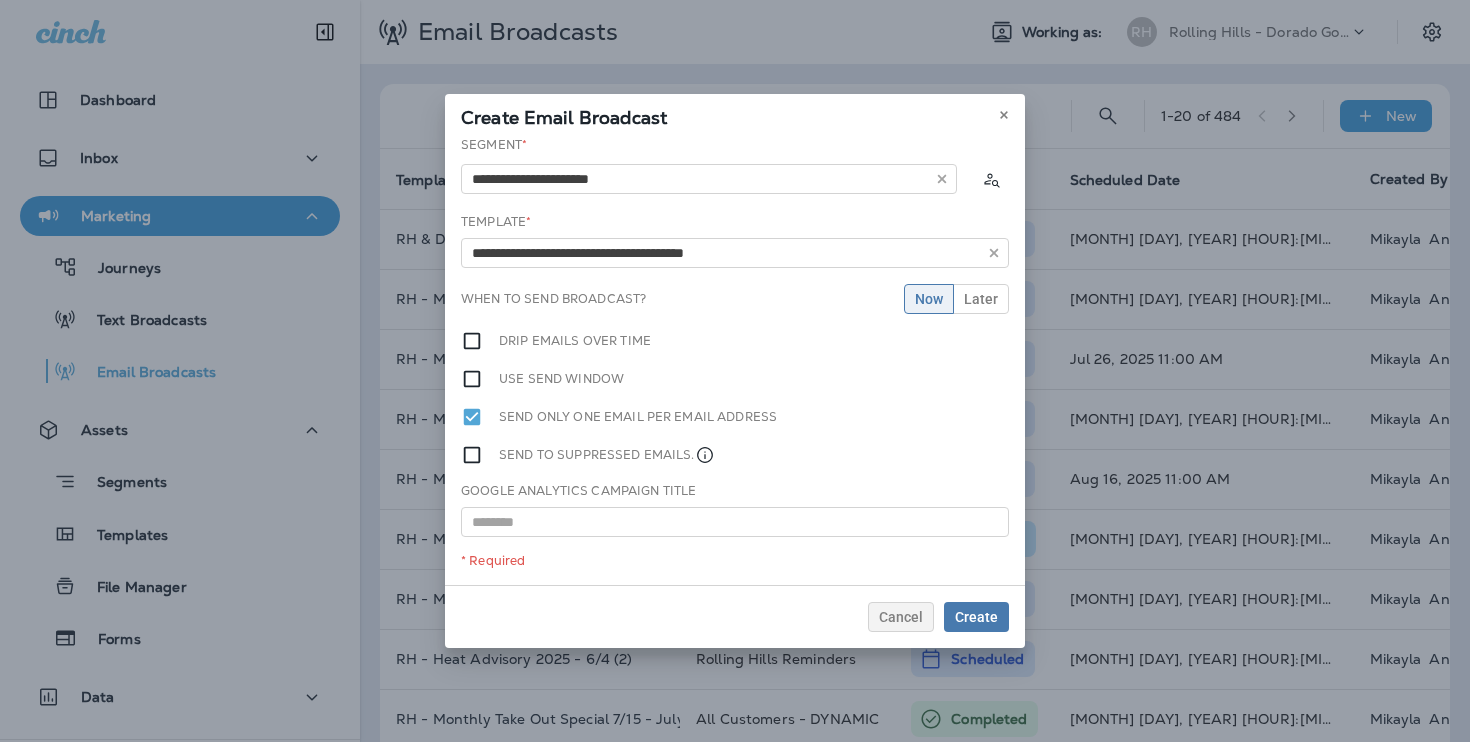 click on "Segment  * Template  * When to send broadcast?   Now   Later Drip emails over time Use send window Send only one email per email address Send to suppressed emails. Google Analytics Campaign Title * Required" at bounding box center (735, 360) 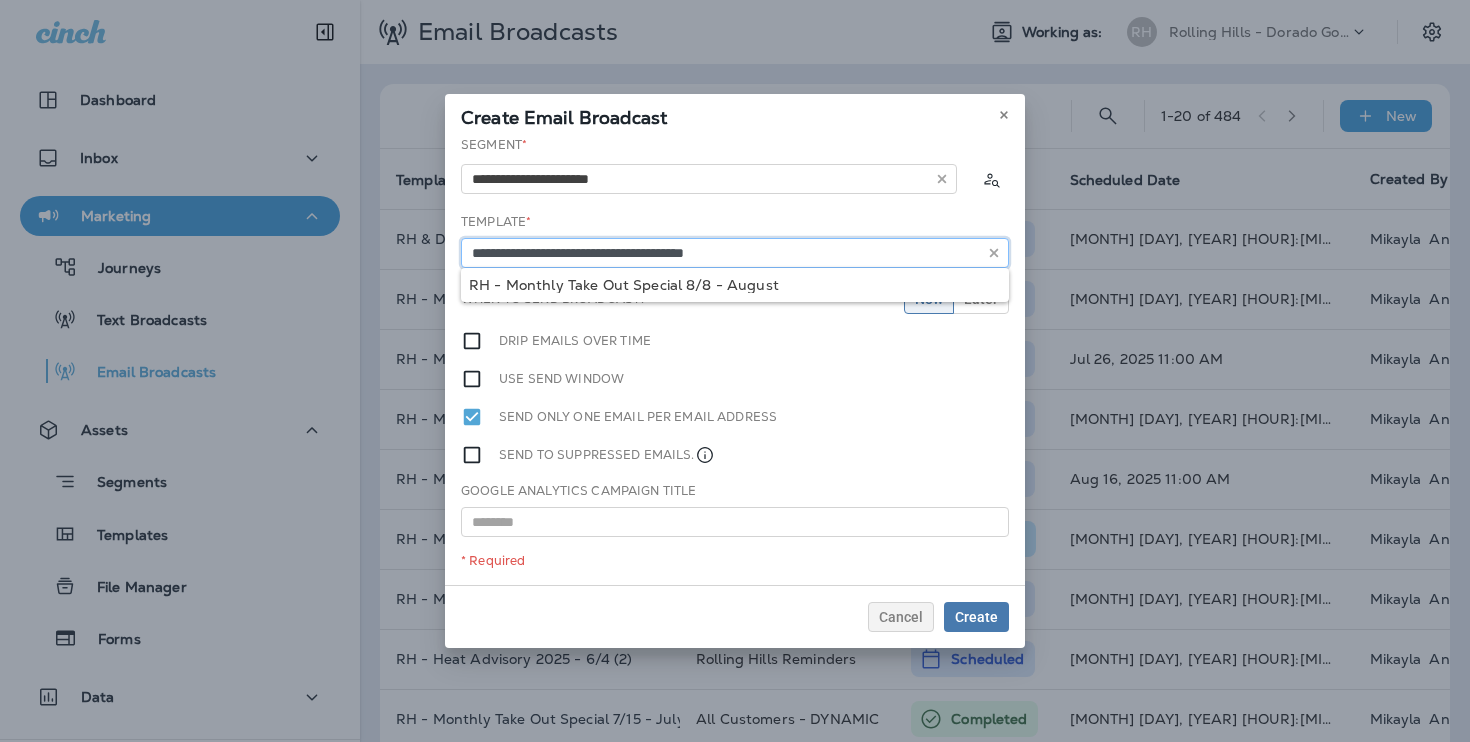 click on "**********" at bounding box center [735, 253] 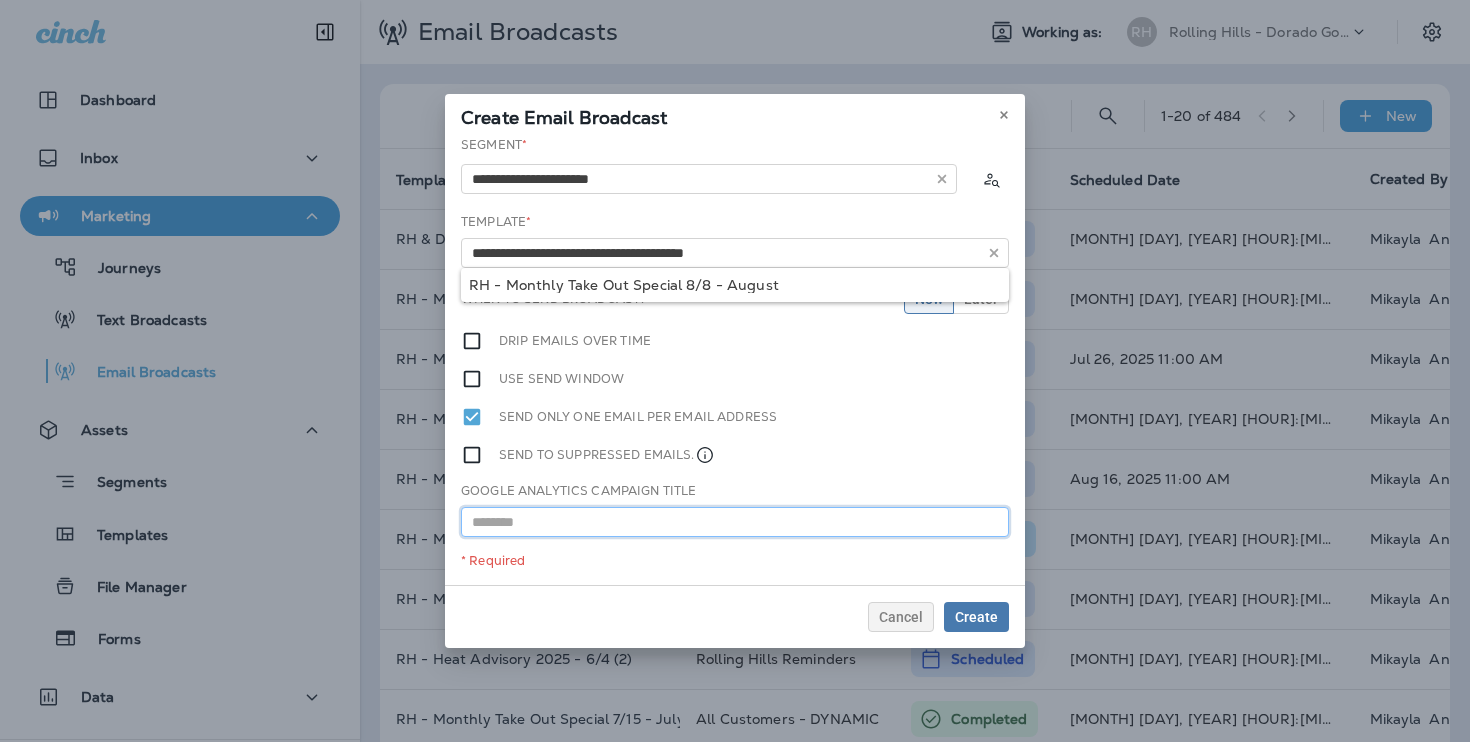 click at bounding box center [735, 522] 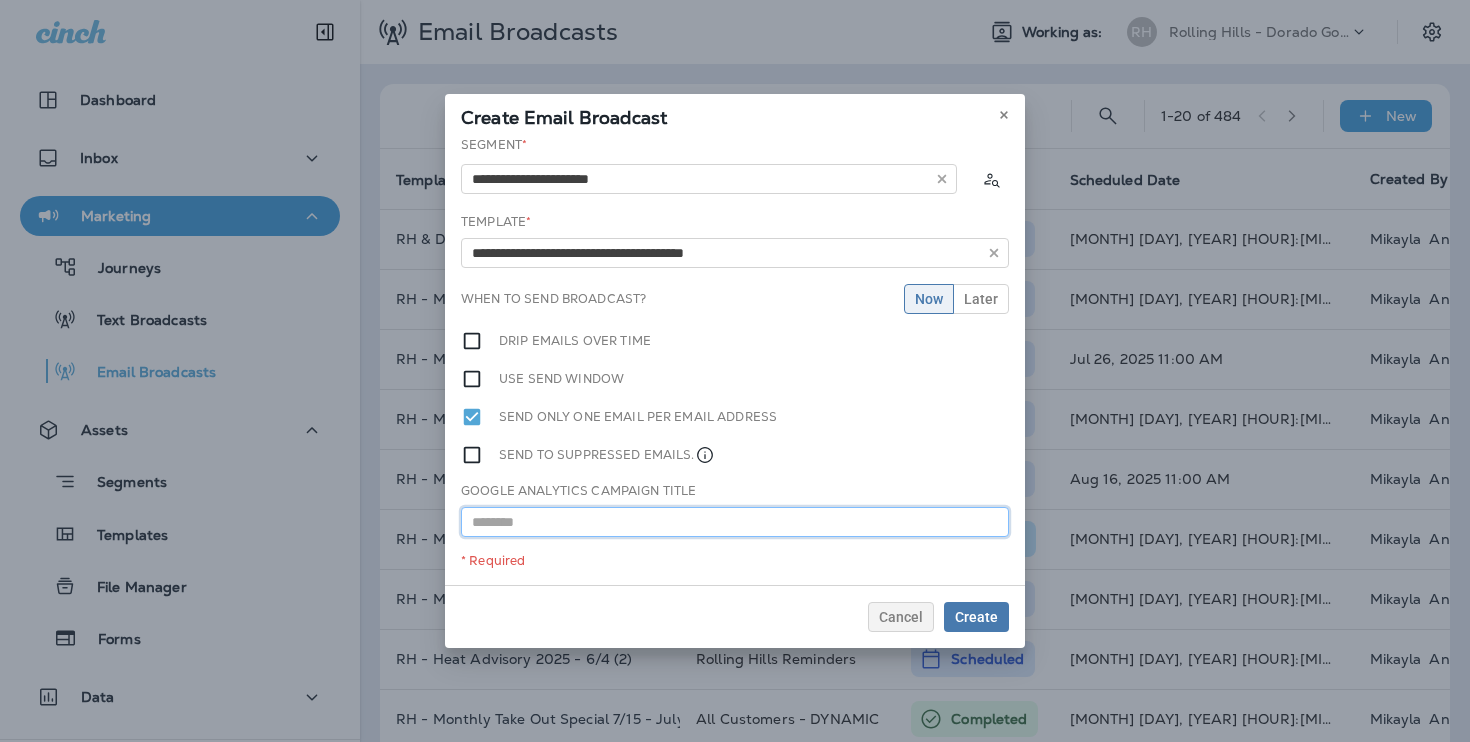 click at bounding box center (735, 522) 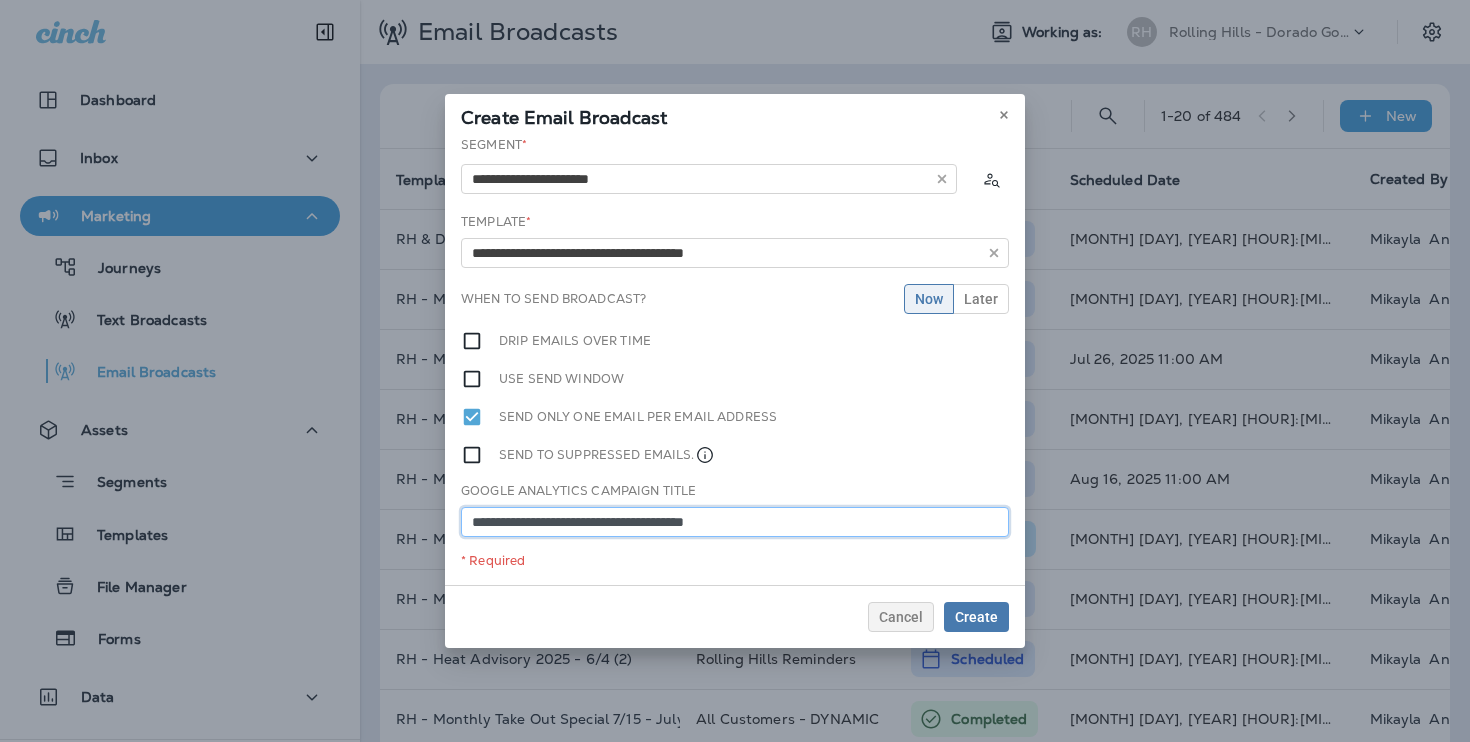 type on "**********" 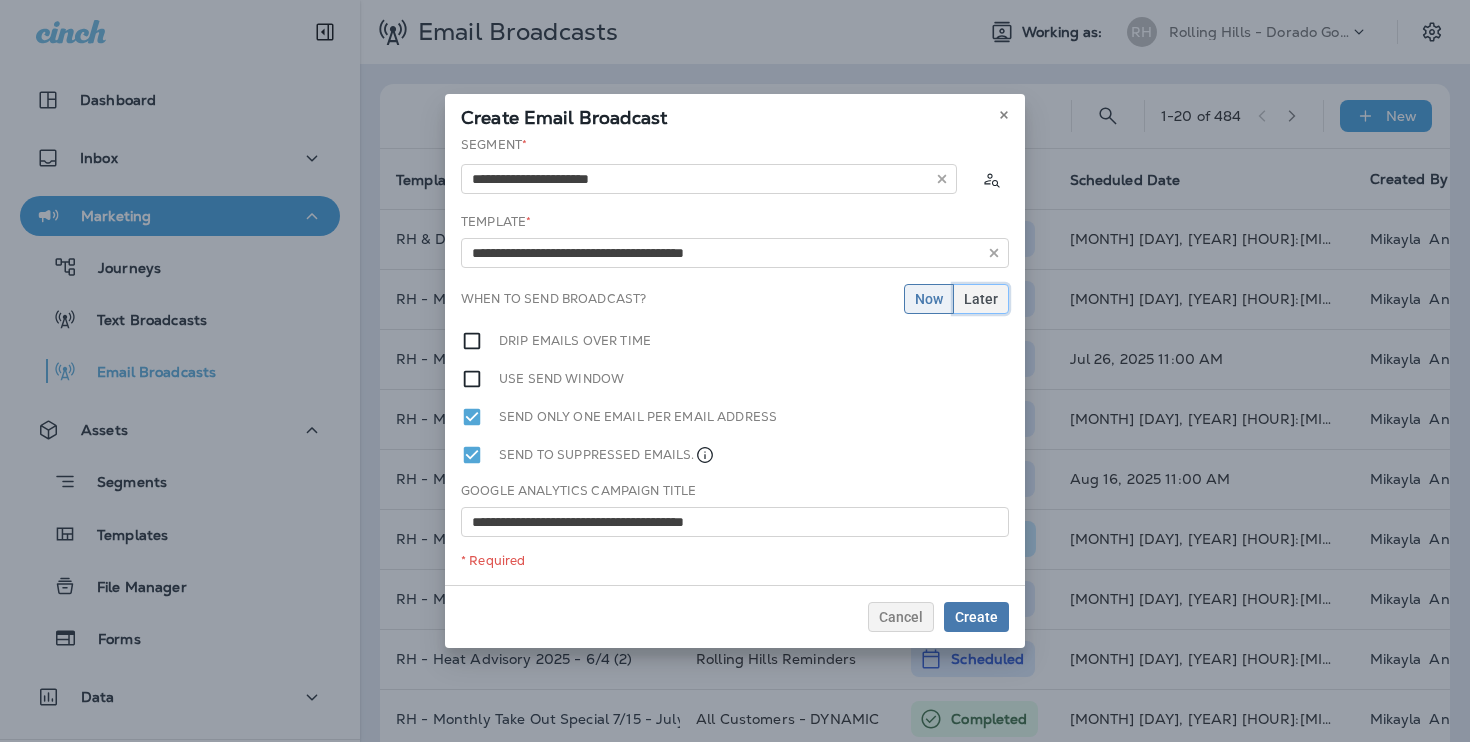 click on "Later" at bounding box center [981, 299] 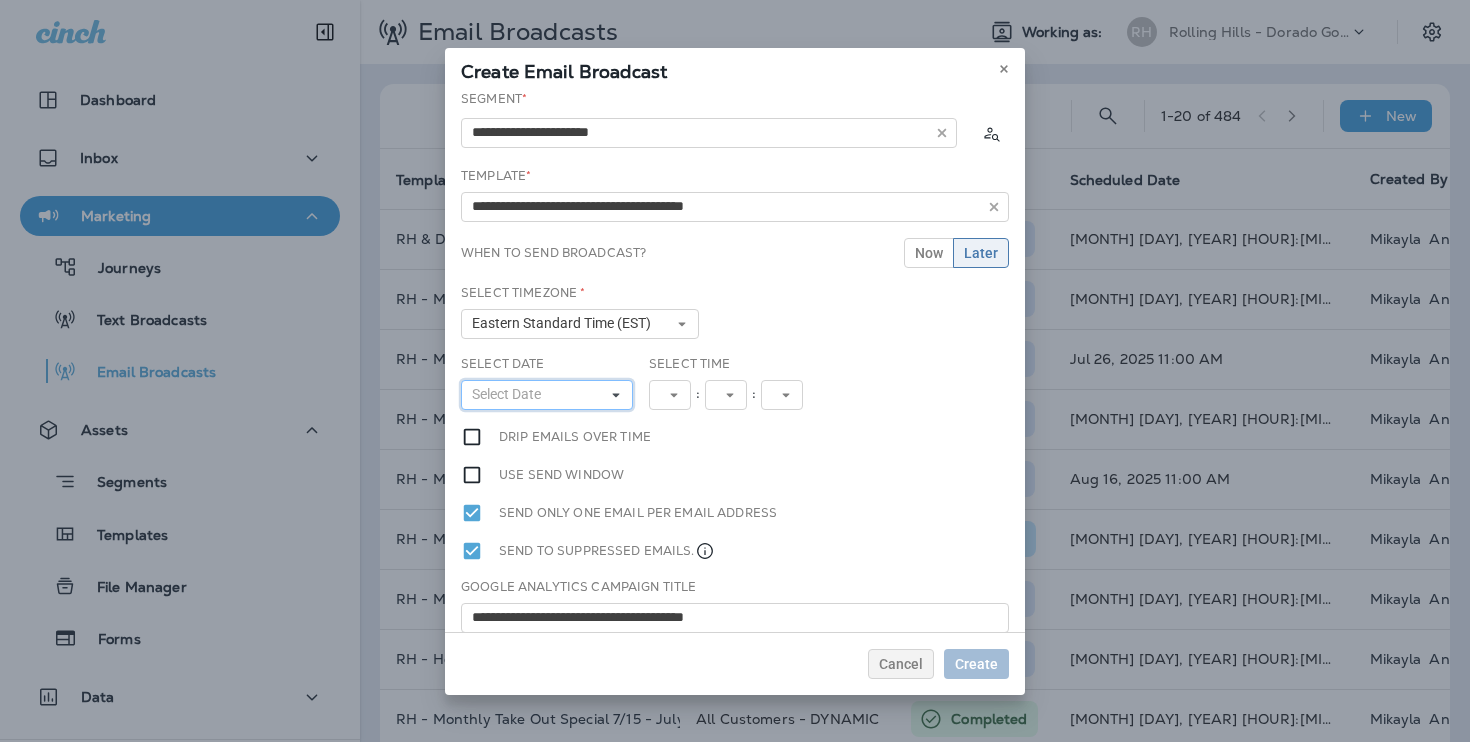 click on "Select Date" at bounding box center [510, 394] 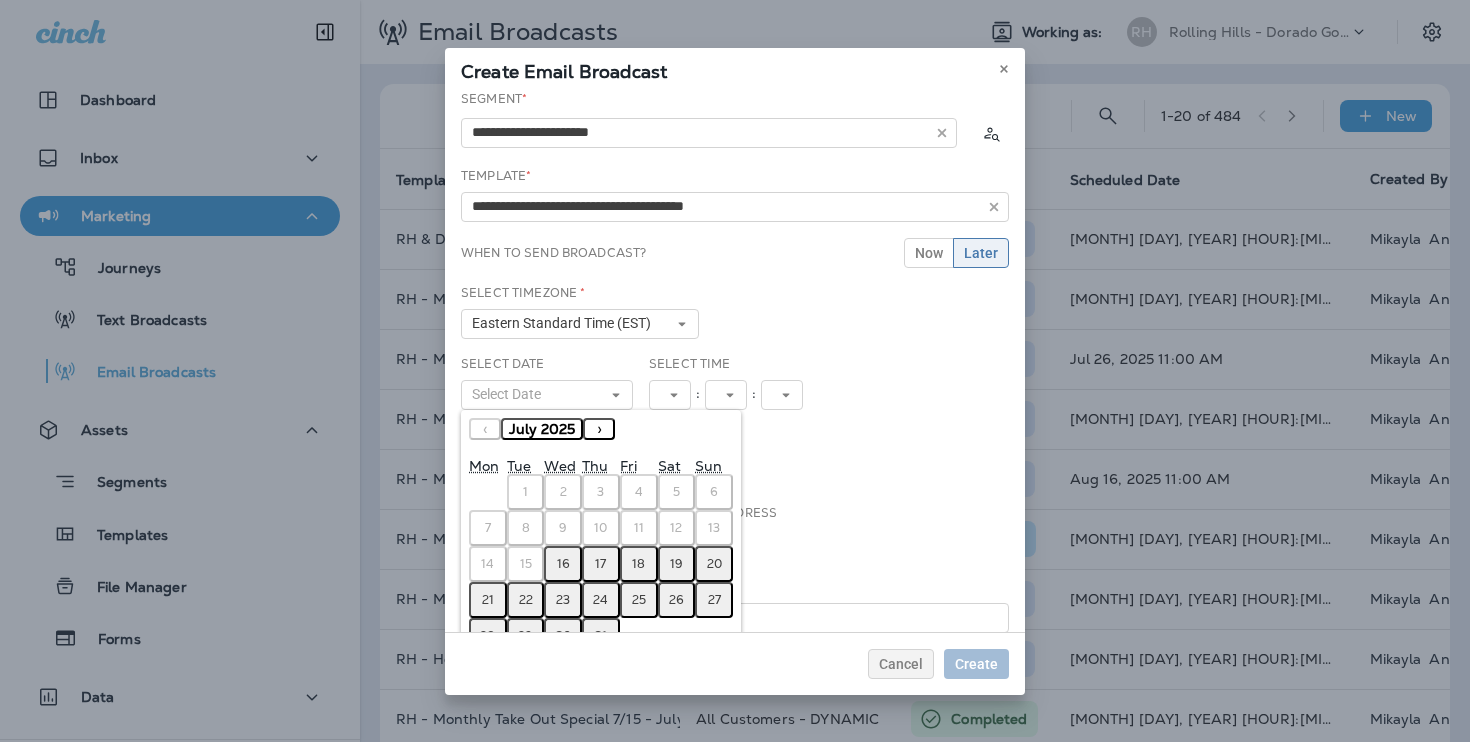 click on "›" at bounding box center (599, 429) 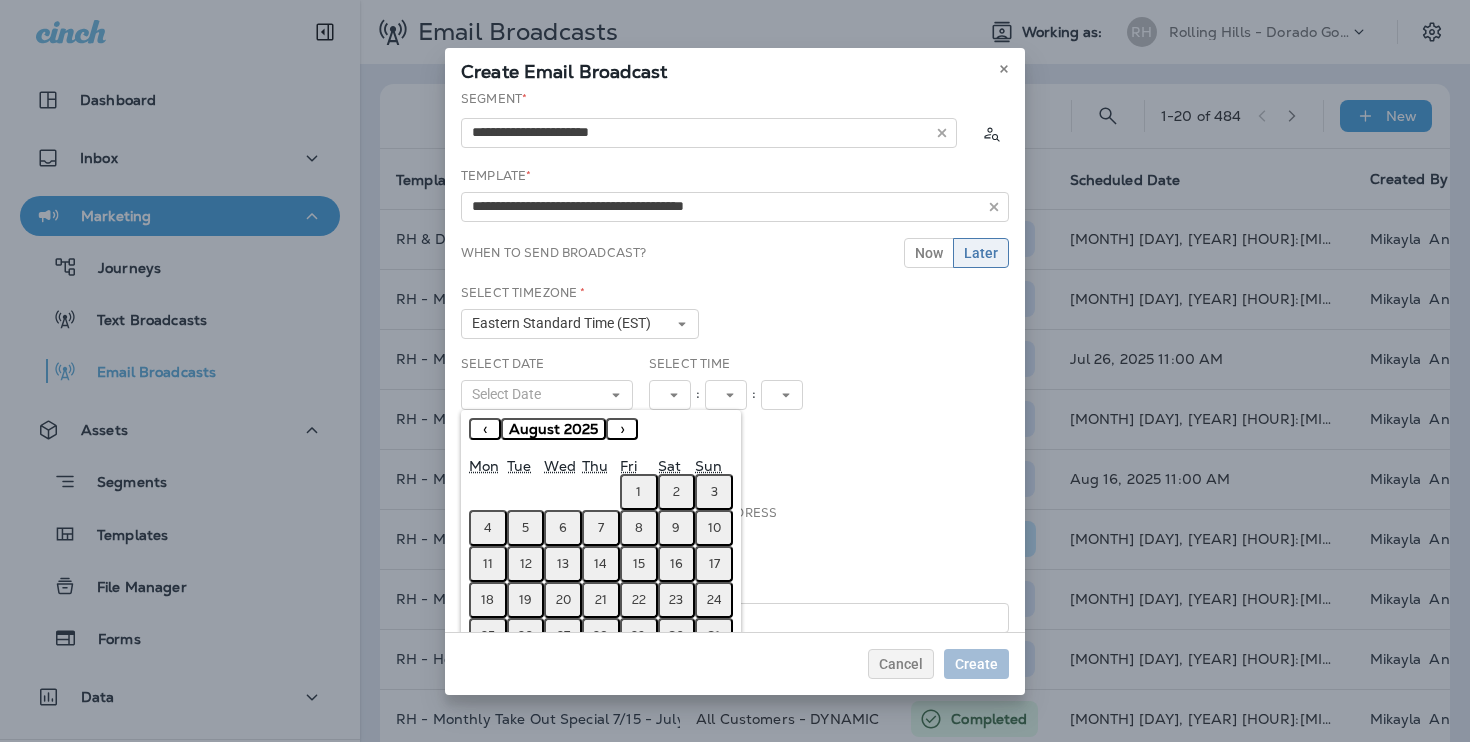 click on "8" at bounding box center (639, 528) 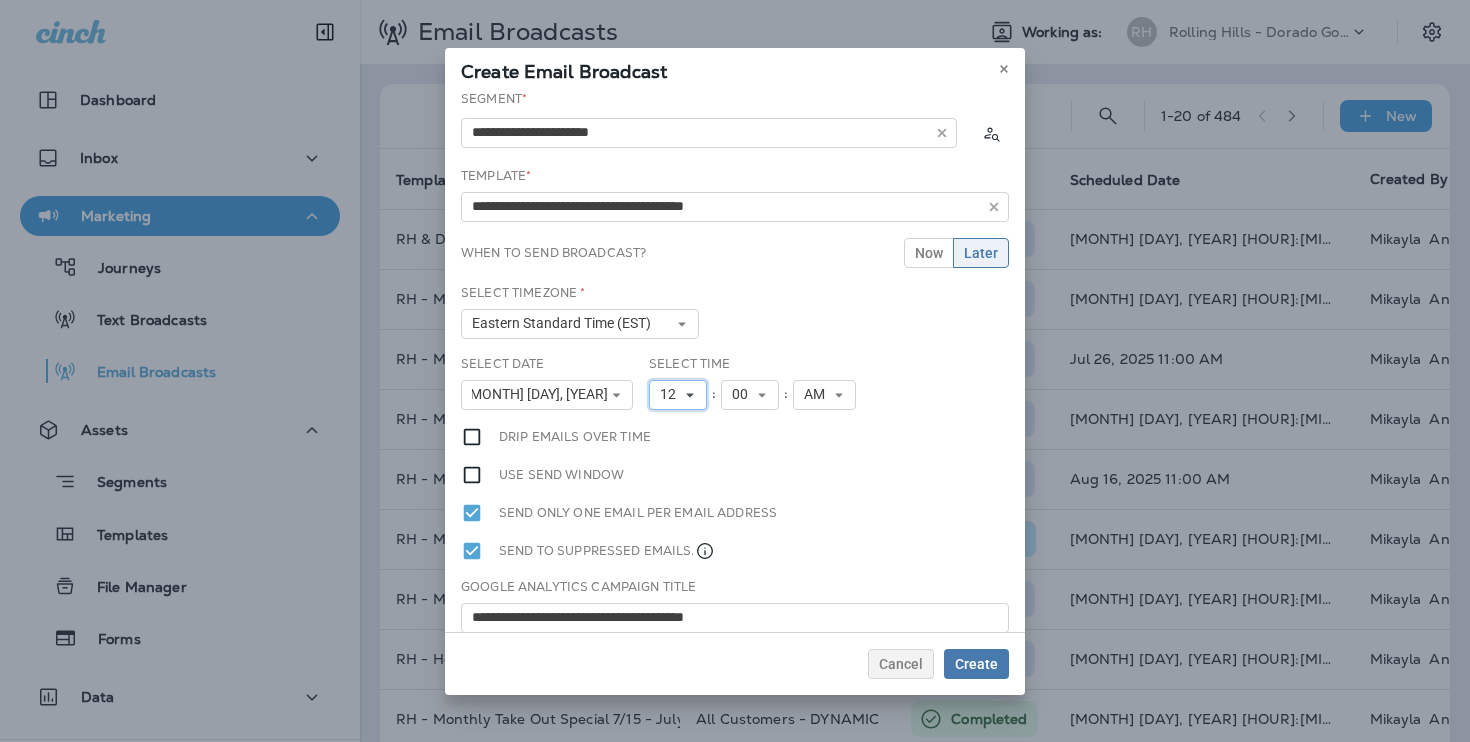 click on "12" at bounding box center (678, 395) 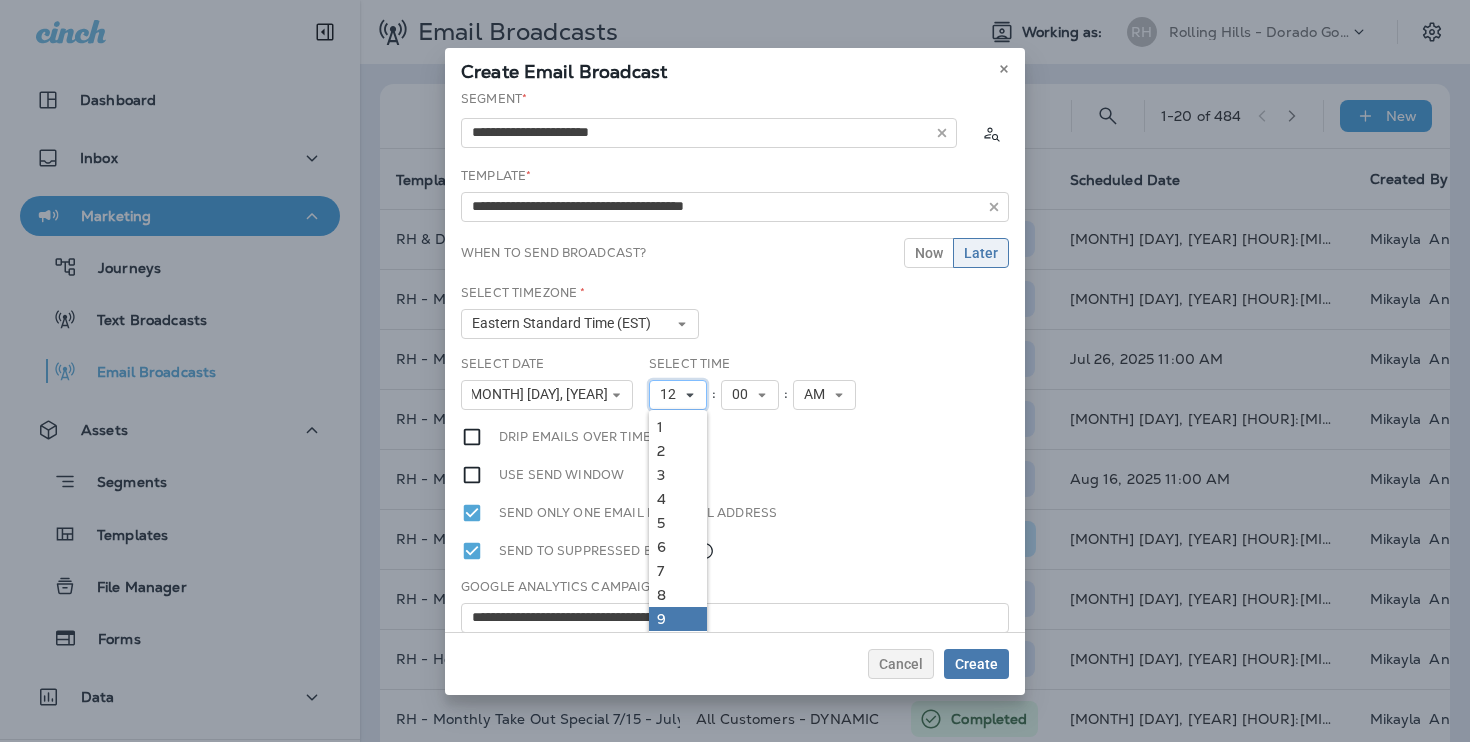 scroll, scrollTop: 18, scrollLeft: 0, axis: vertical 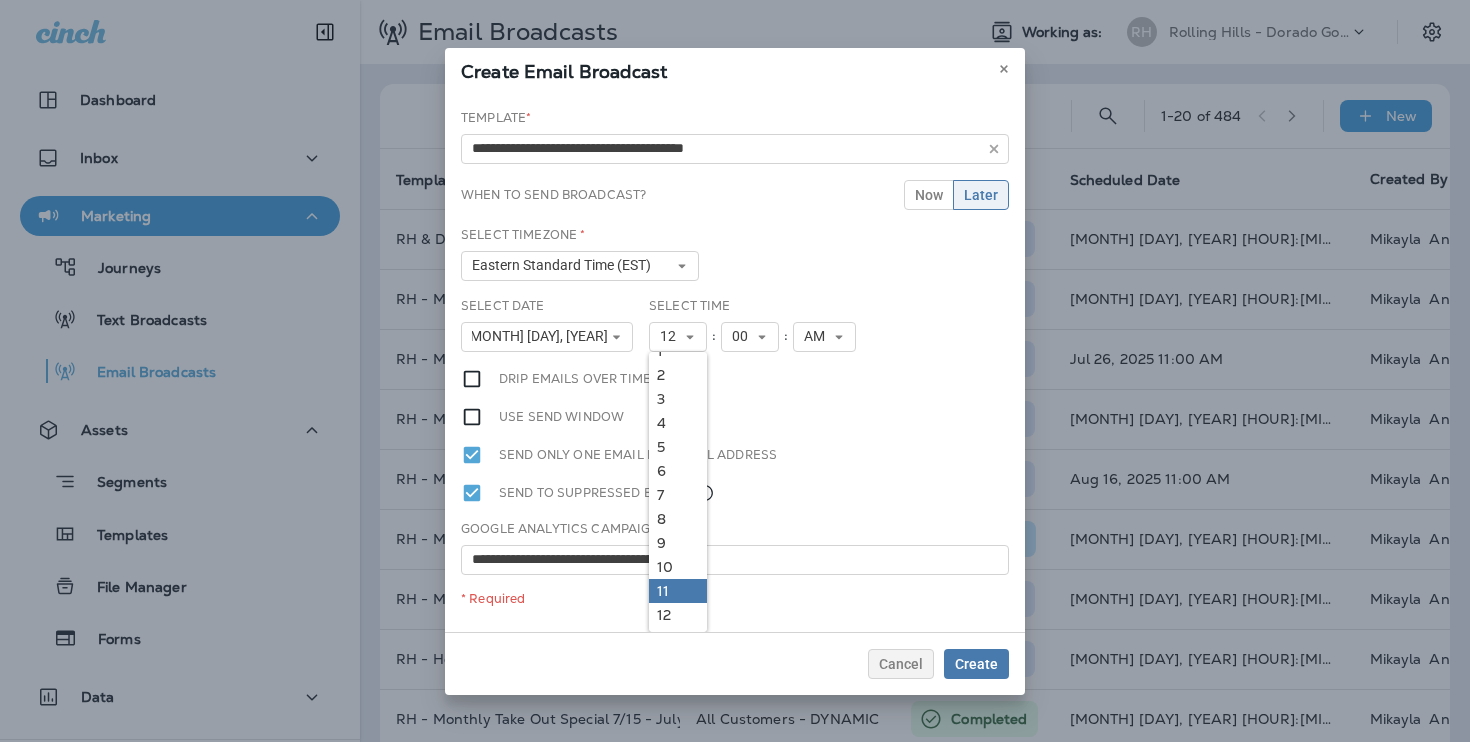 click on "11" at bounding box center (678, 591) 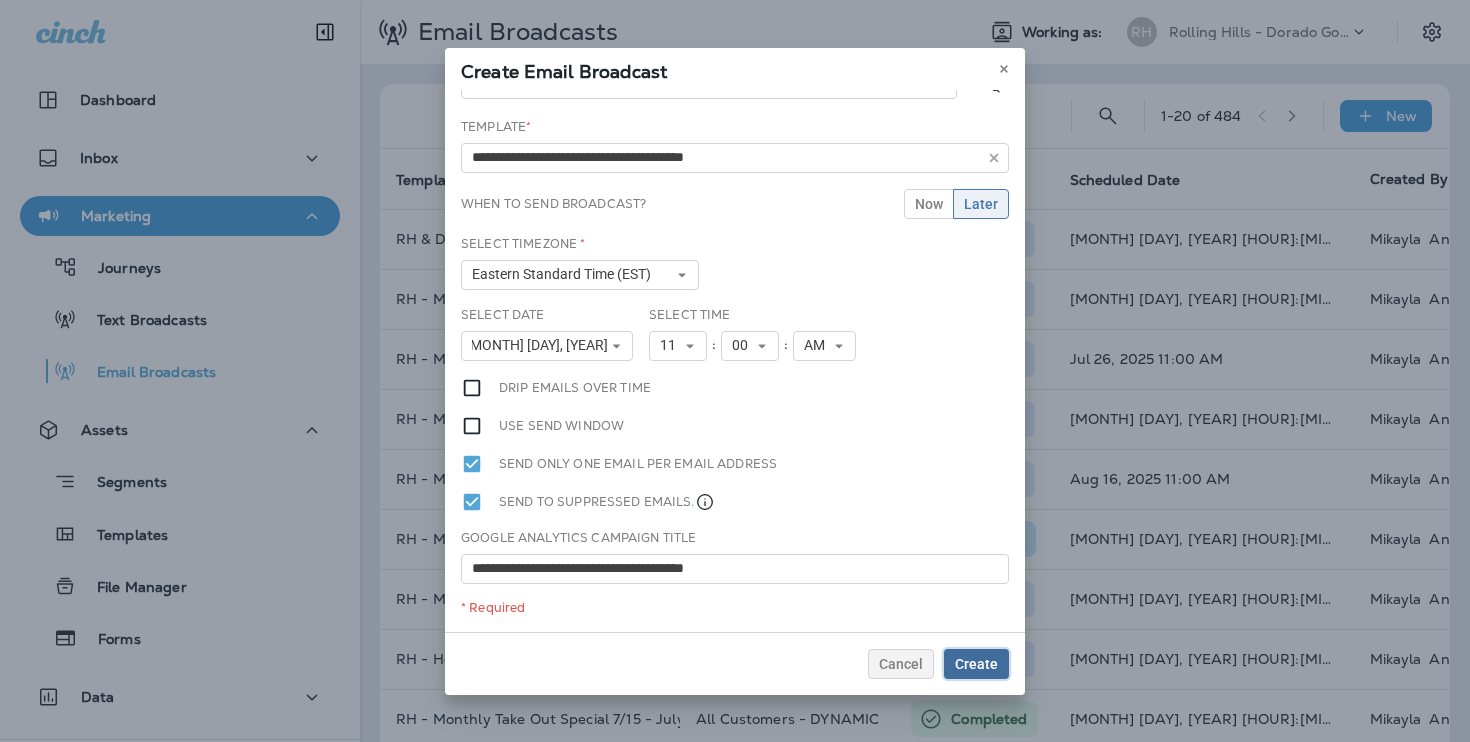 click on "Create" at bounding box center [976, 664] 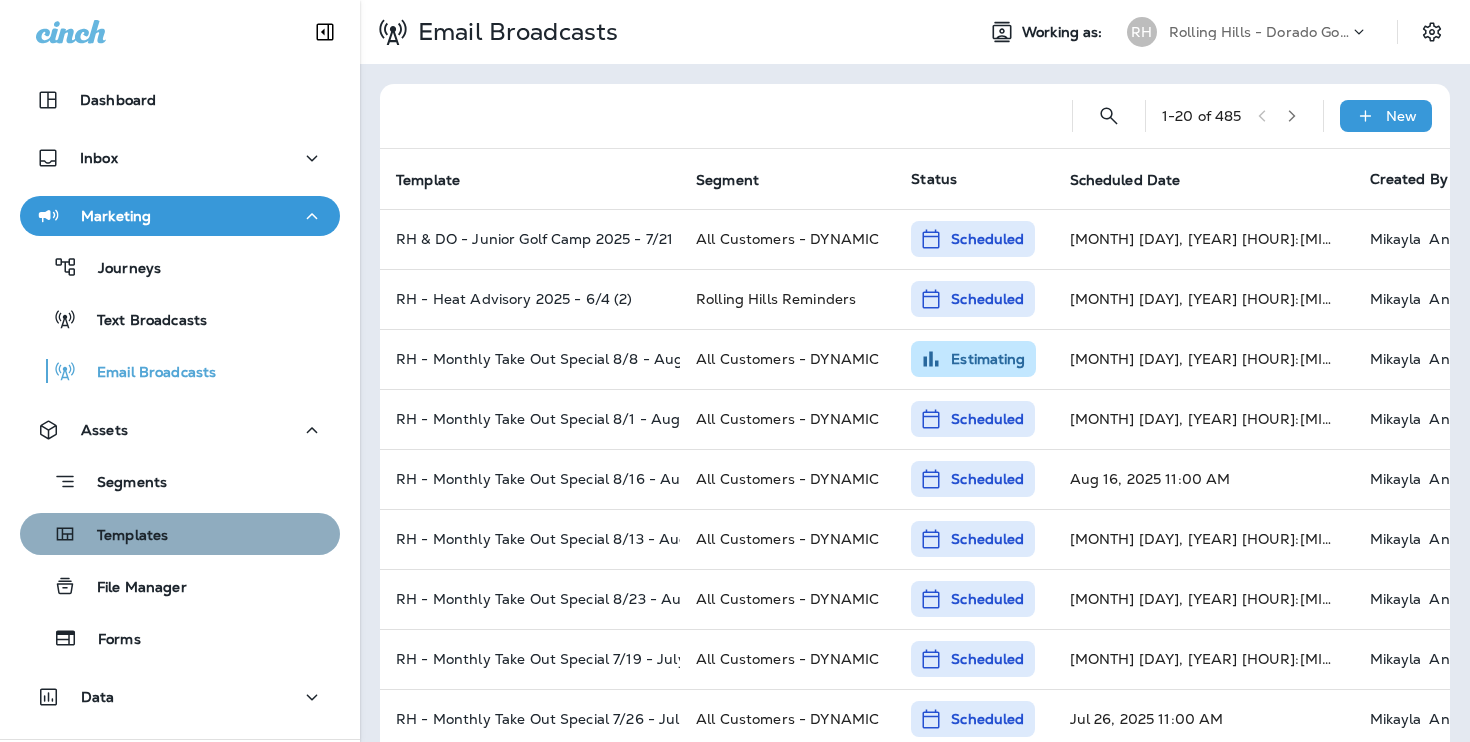click on "Templates" at bounding box center [180, 534] 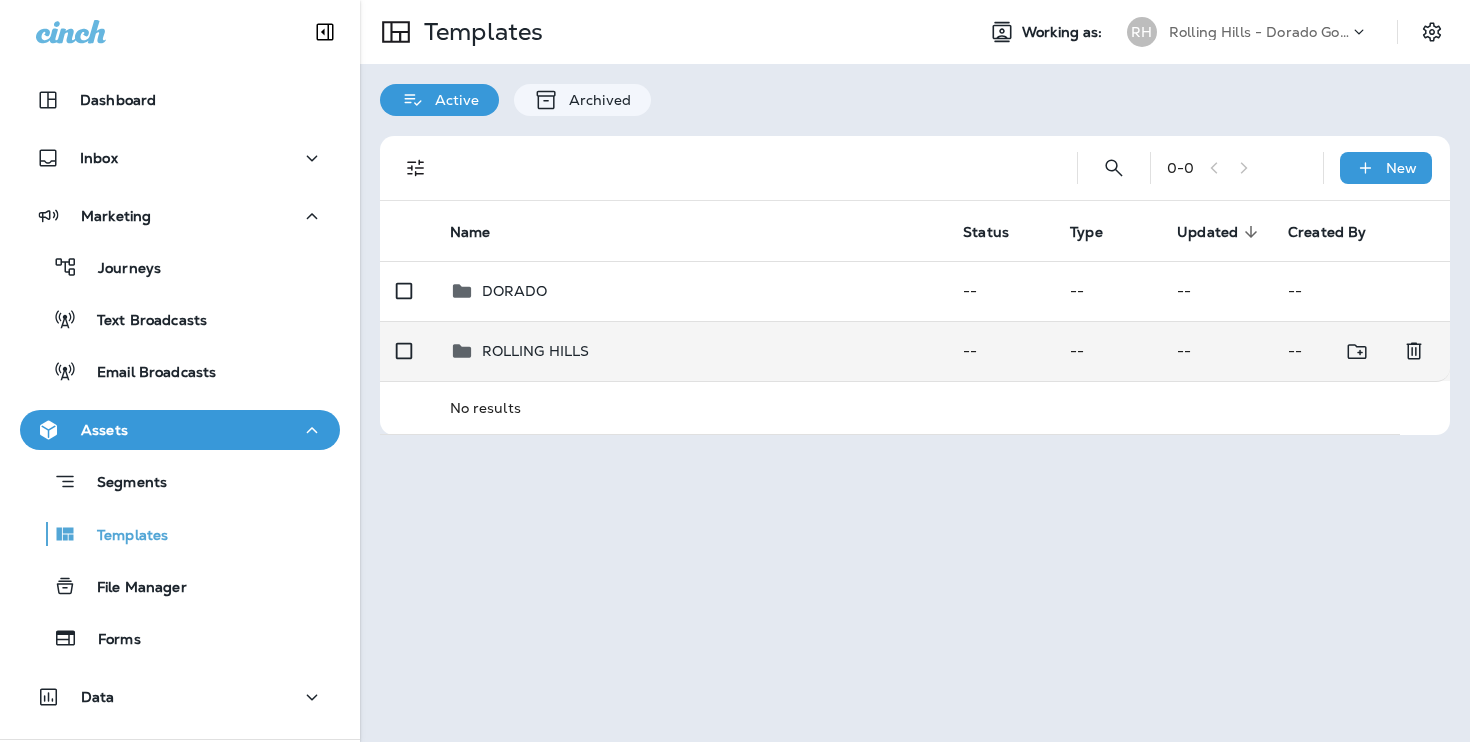 click on "ROLLING HILLS" at bounding box center (691, 351) 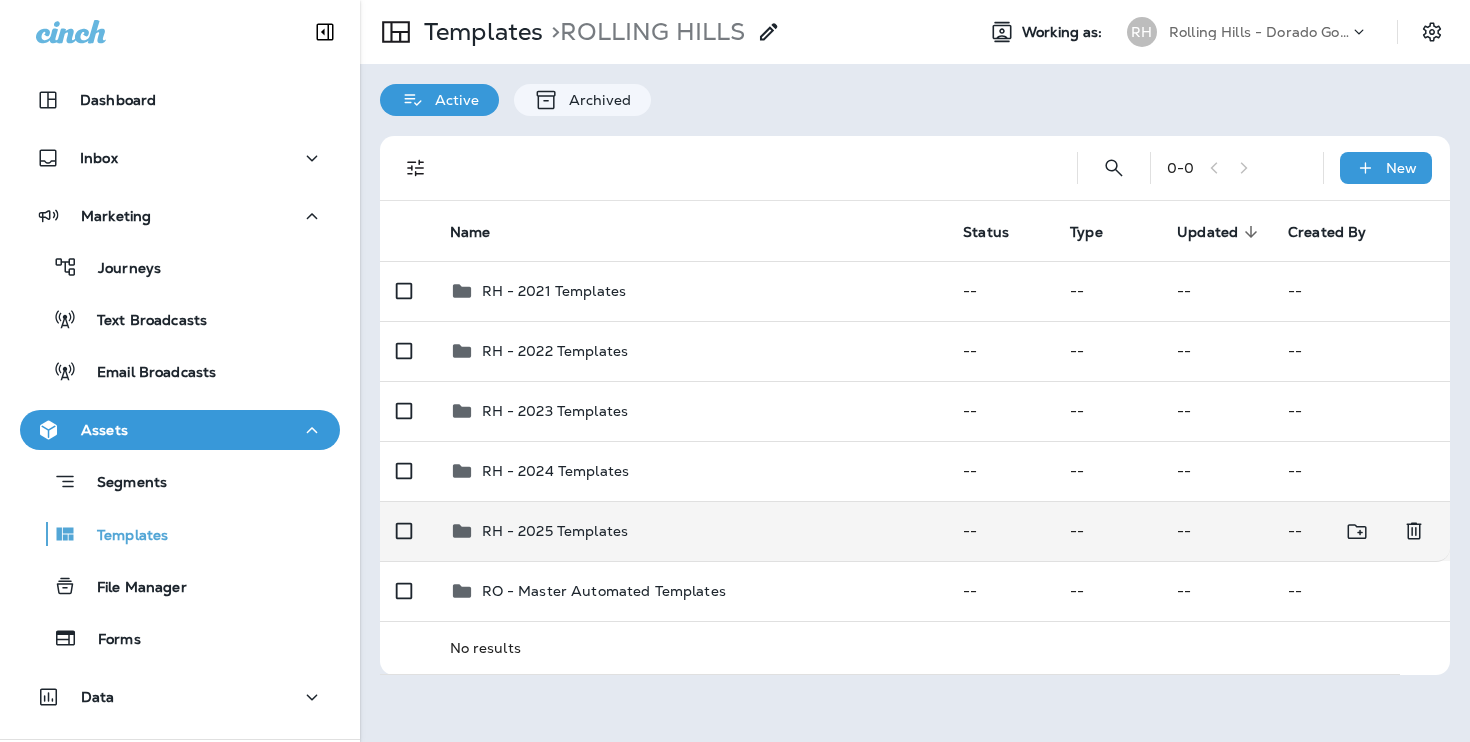 click on "RH - 2025 Templates" at bounding box center [691, 531] 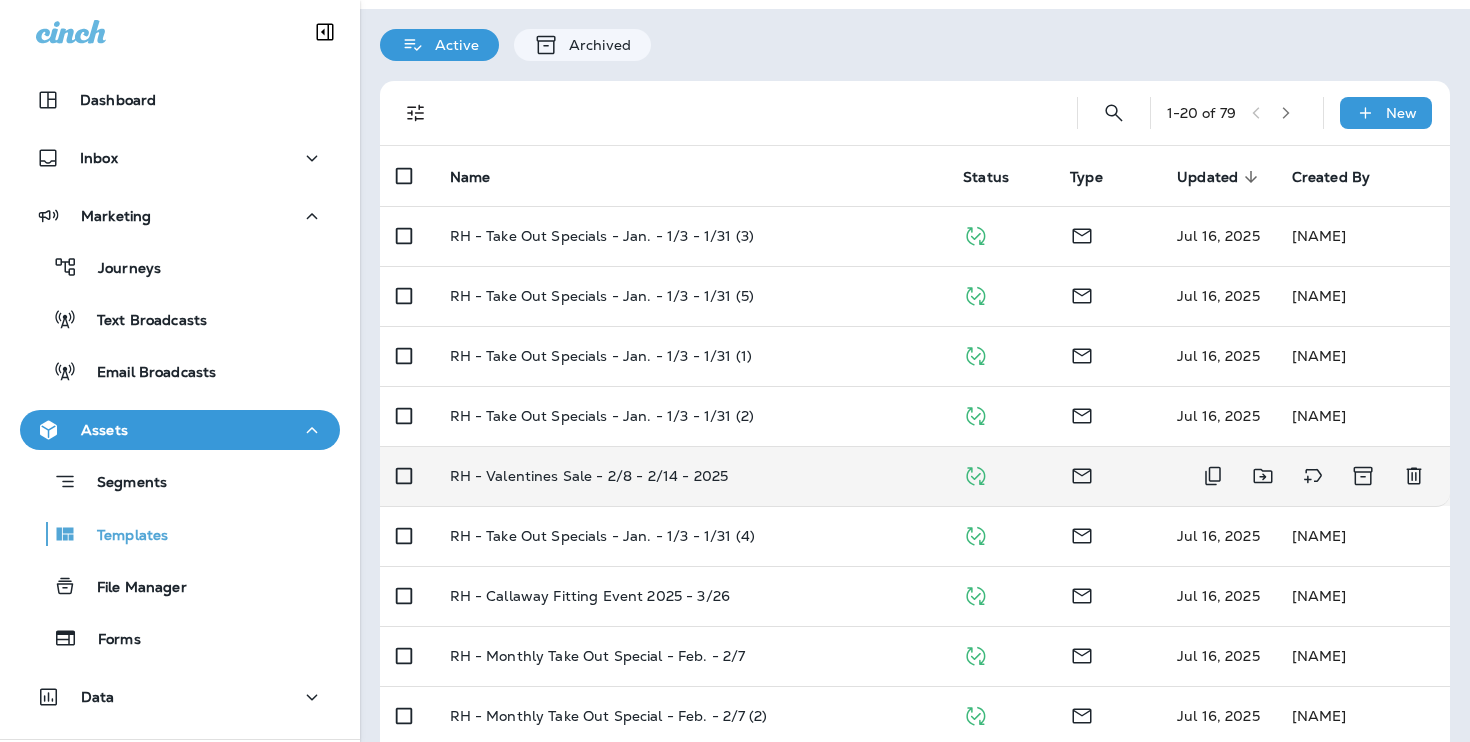 scroll, scrollTop: 58, scrollLeft: 0, axis: vertical 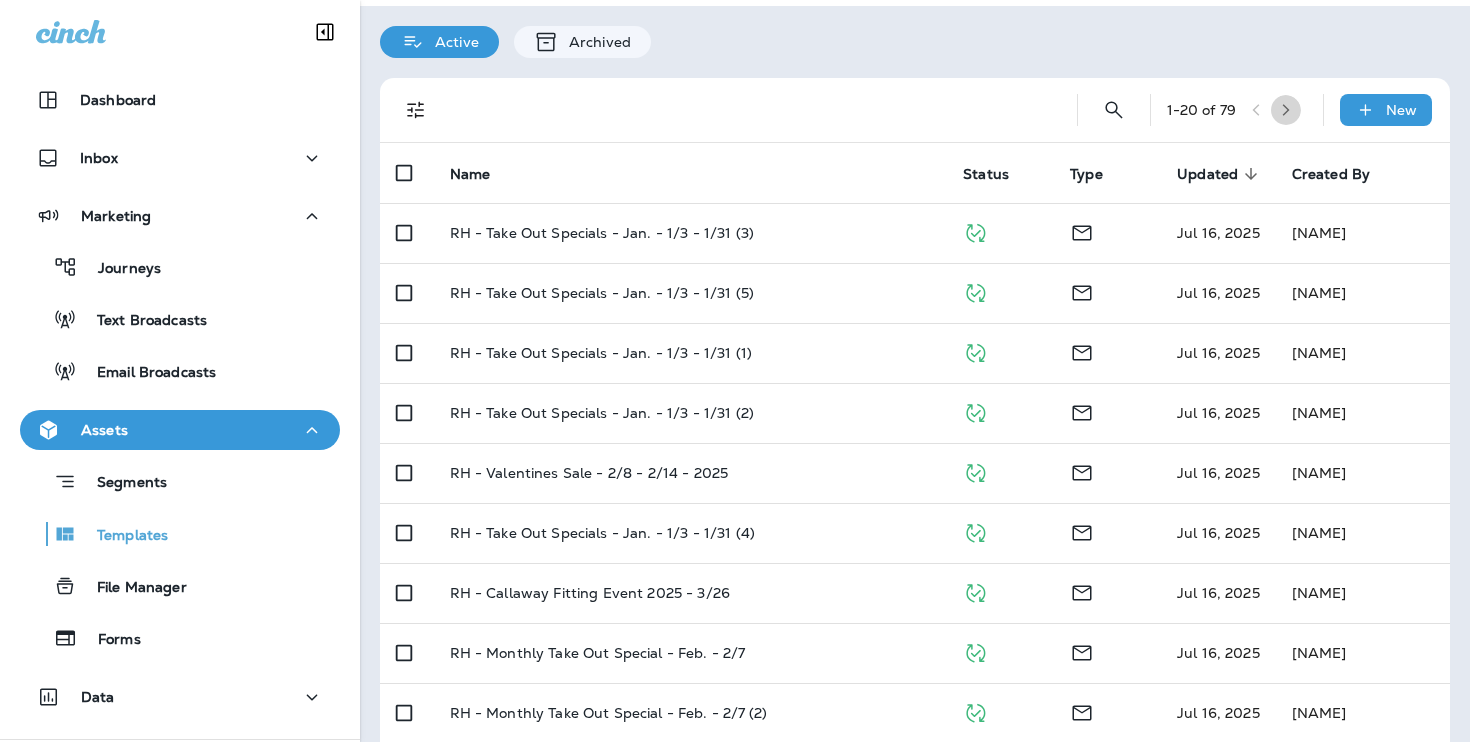 click at bounding box center [1286, 110] 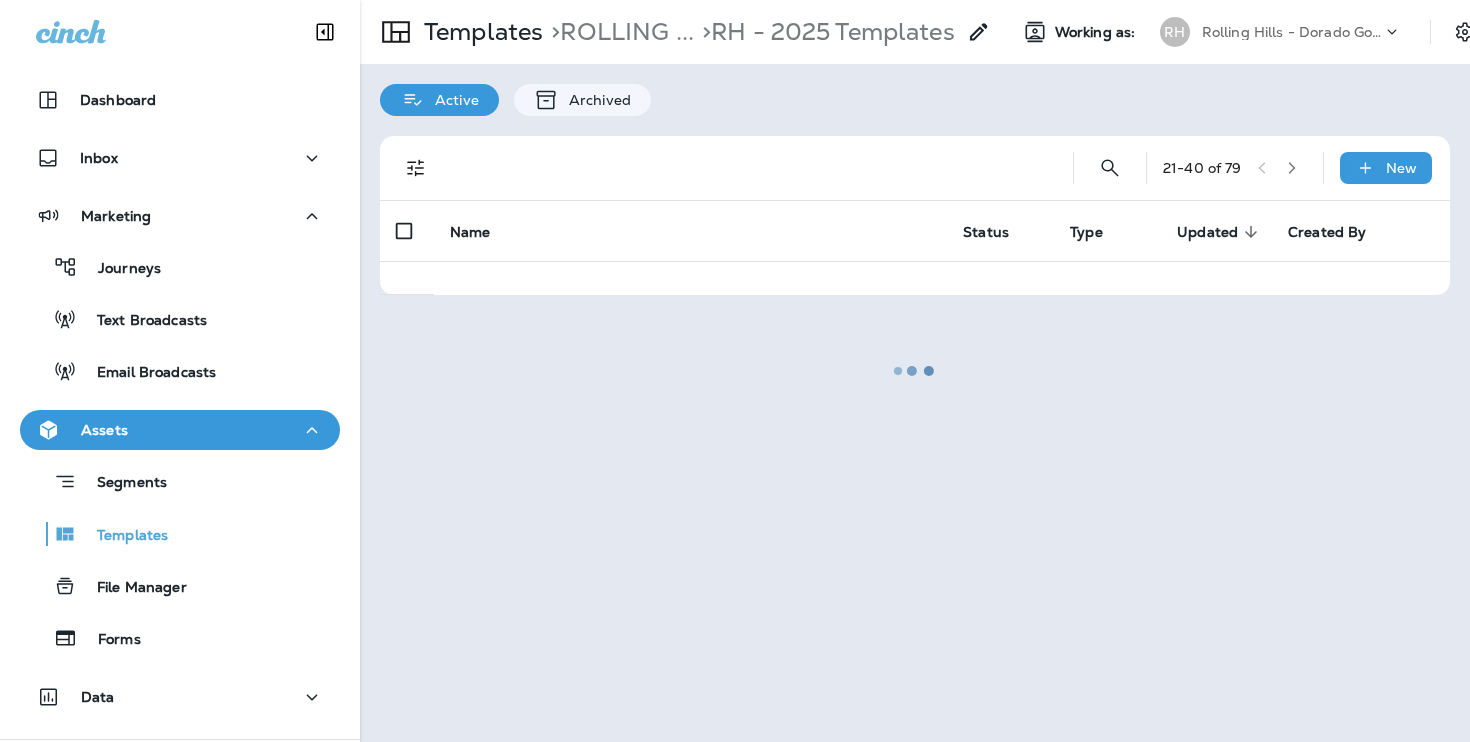 scroll, scrollTop: 0, scrollLeft: 0, axis: both 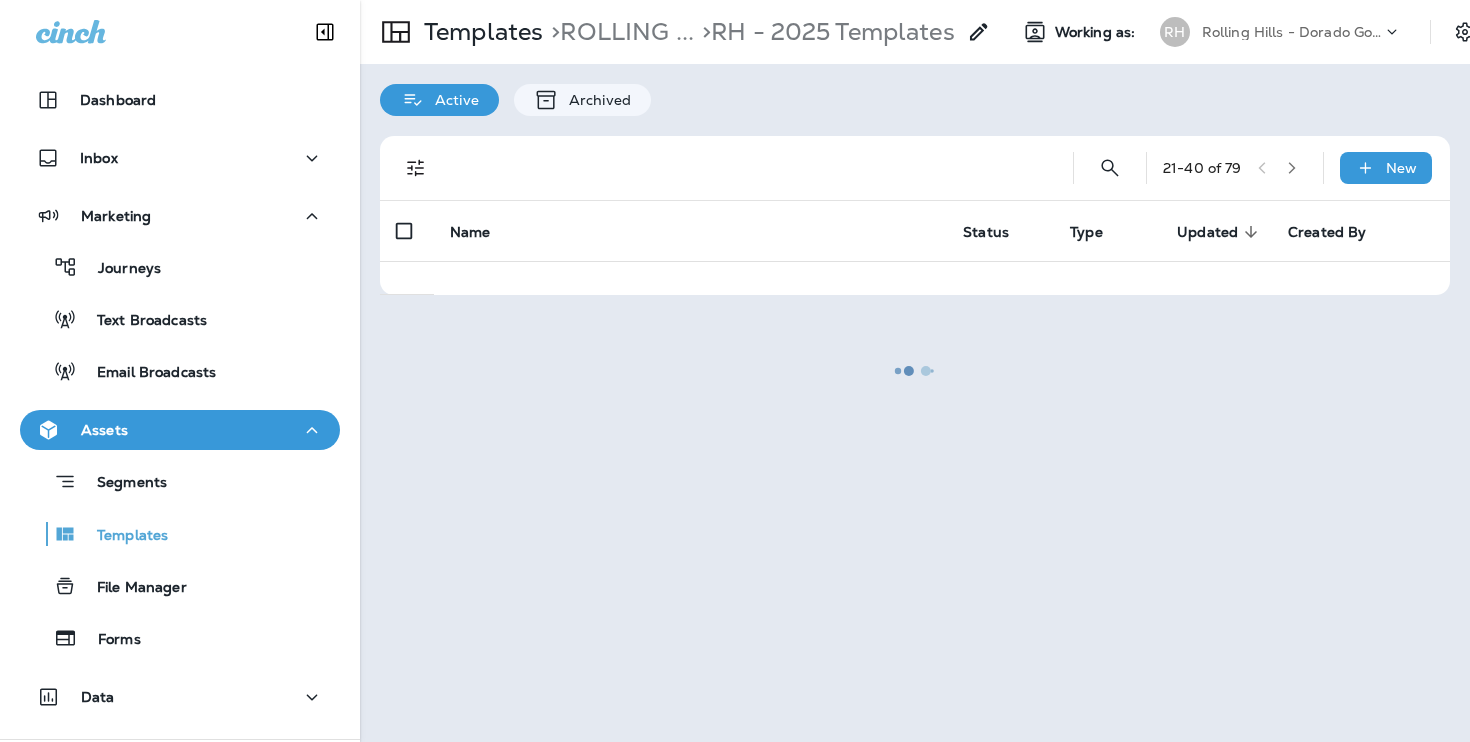 click at bounding box center (915, 371) 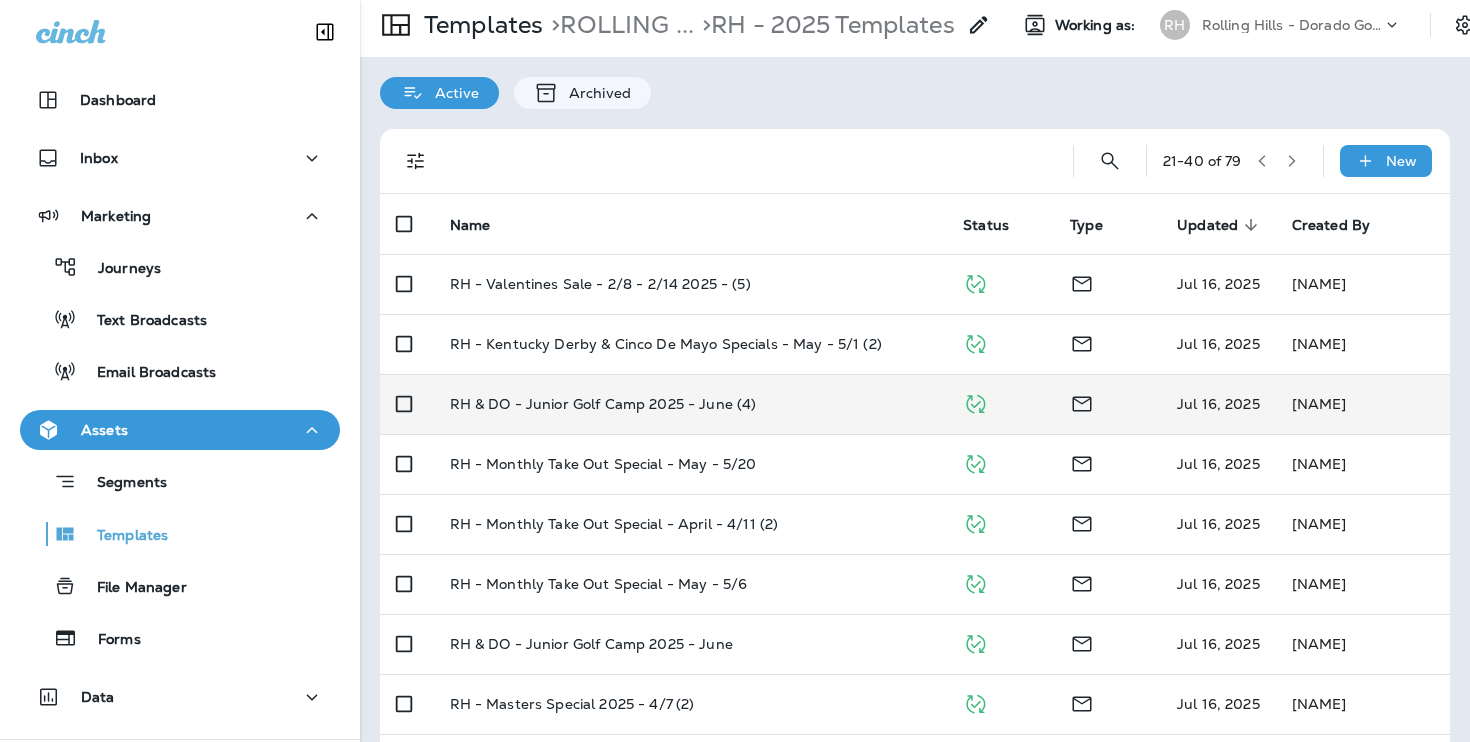 scroll, scrollTop: 0, scrollLeft: 0, axis: both 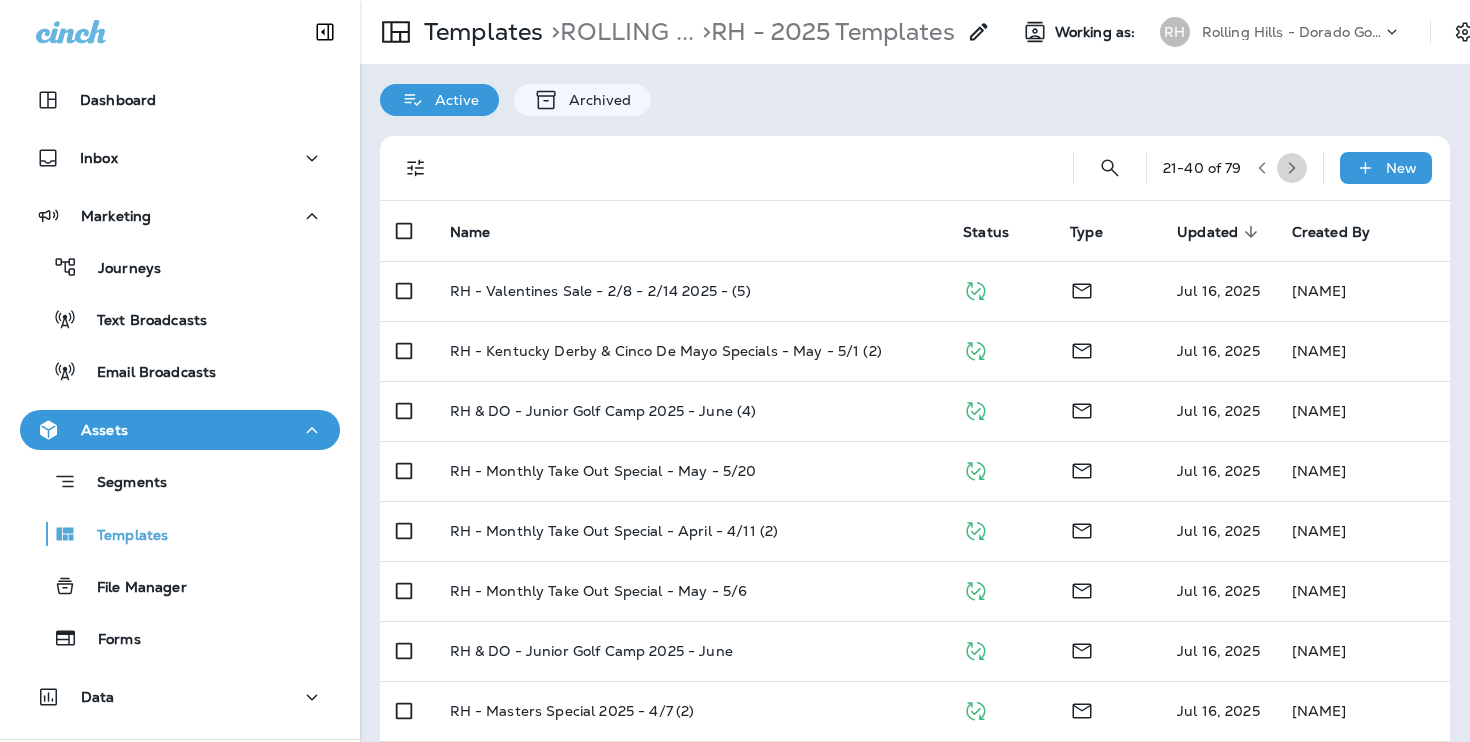 click 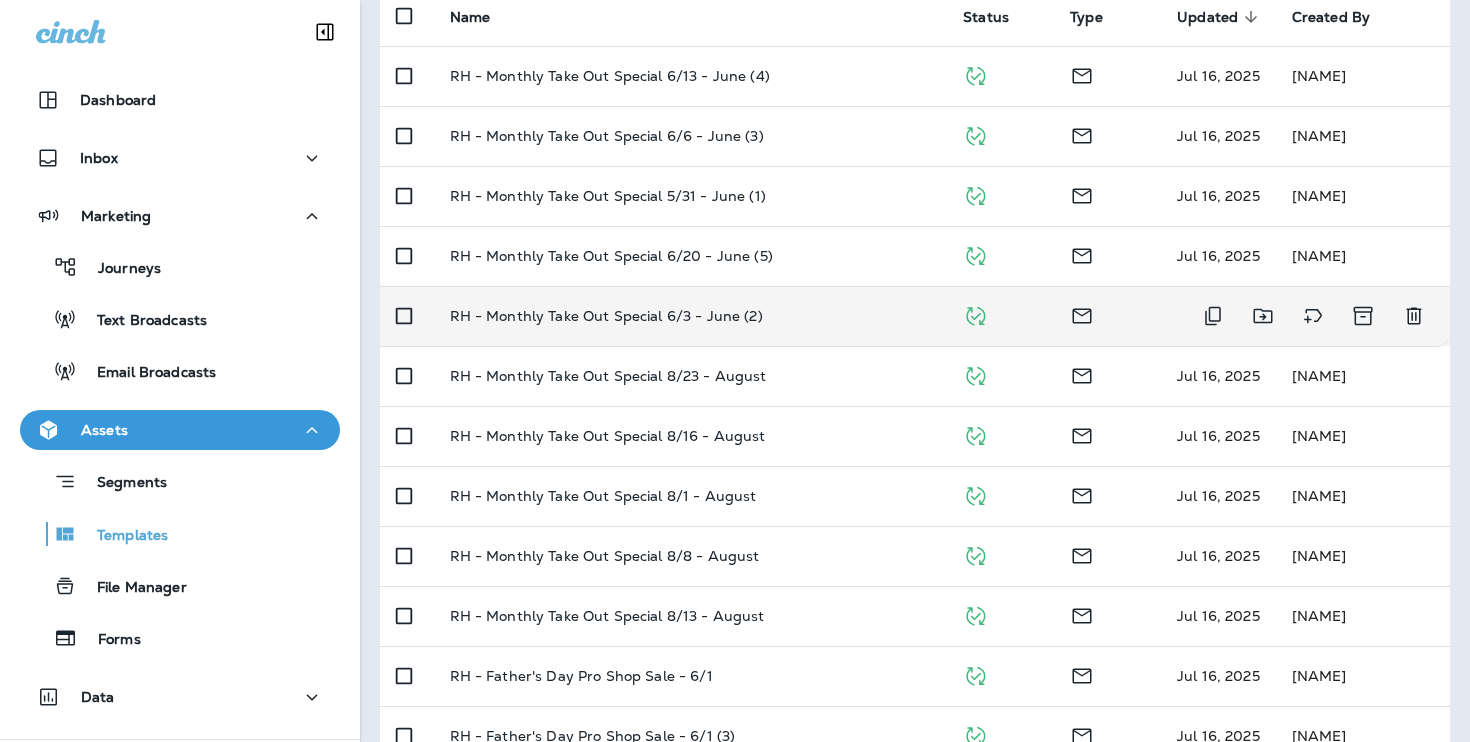 scroll, scrollTop: 279, scrollLeft: 0, axis: vertical 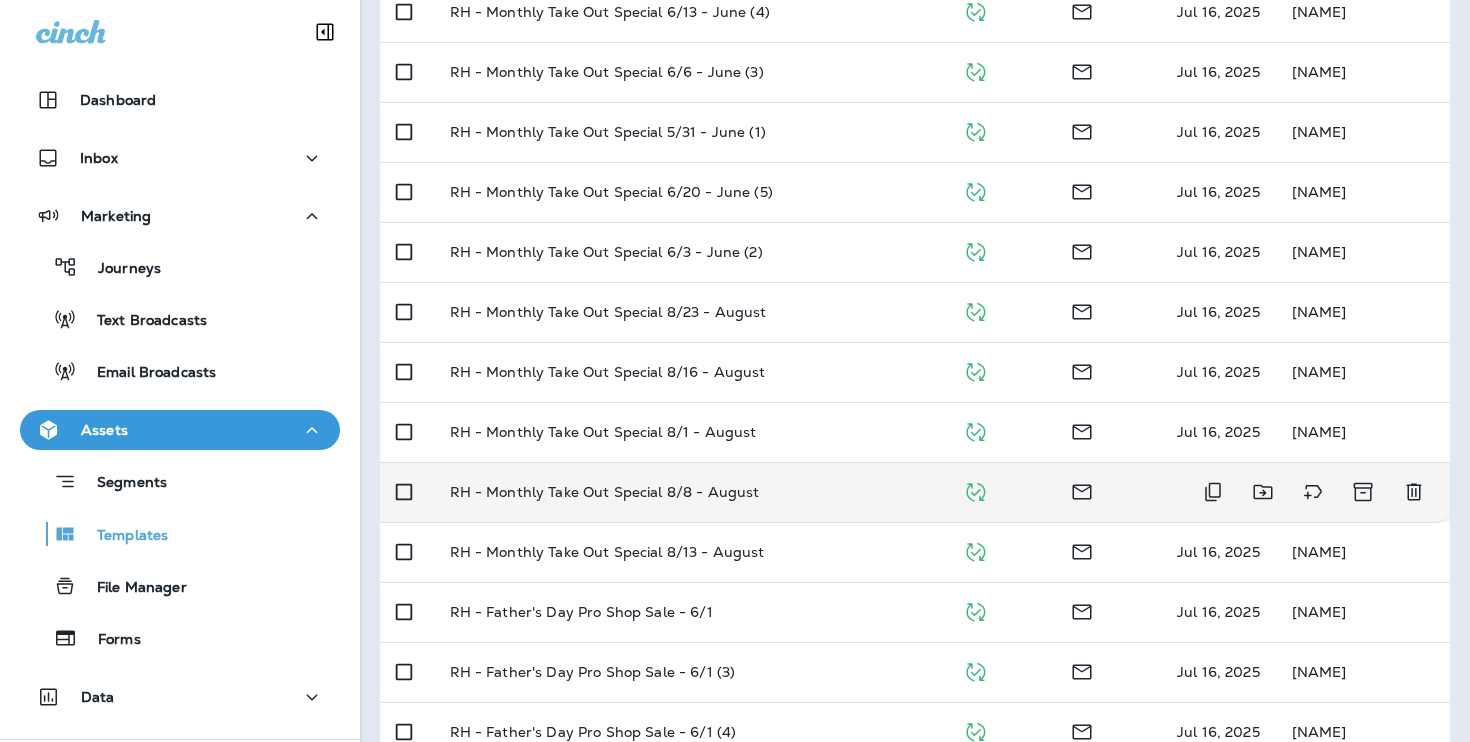 click on "RH - Monthly Take Out Special 8/8 - August" at bounding box center [691, 492] 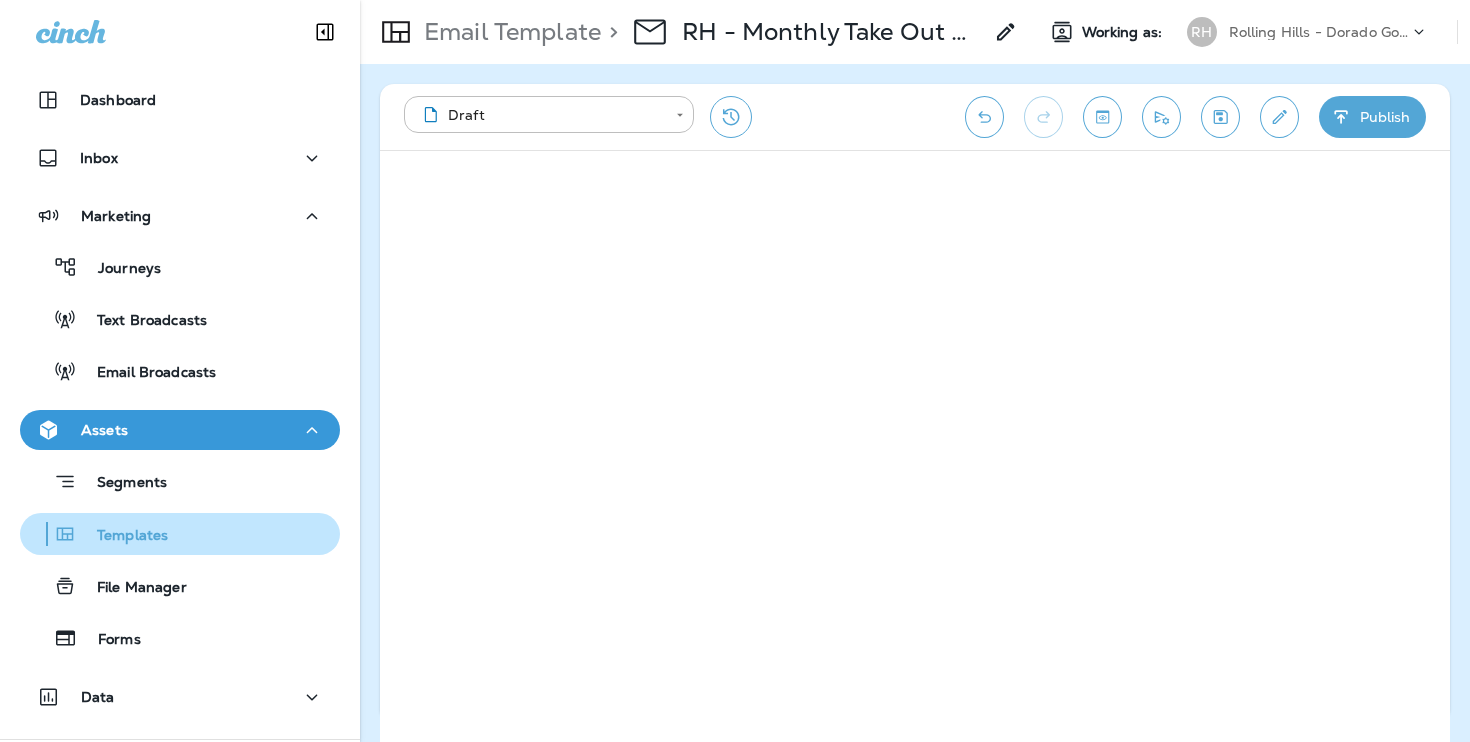 click on "Templates" at bounding box center (122, 536) 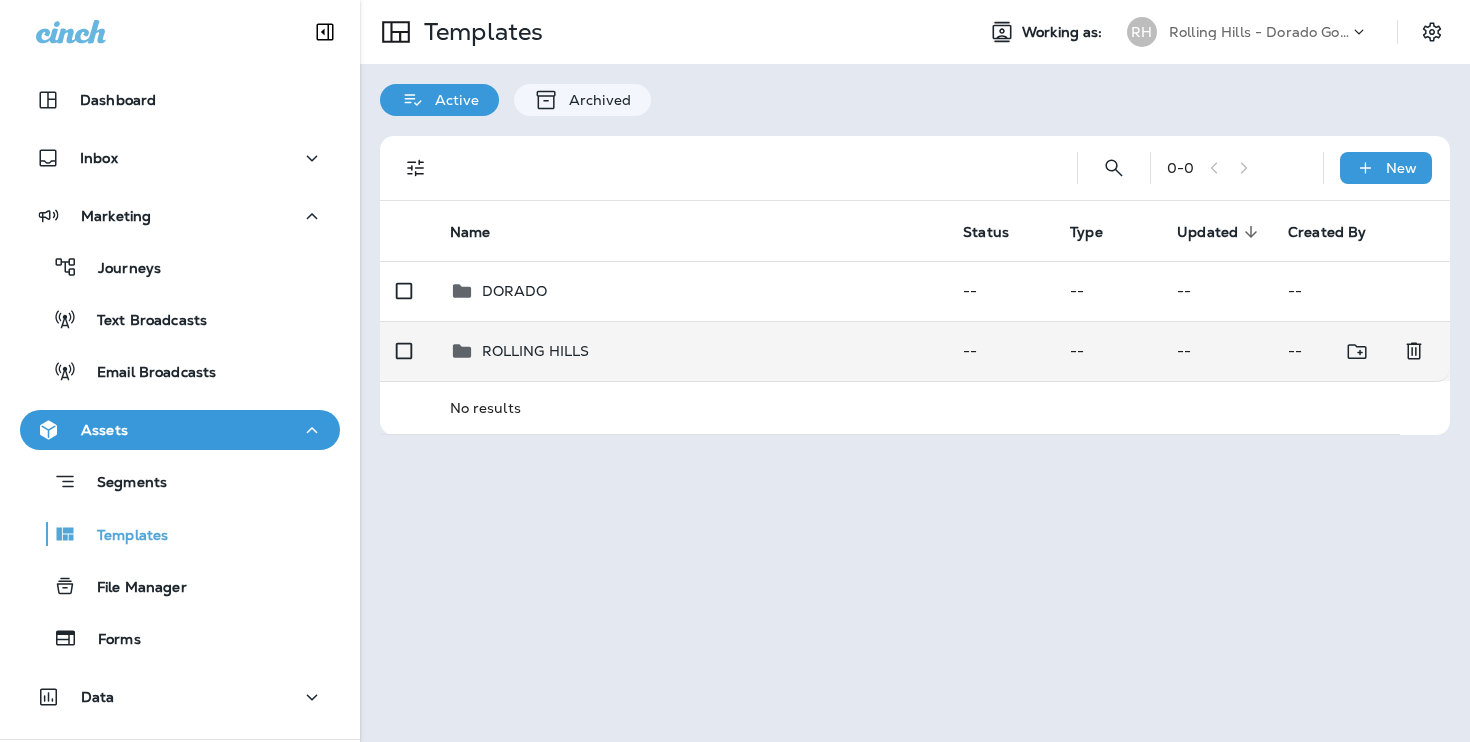 click on "ROLLING HILLS" at bounding box center [691, 351] 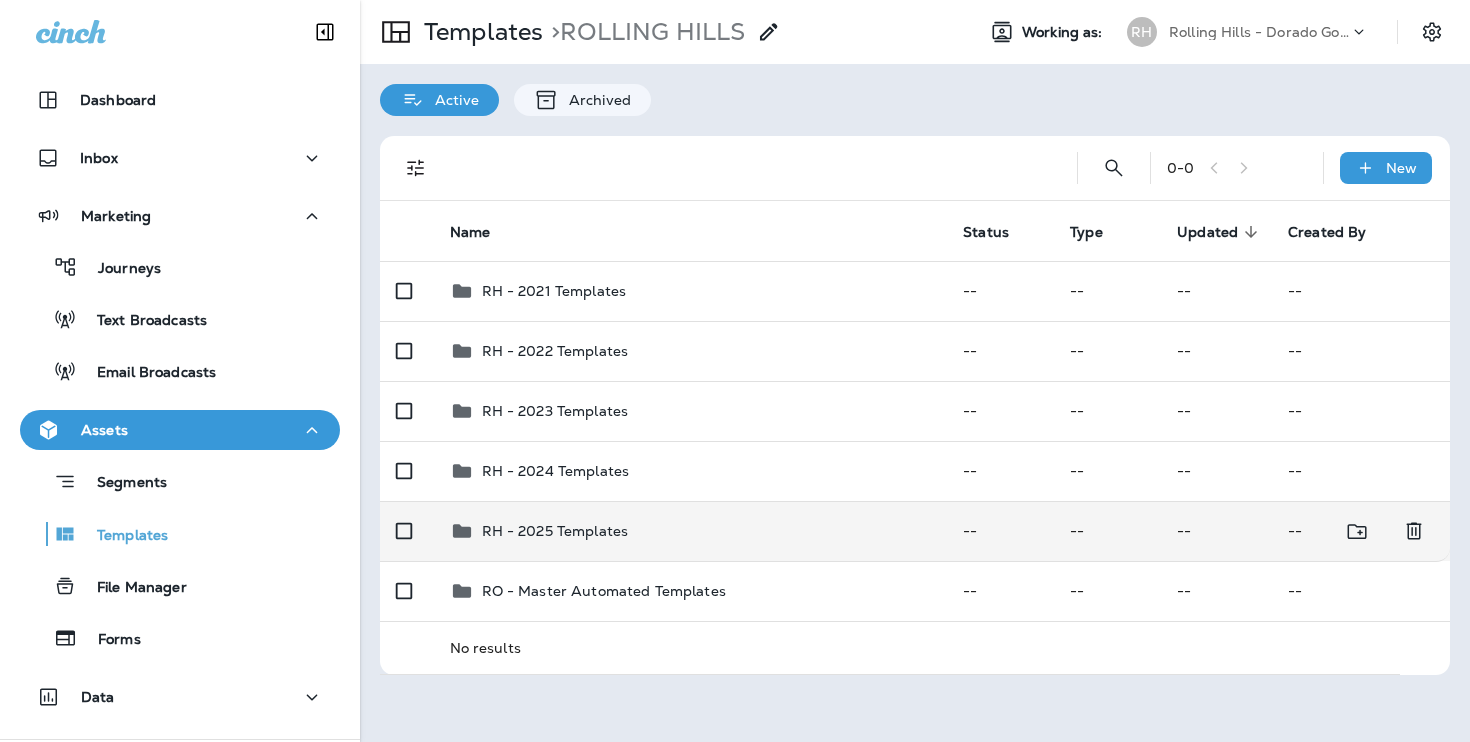 click on "RH - 2025 Templates" at bounding box center (691, 531) 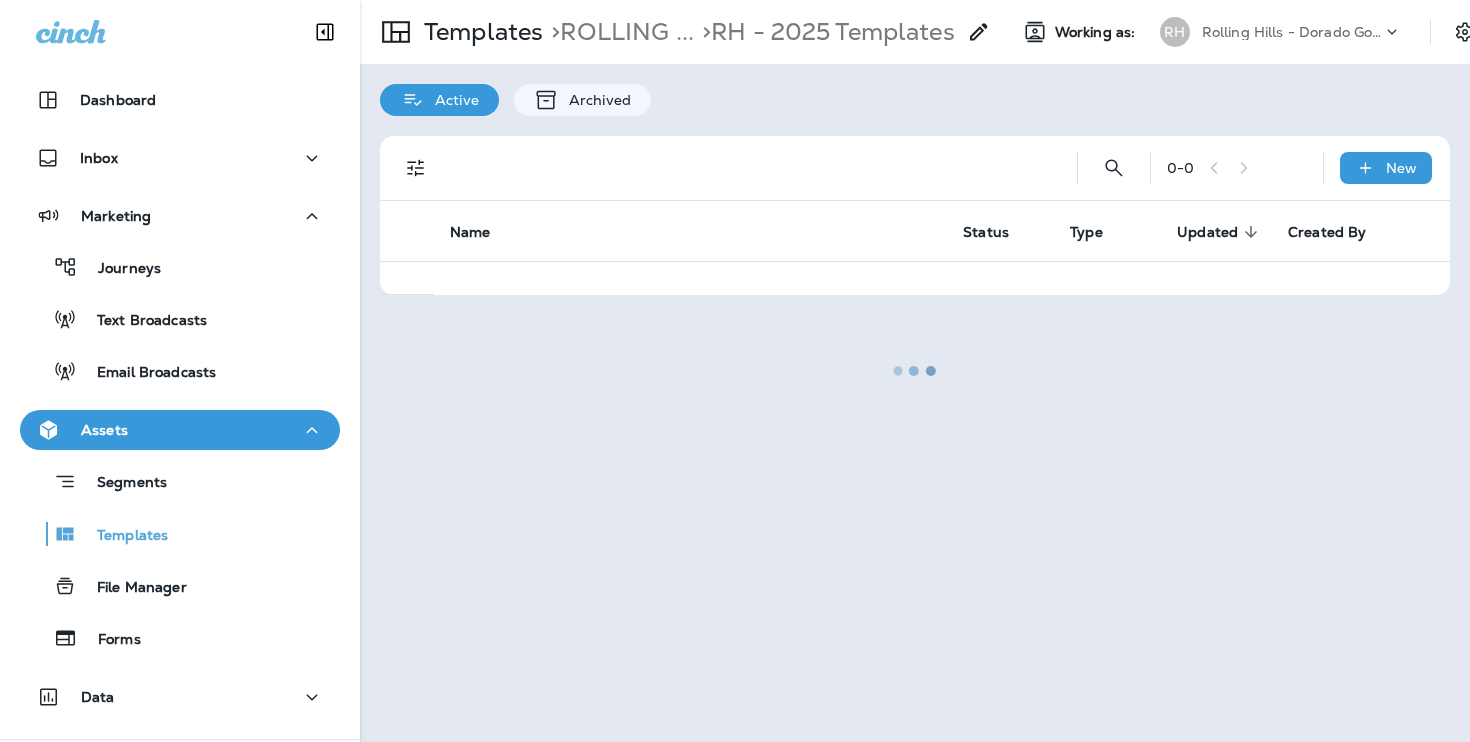 click at bounding box center (915, 371) 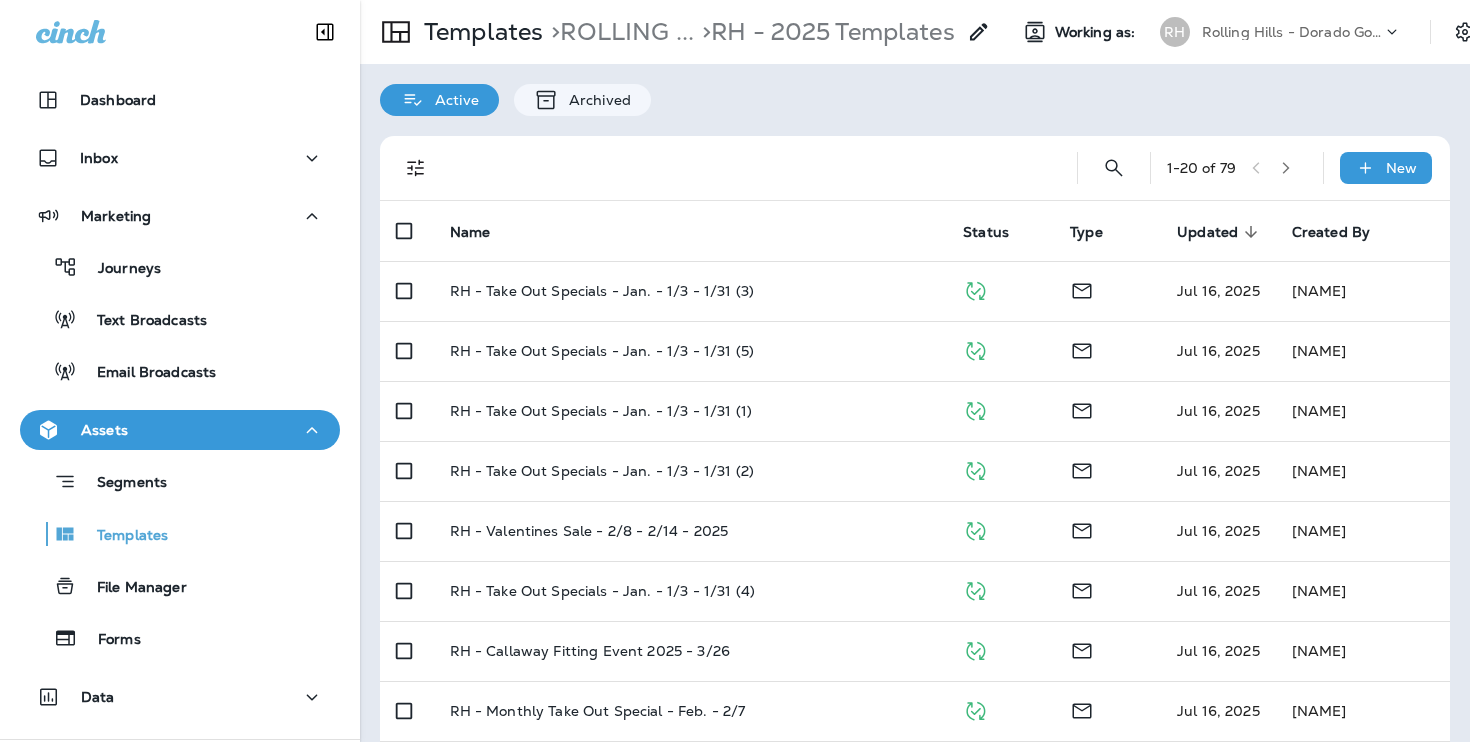 click on "1  -  20   of 79" at bounding box center [1237, 168] 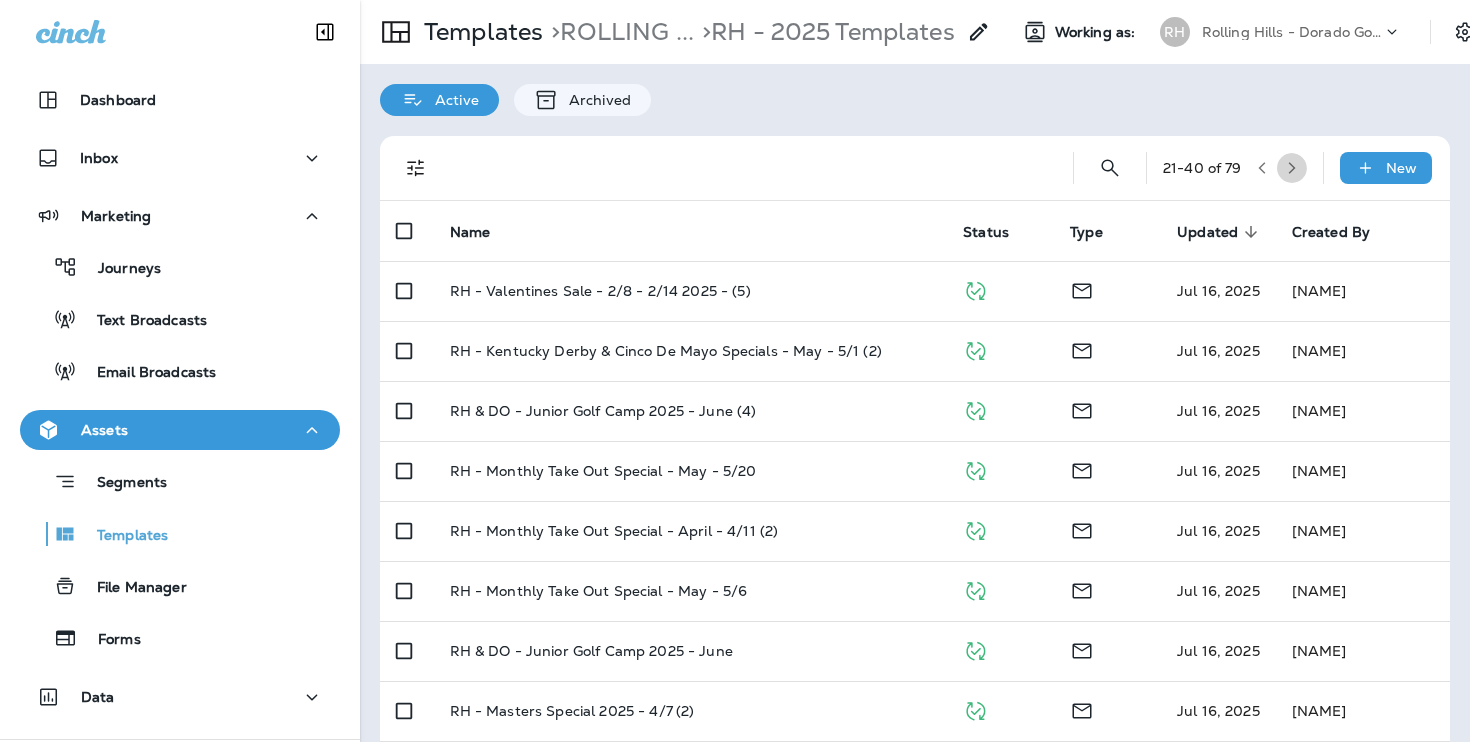 click 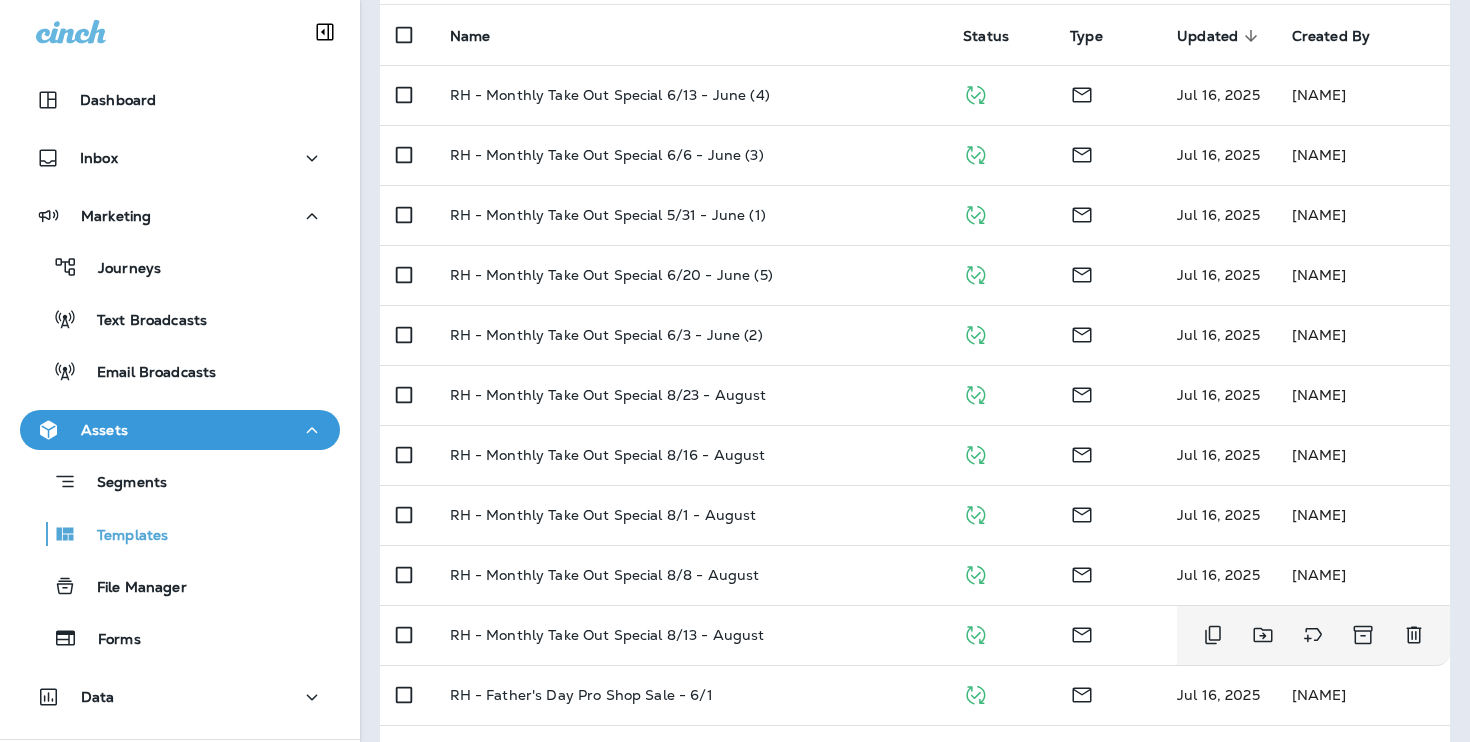 scroll, scrollTop: 198, scrollLeft: 0, axis: vertical 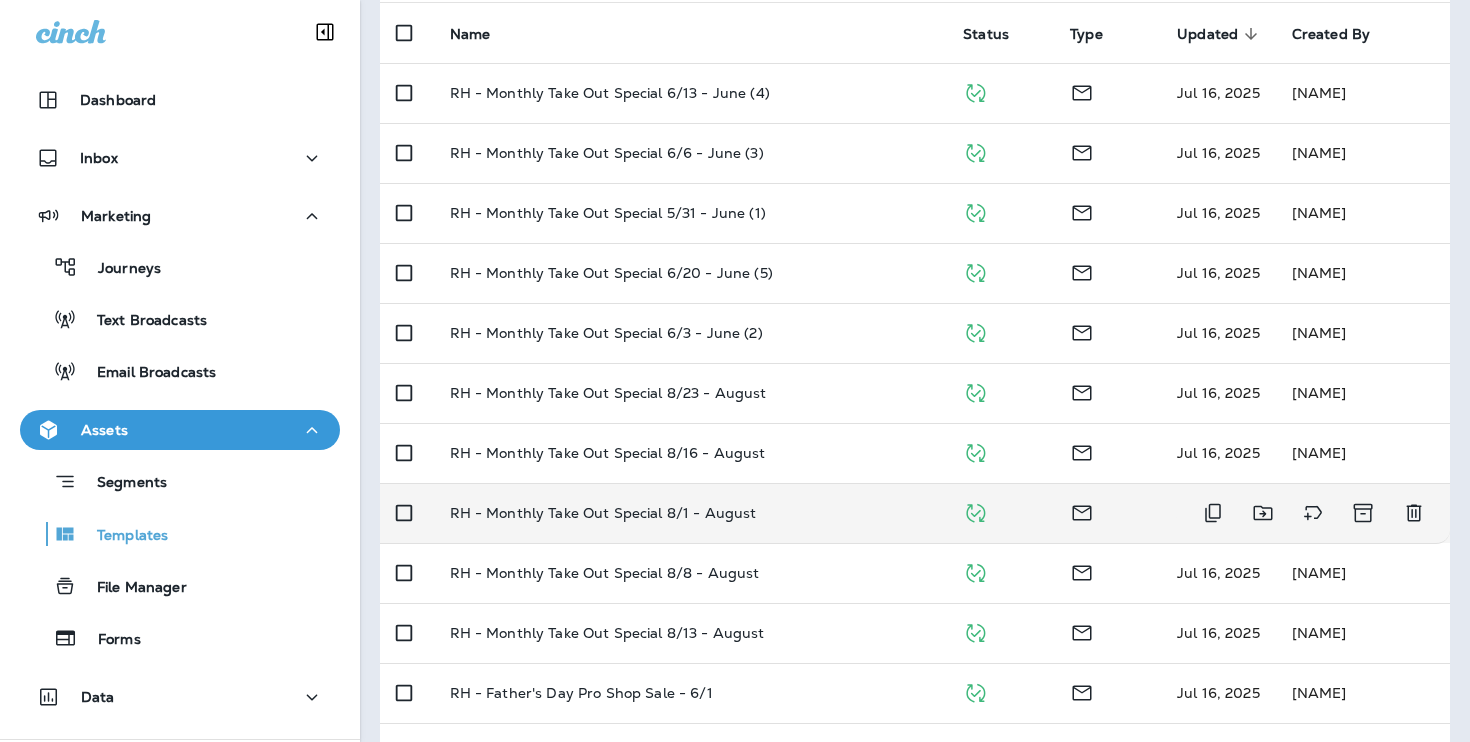 click on "RH - Monthly Take Out Special 8/1 - August" at bounding box center [691, 513] 